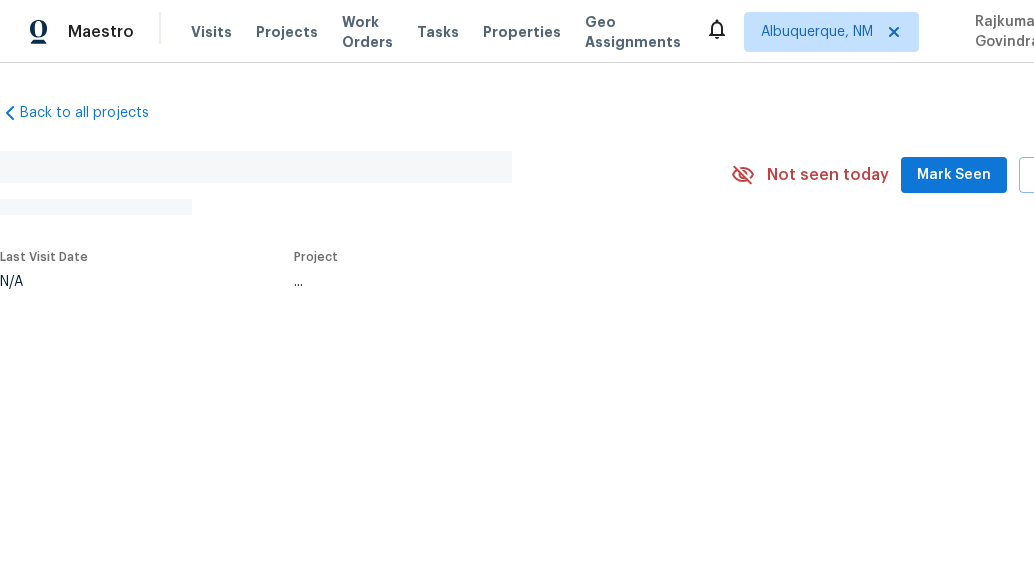 scroll, scrollTop: 0, scrollLeft: 0, axis: both 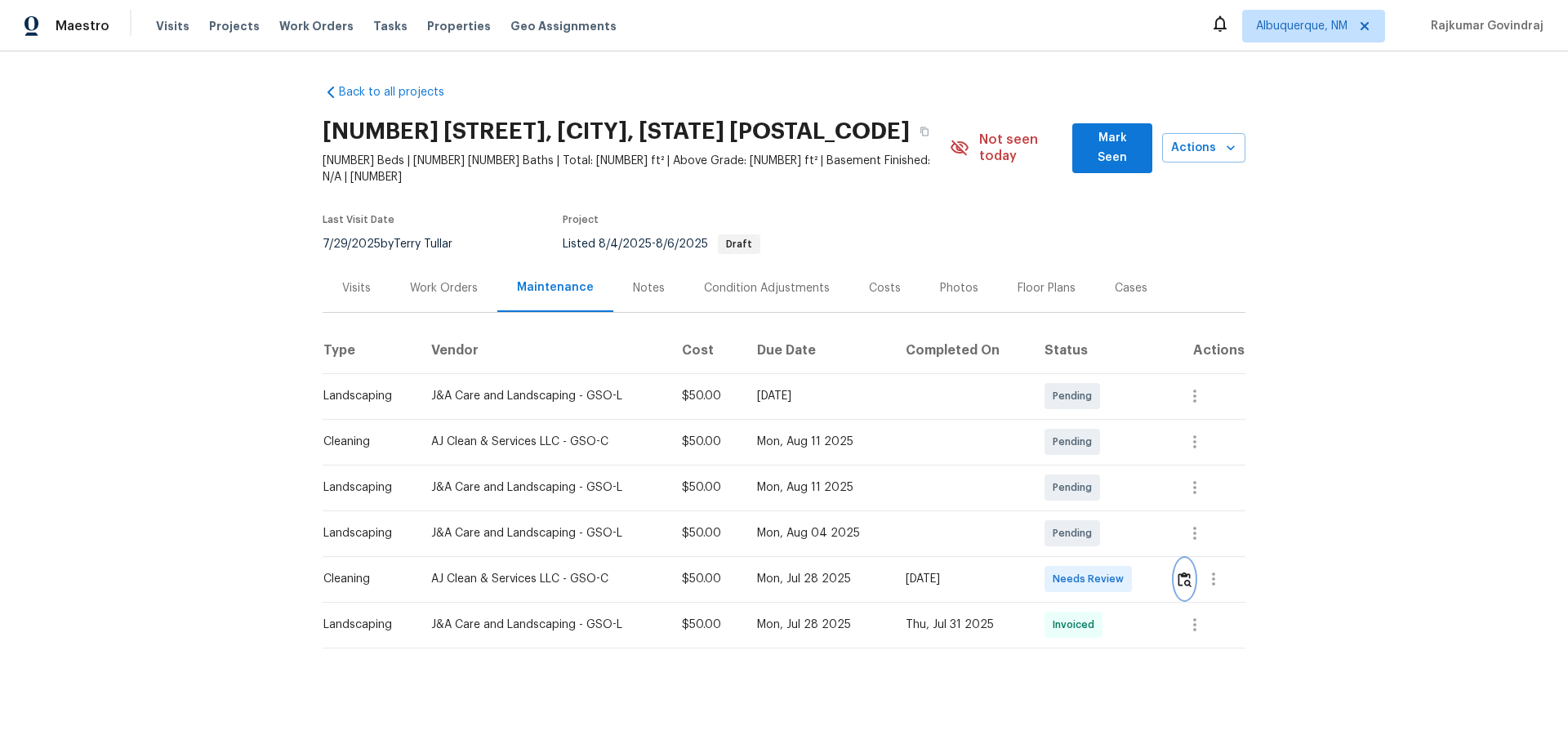 click at bounding box center [1184, 579] 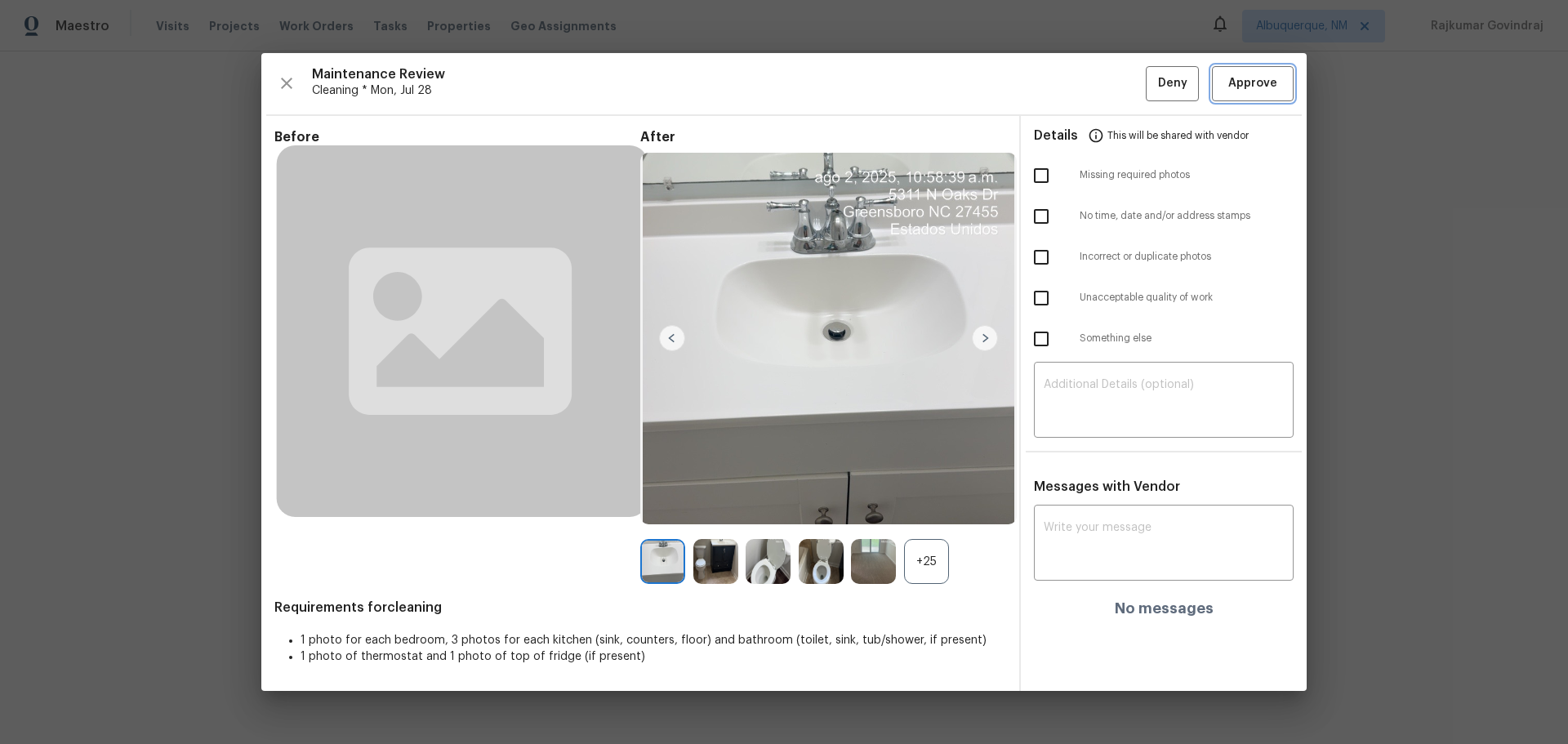 click on "Approve" at bounding box center (1253, 83) 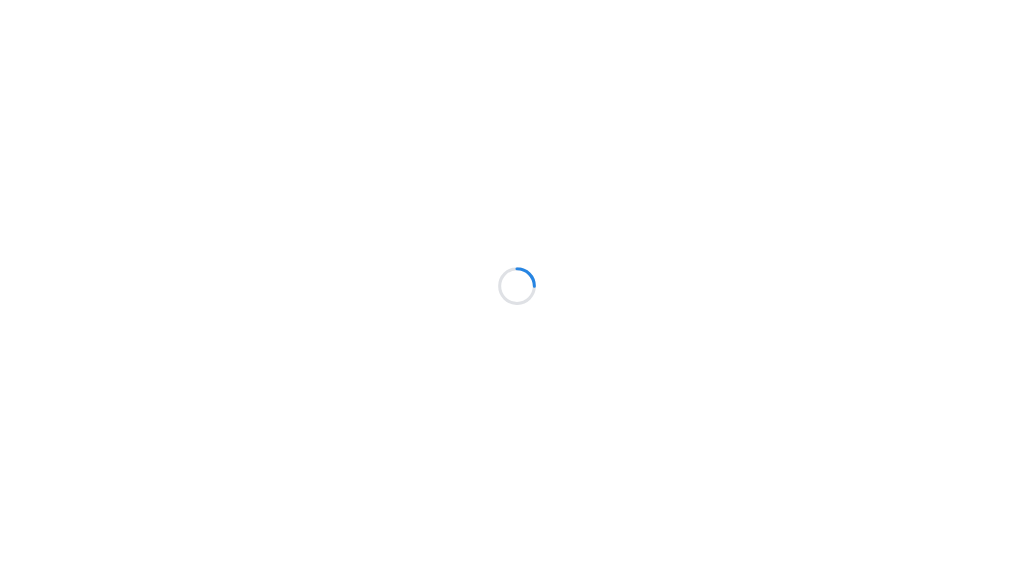 scroll, scrollTop: 0, scrollLeft: 0, axis: both 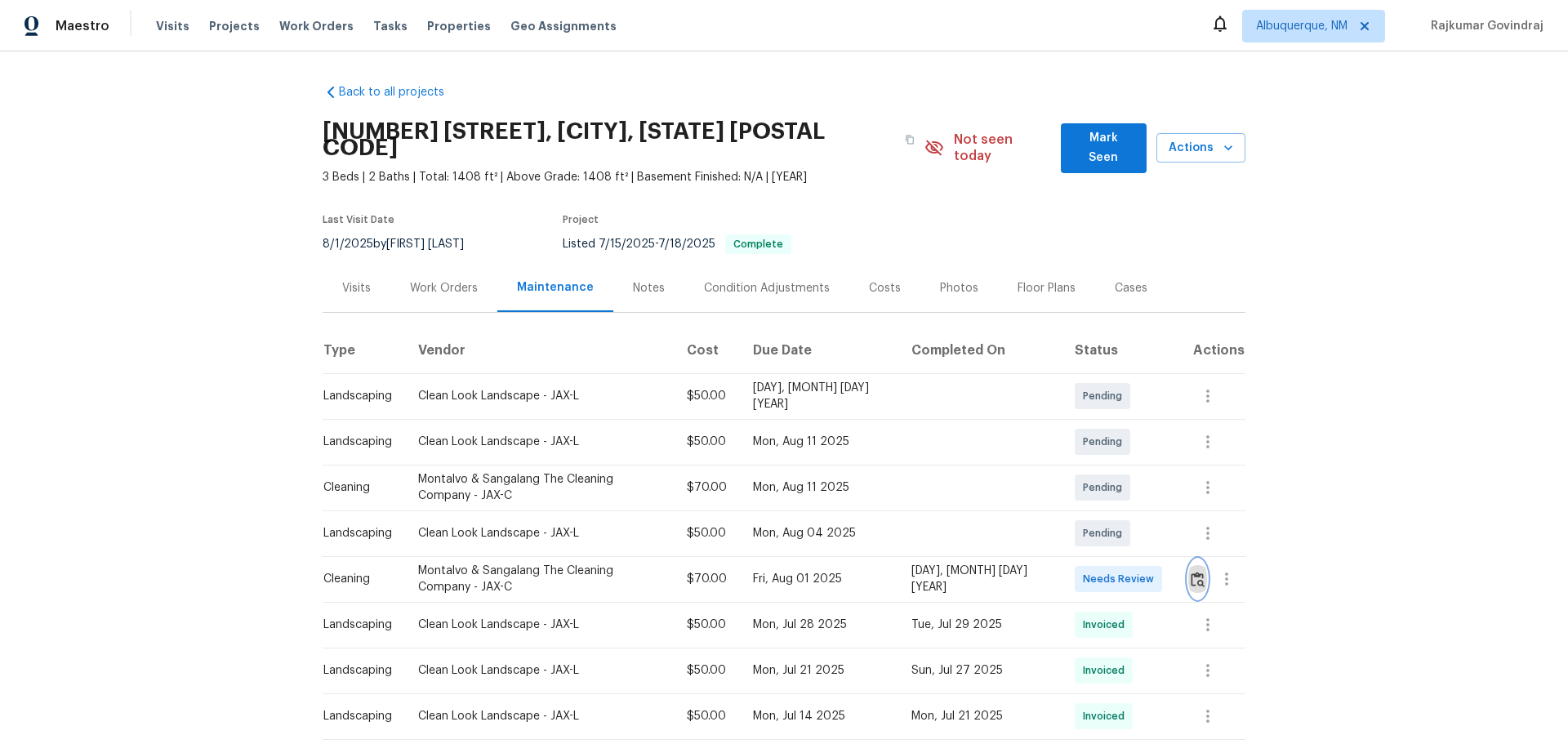 click at bounding box center (1197, 579) 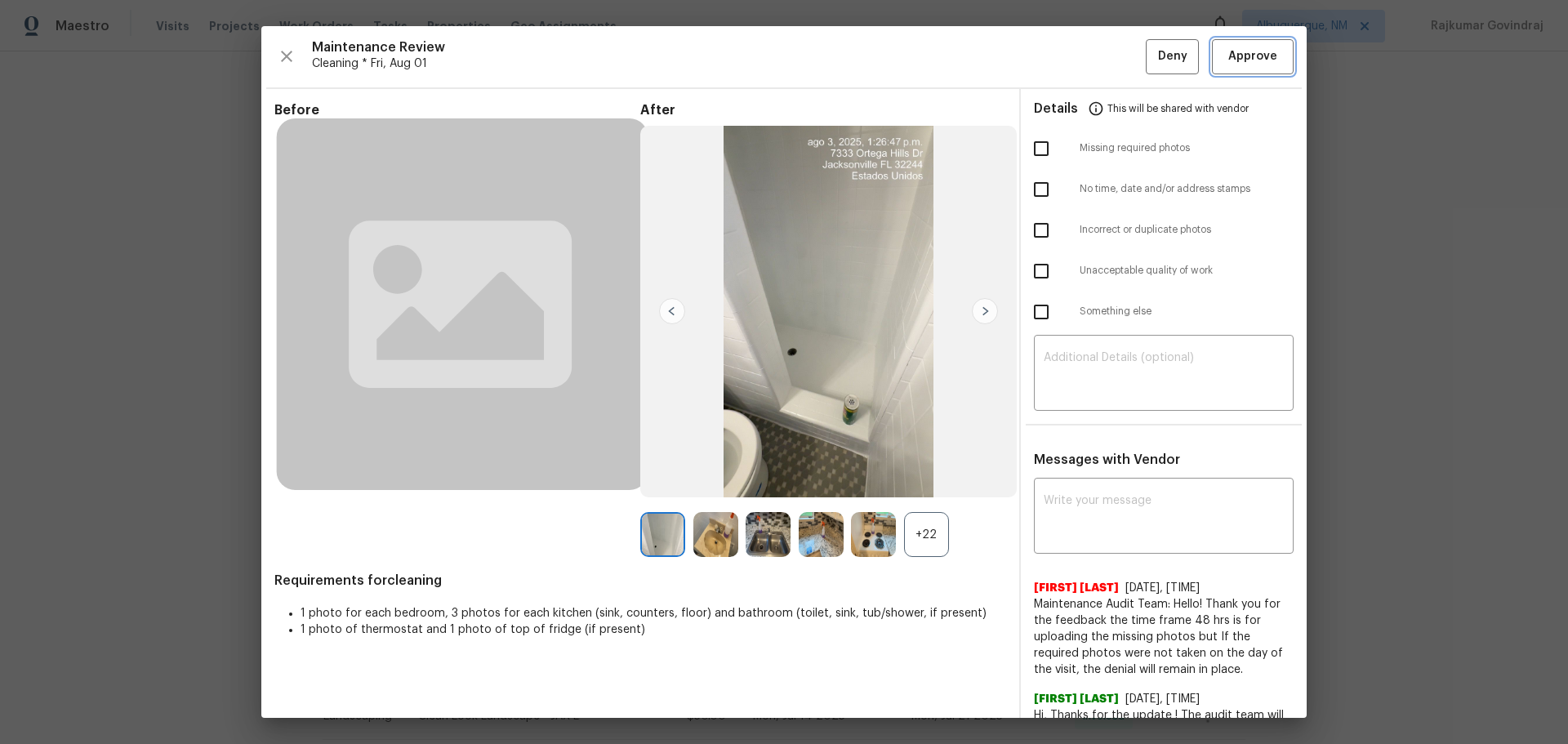 click on "Approve" at bounding box center [1253, 56] 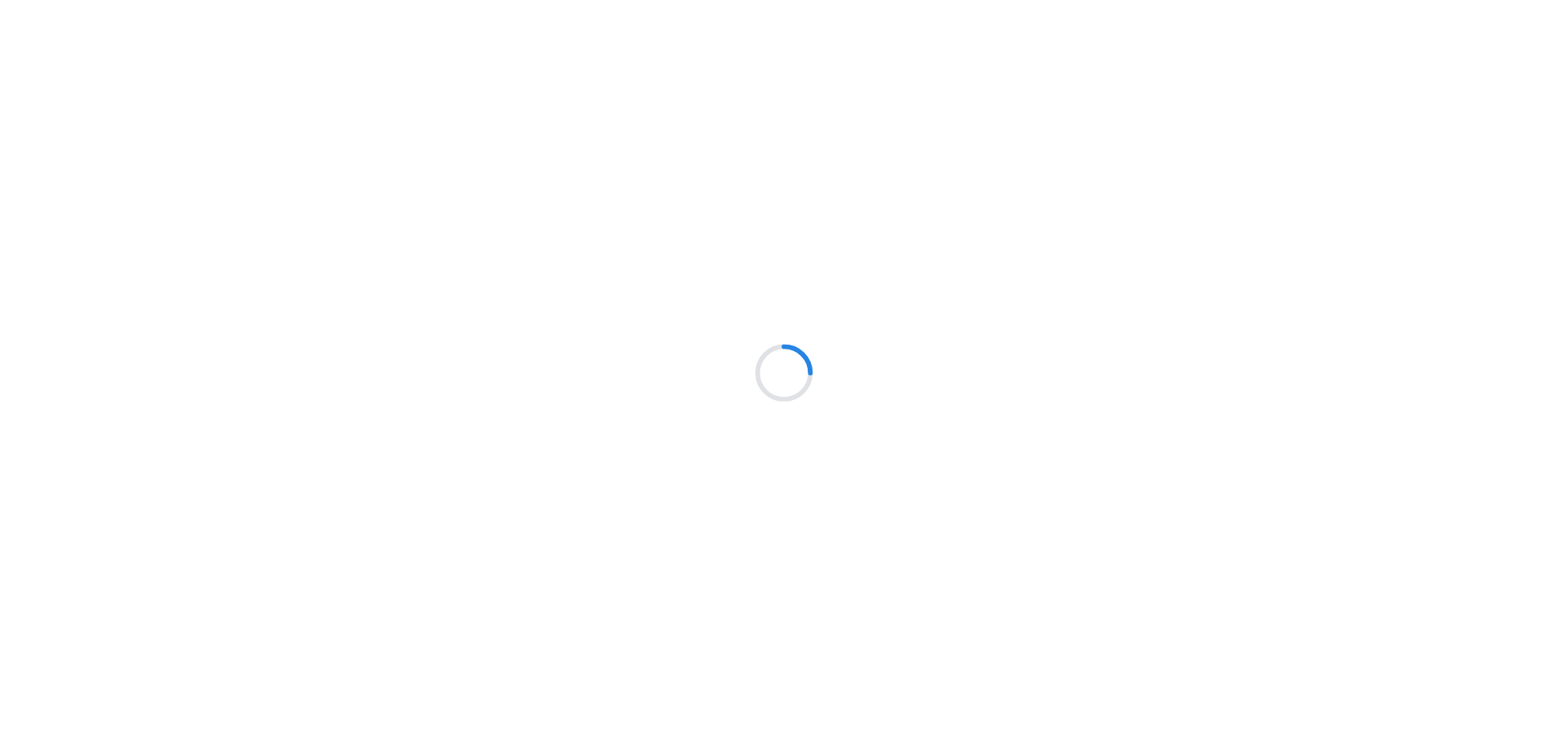 scroll, scrollTop: 0, scrollLeft: 0, axis: both 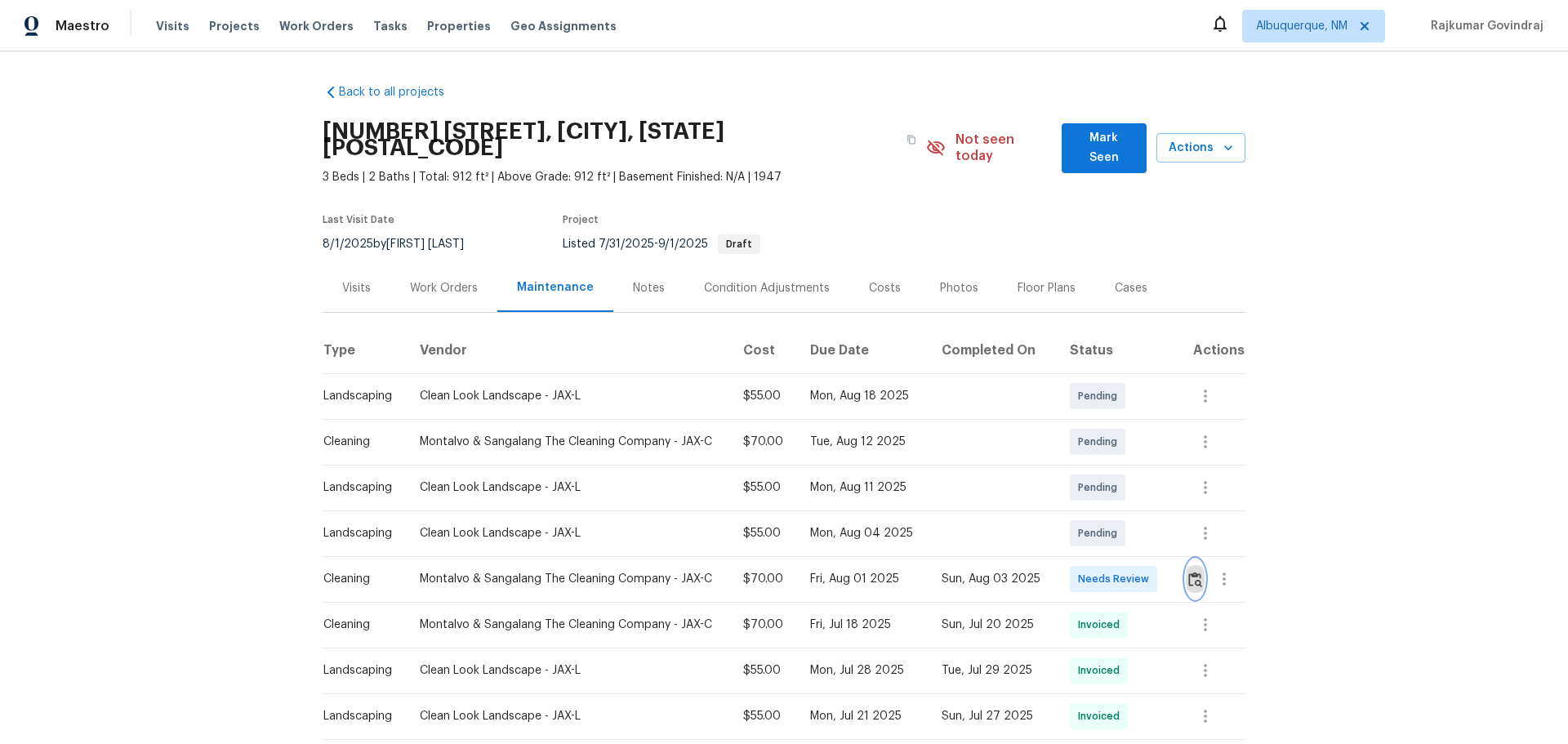 click at bounding box center (1195, 579) 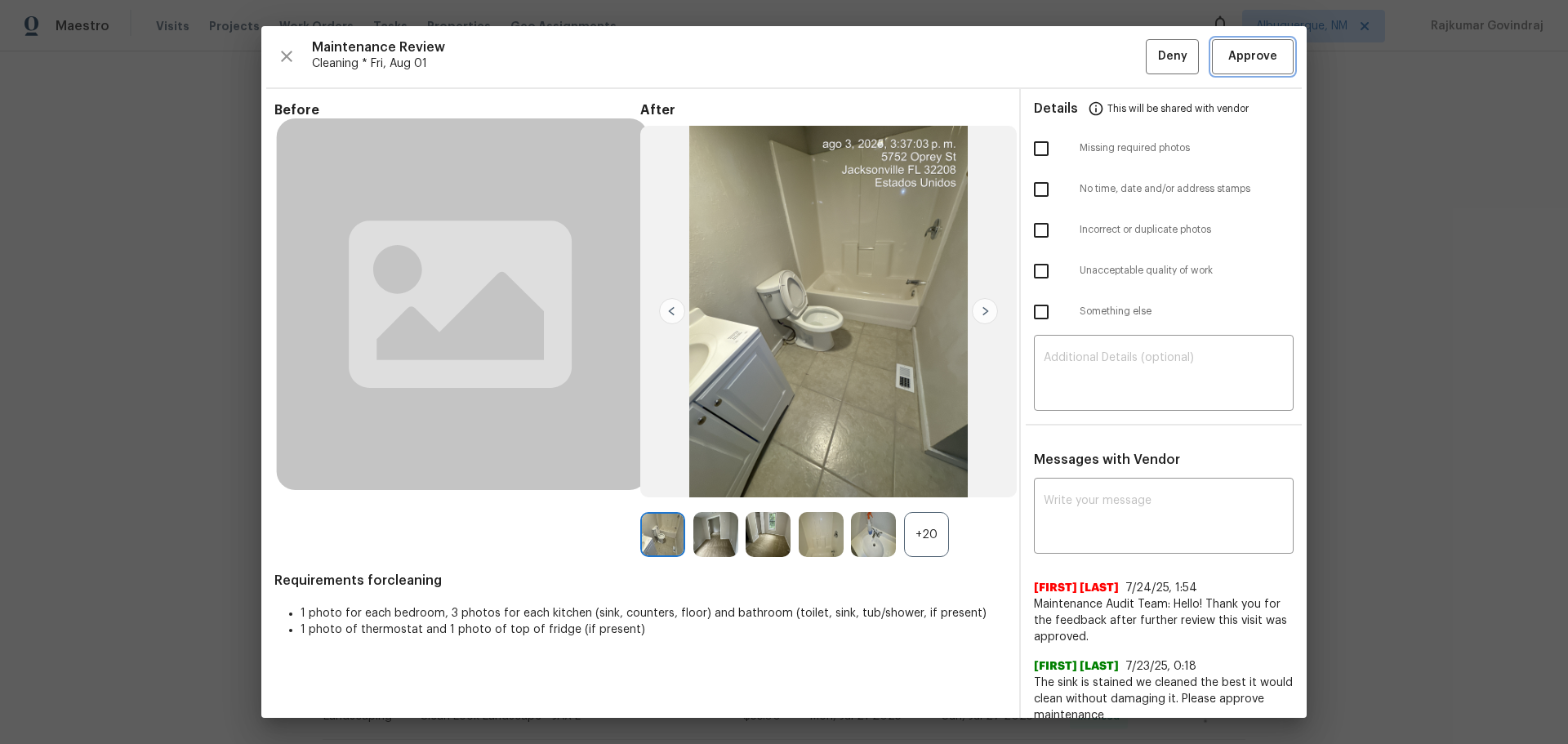 click on "Approve" at bounding box center [1253, 56] 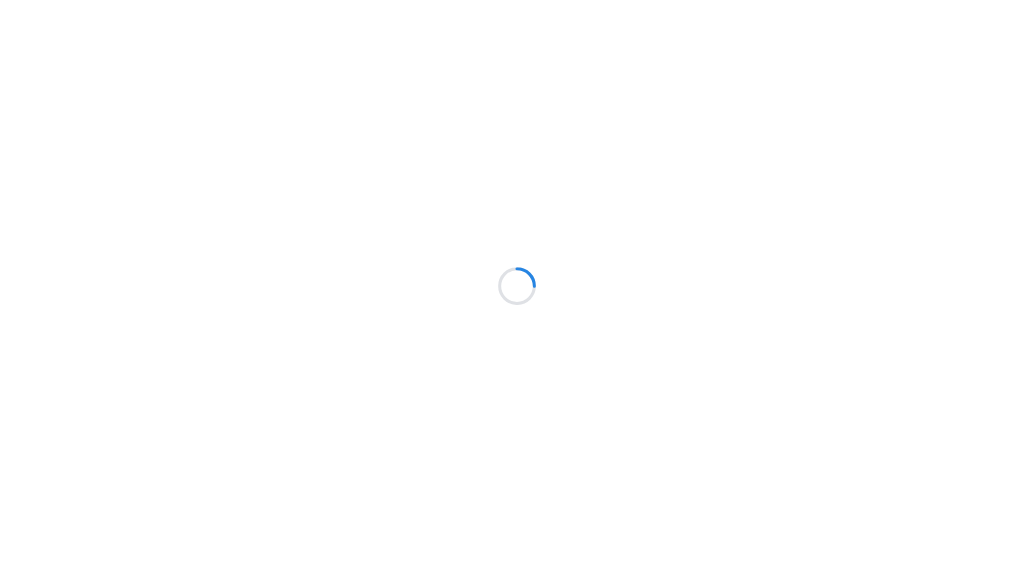 scroll, scrollTop: 0, scrollLeft: 0, axis: both 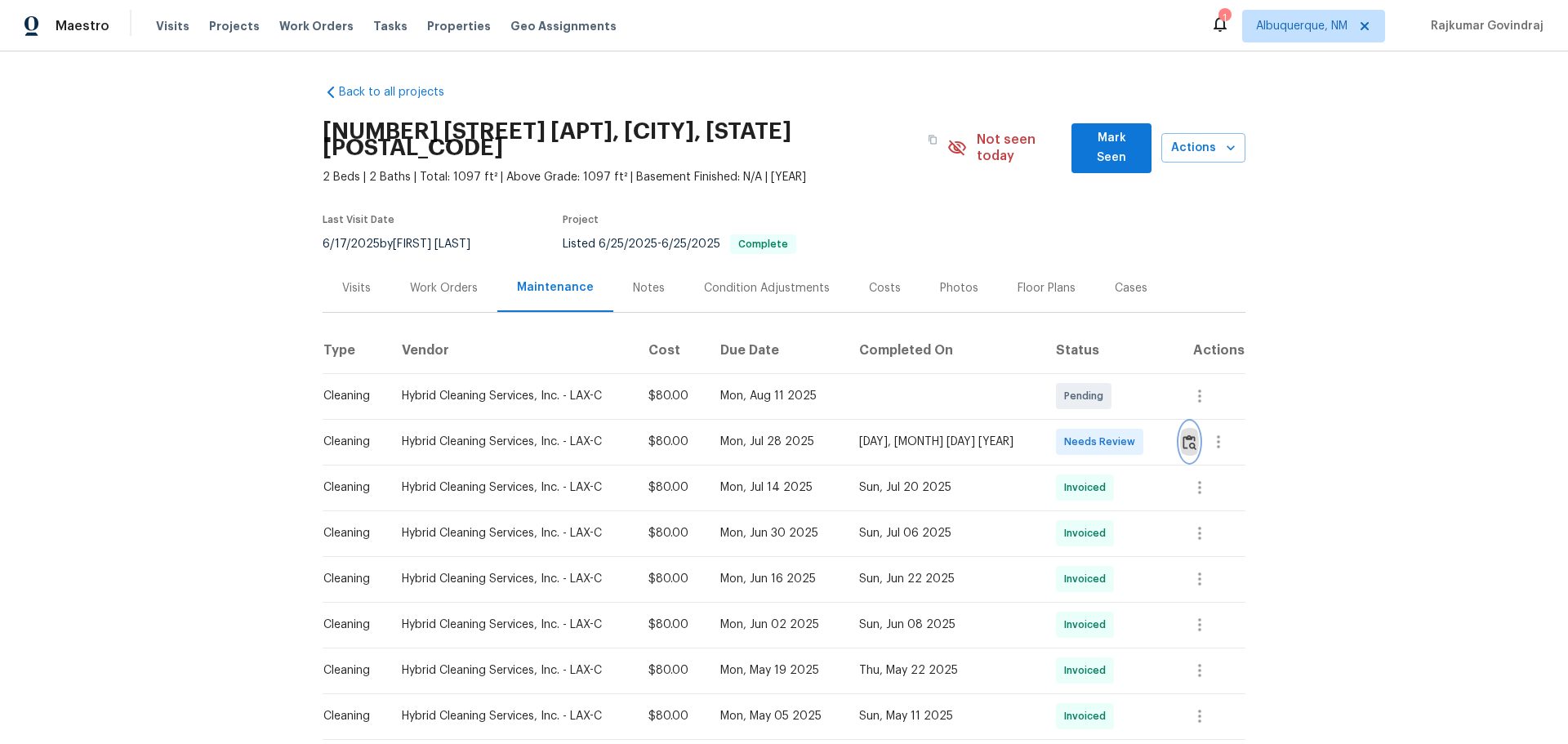 click at bounding box center [1189, 442] 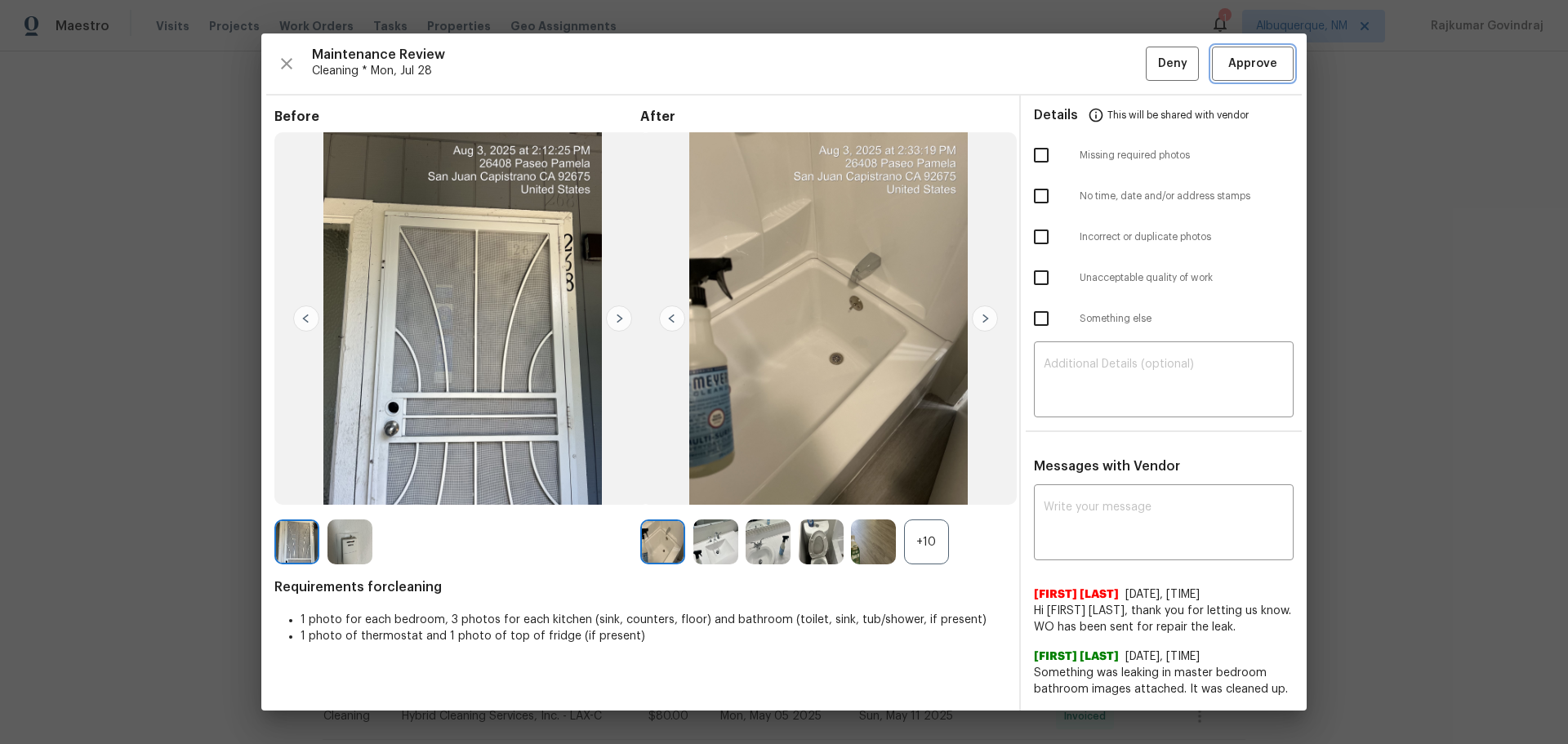 click on "Approve" at bounding box center (1253, 64) 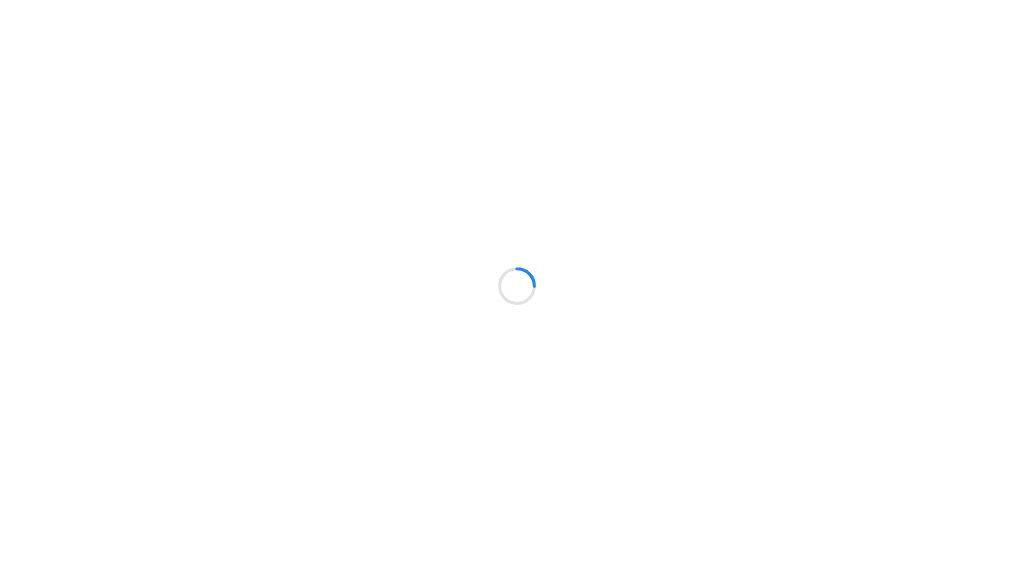 scroll, scrollTop: 0, scrollLeft: 0, axis: both 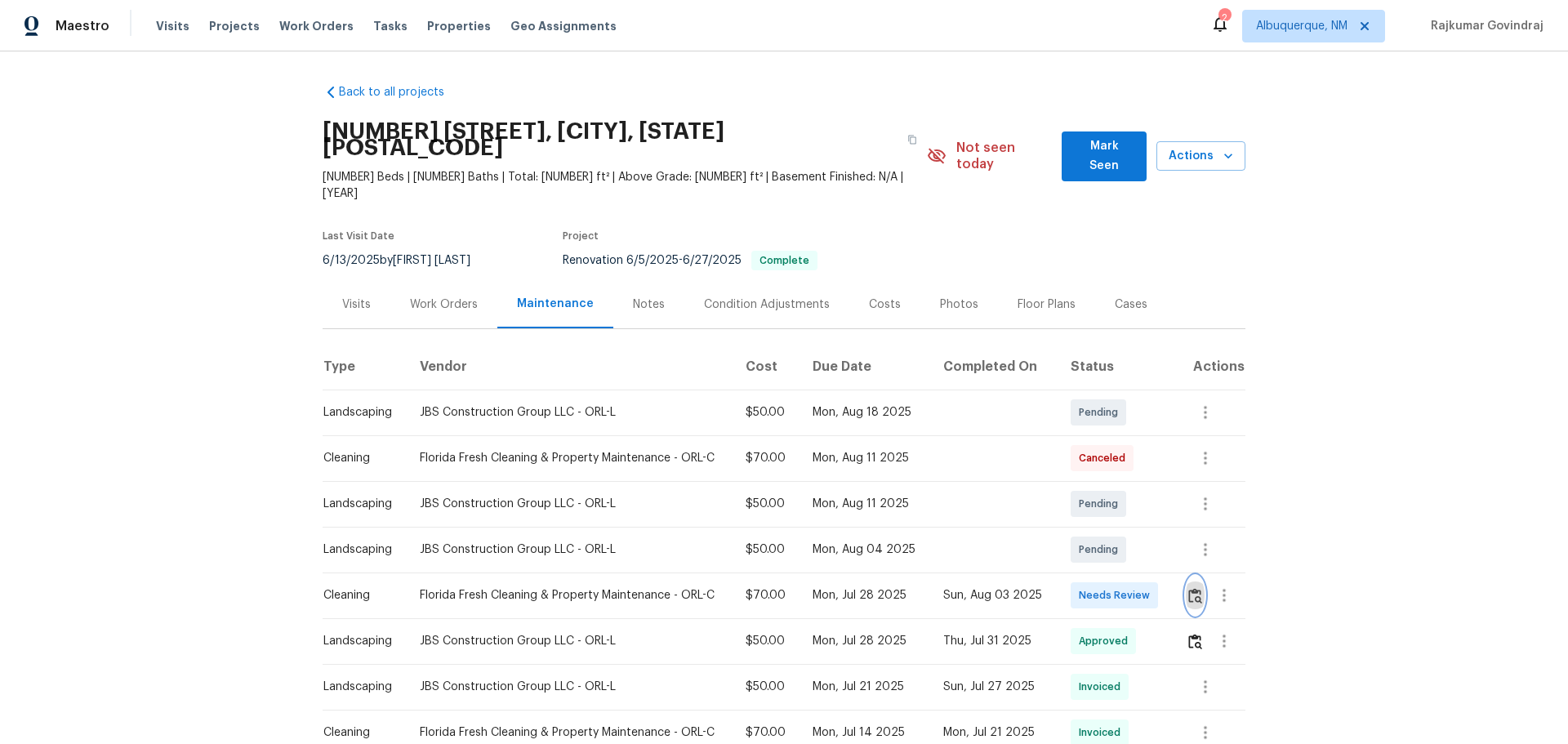 click at bounding box center [1195, 595] 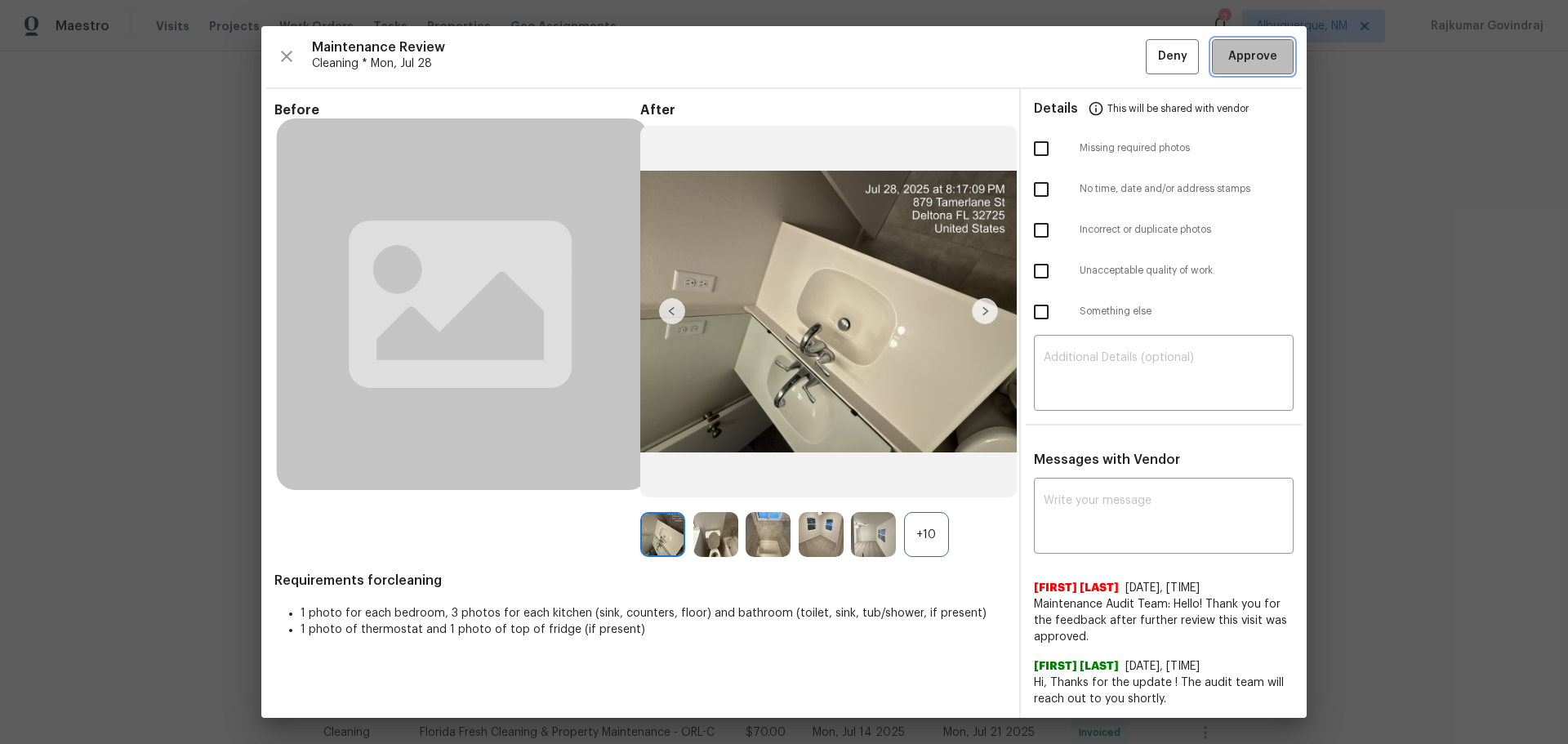 click on "Approve" at bounding box center [1253, 56] 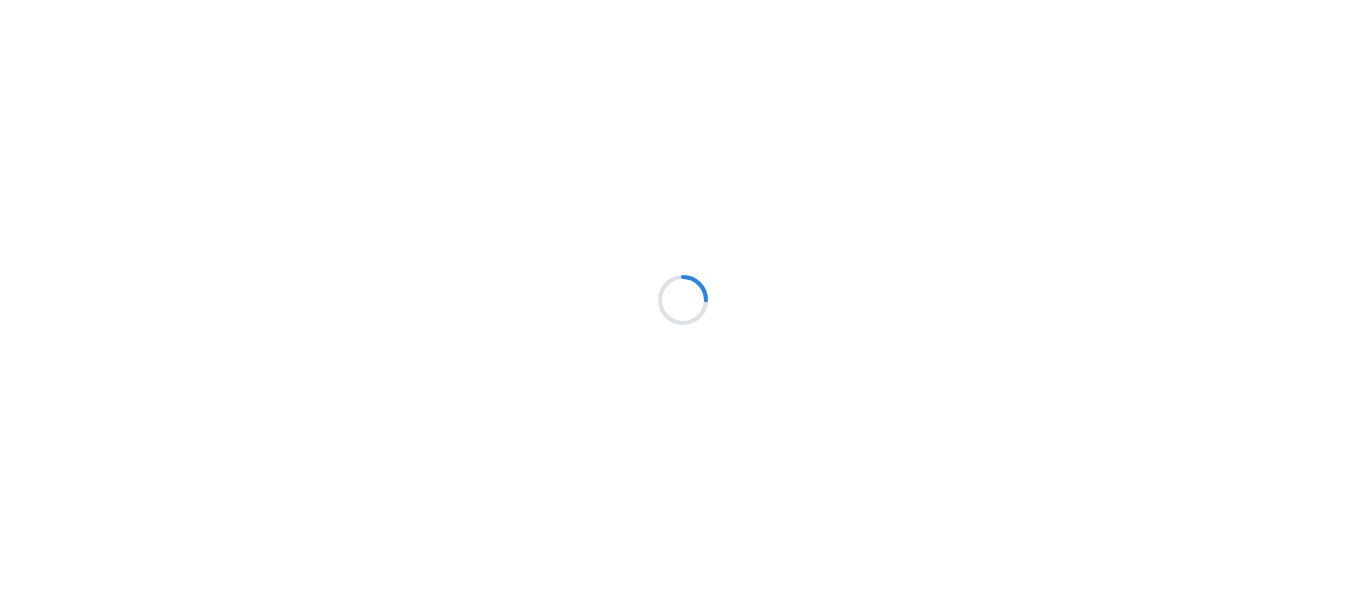 scroll, scrollTop: 0, scrollLeft: 0, axis: both 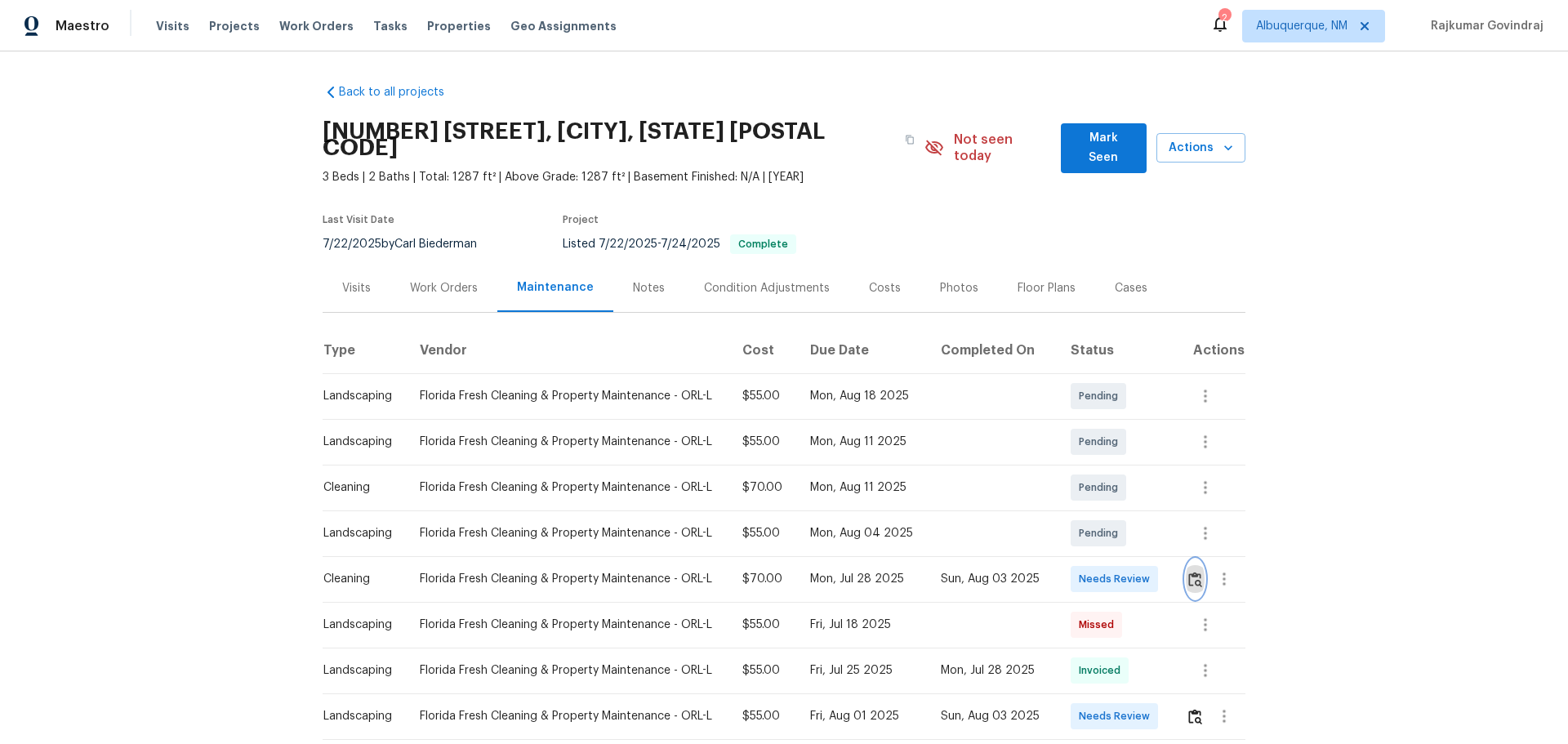 click at bounding box center (1195, 579) 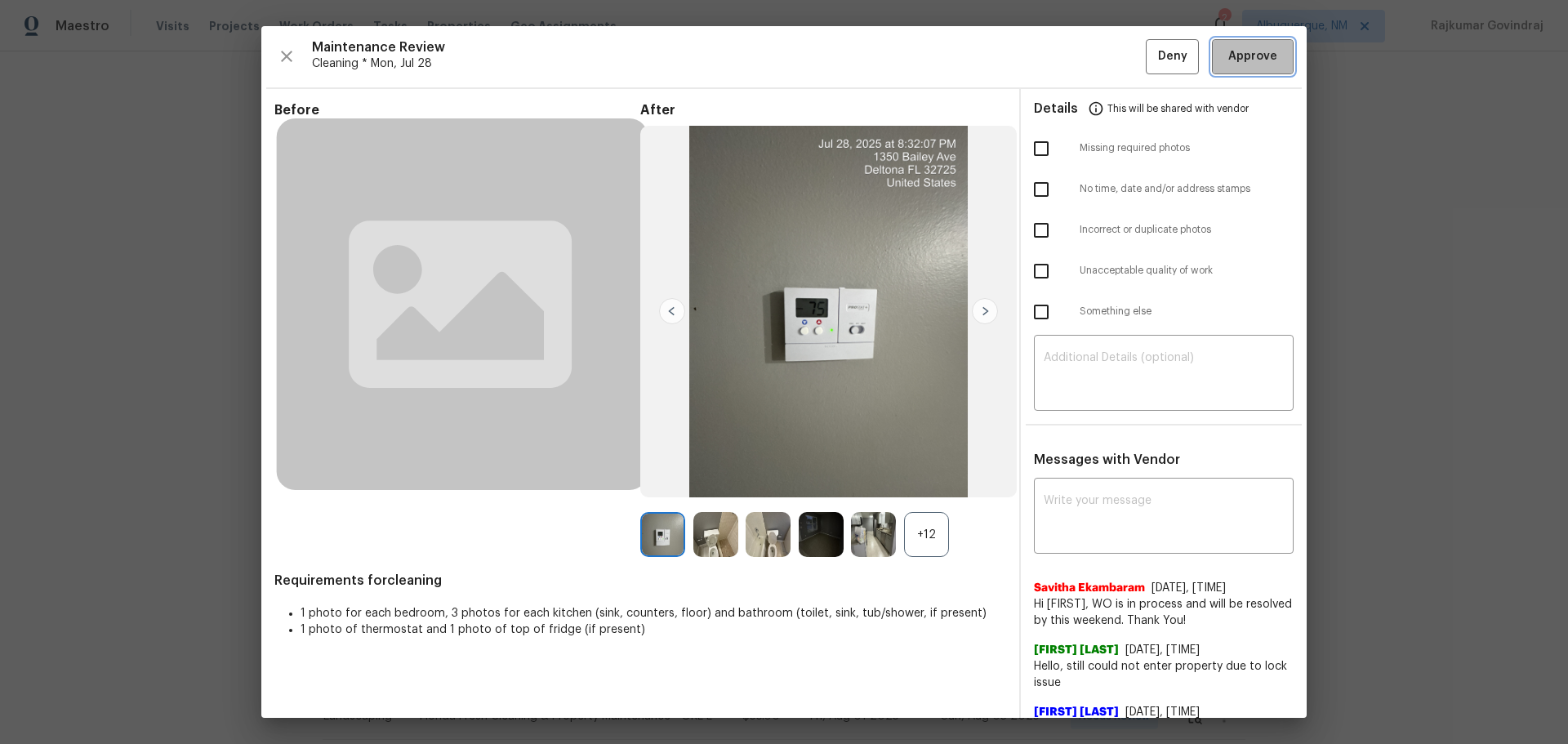 click on "Approve" at bounding box center (1253, 56) 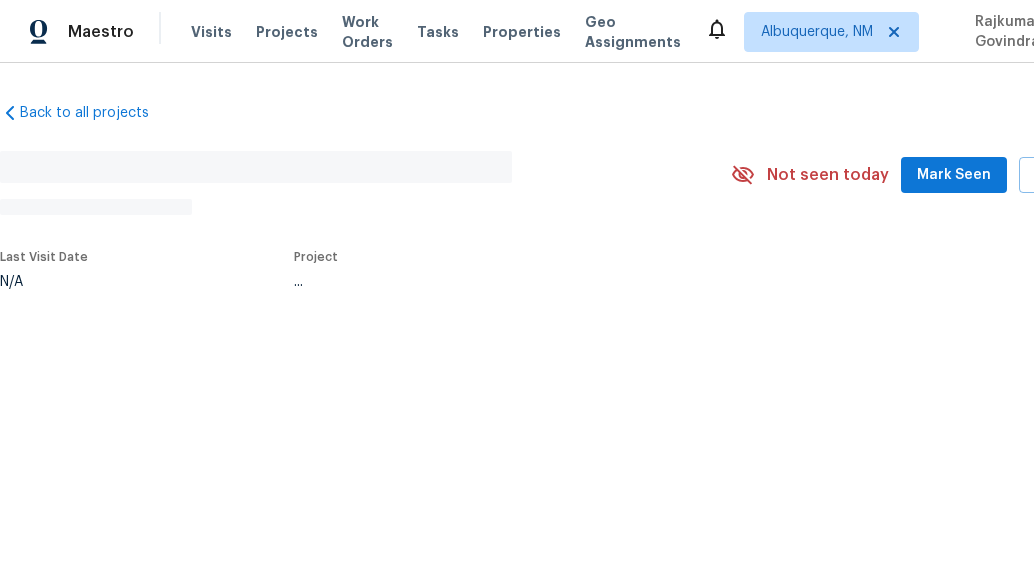 scroll, scrollTop: 0, scrollLeft: 0, axis: both 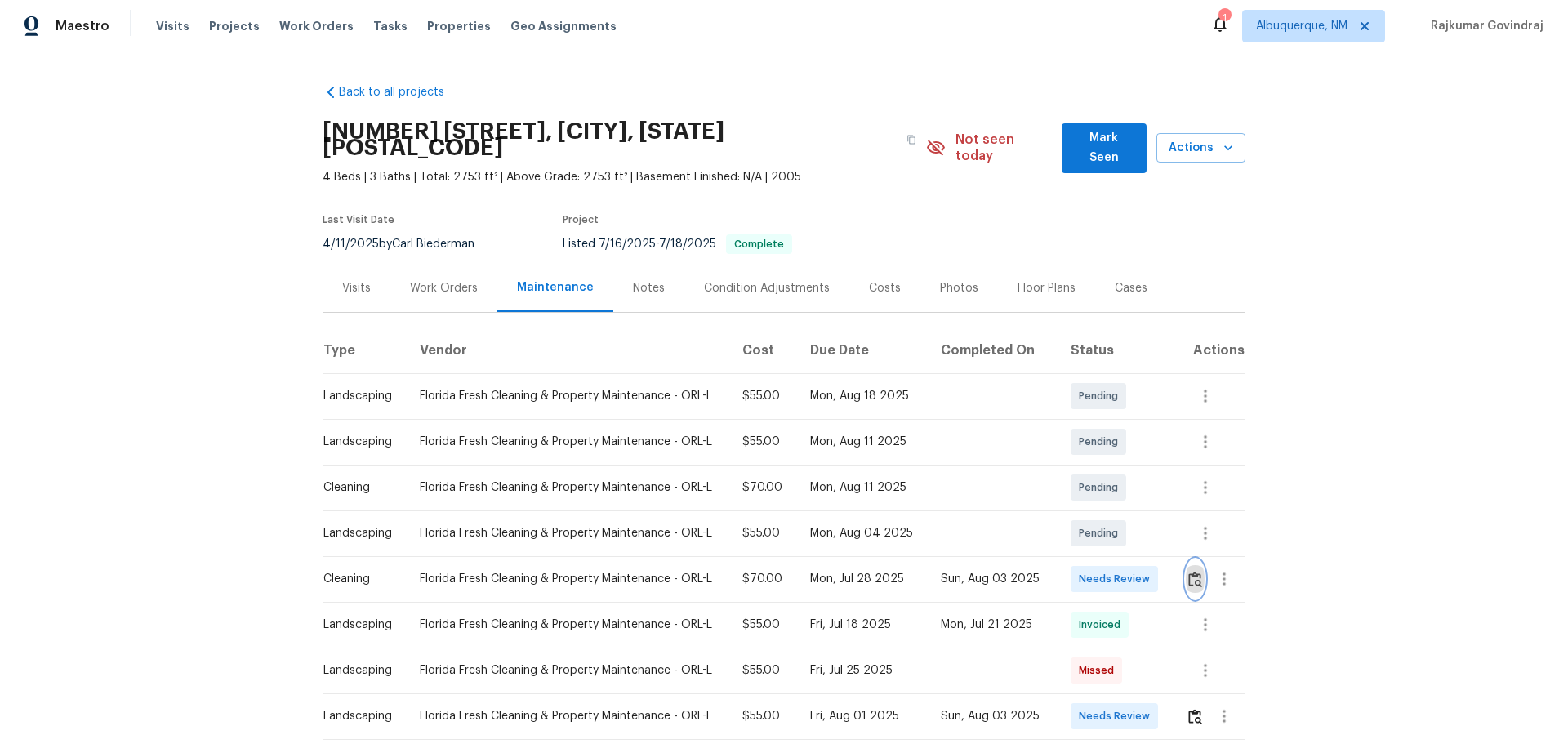 click at bounding box center (1195, 579) 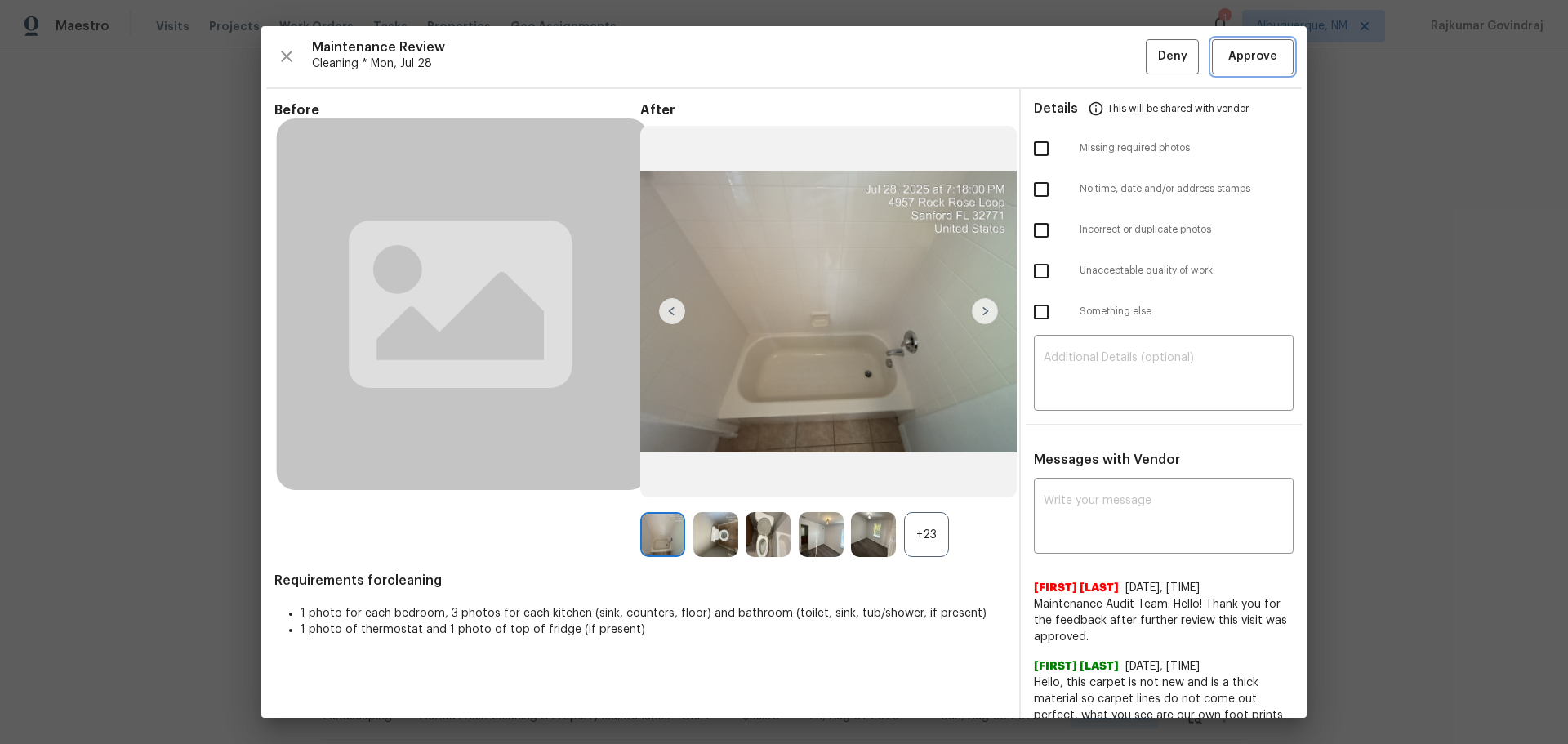 click on "Approve" at bounding box center (1253, 56) 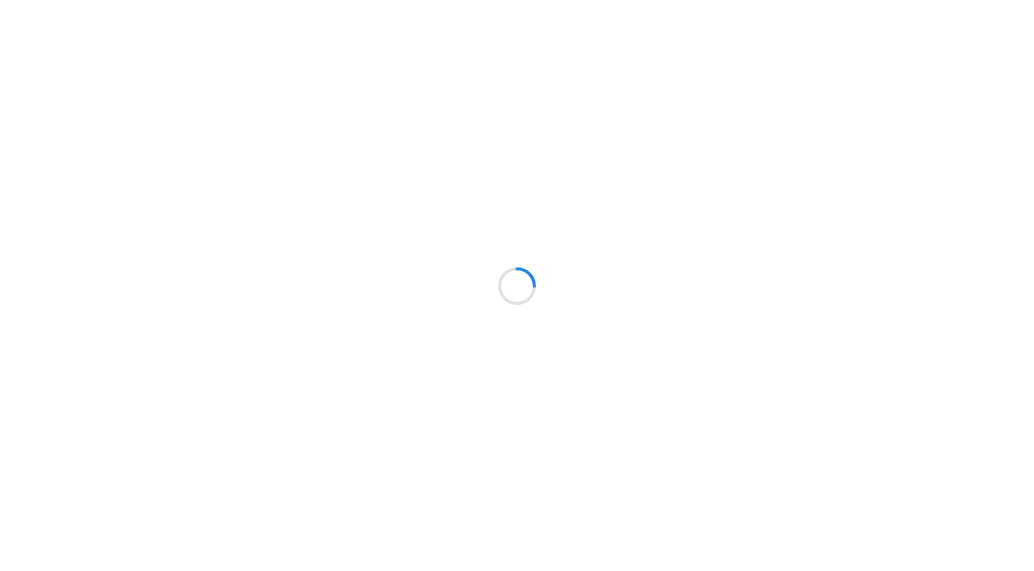 scroll, scrollTop: 0, scrollLeft: 0, axis: both 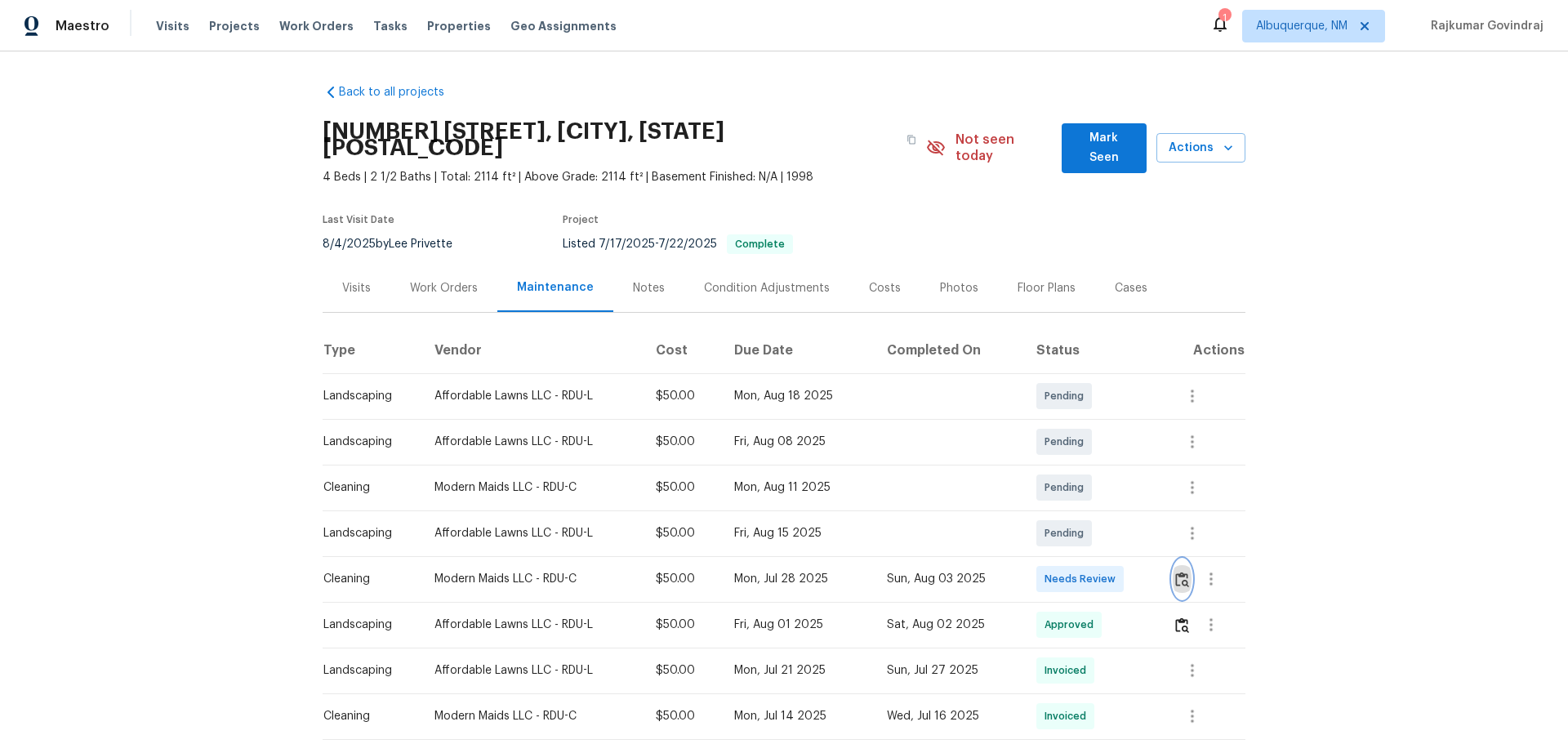 click at bounding box center (1182, 579) 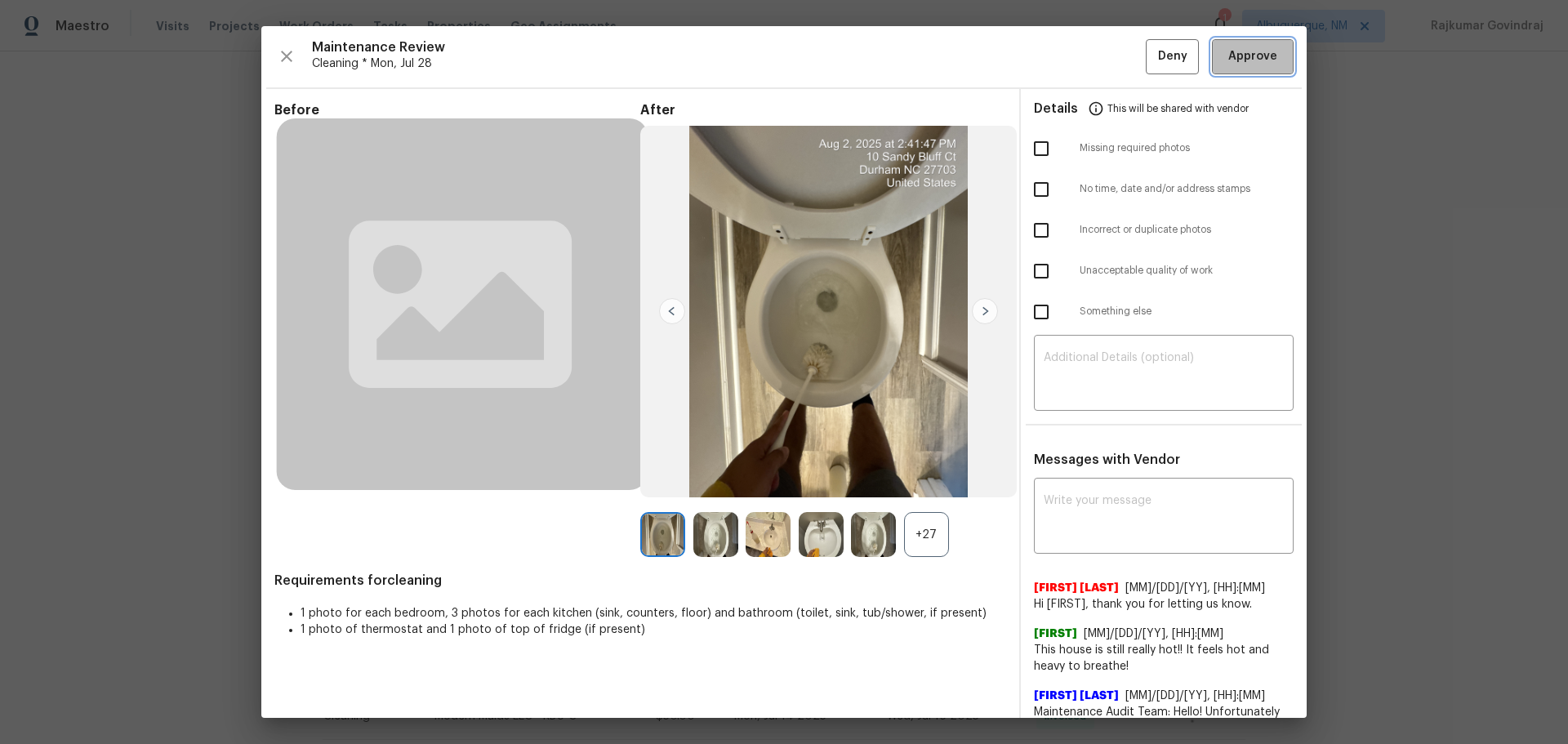 click on "Approve" at bounding box center [1253, 56] 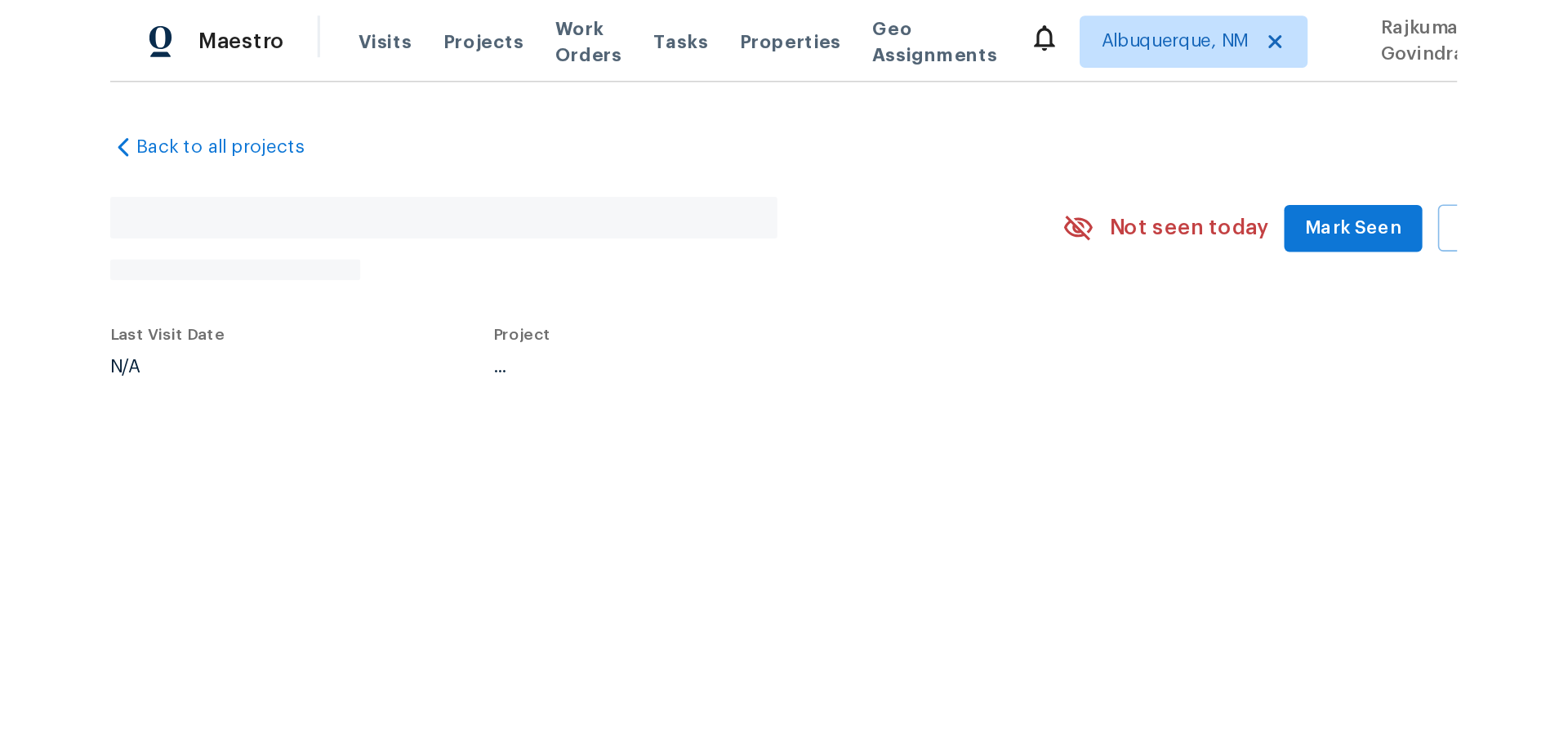 scroll, scrollTop: 0, scrollLeft: 0, axis: both 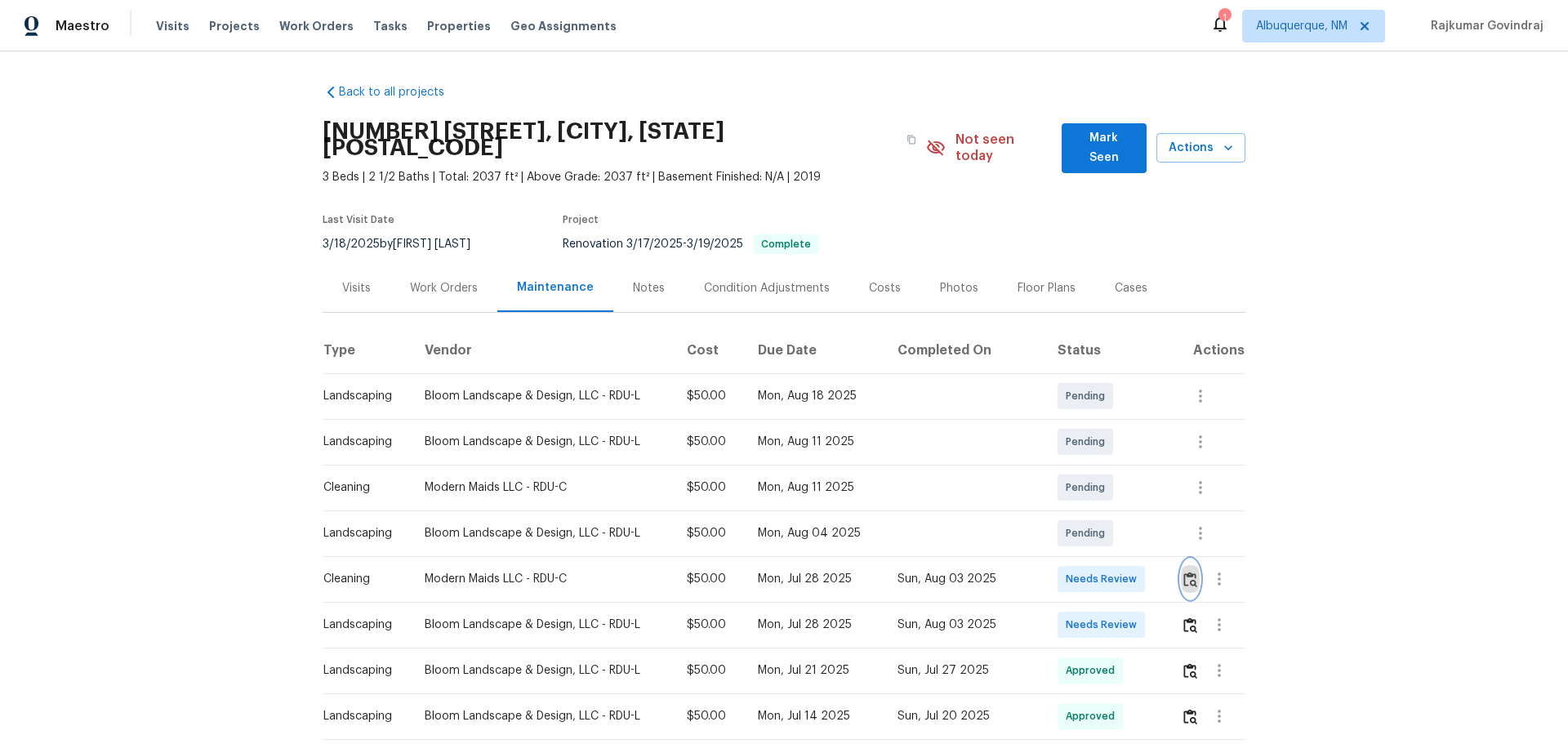 click at bounding box center [1190, 579] 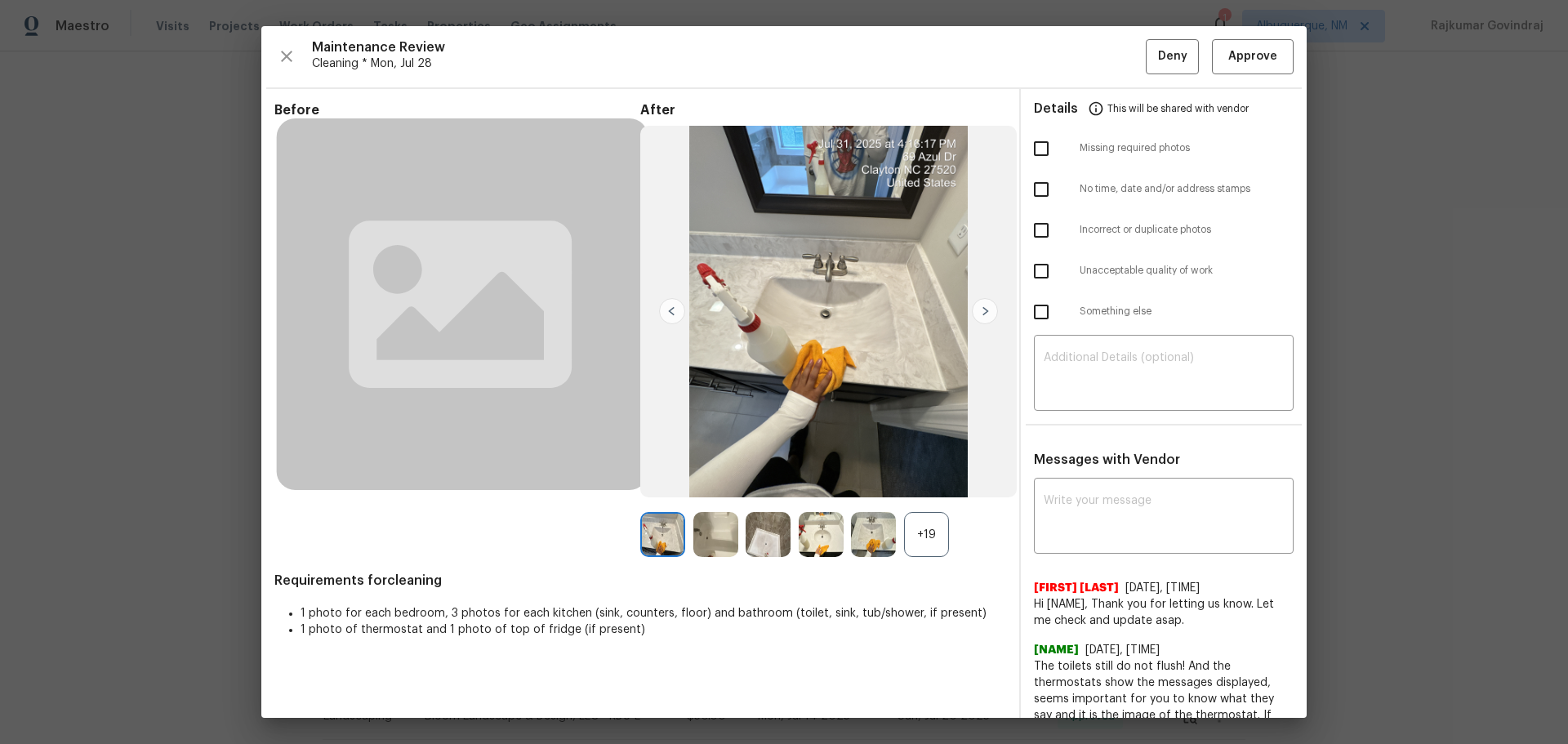 click at bounding box center [1041, 271] 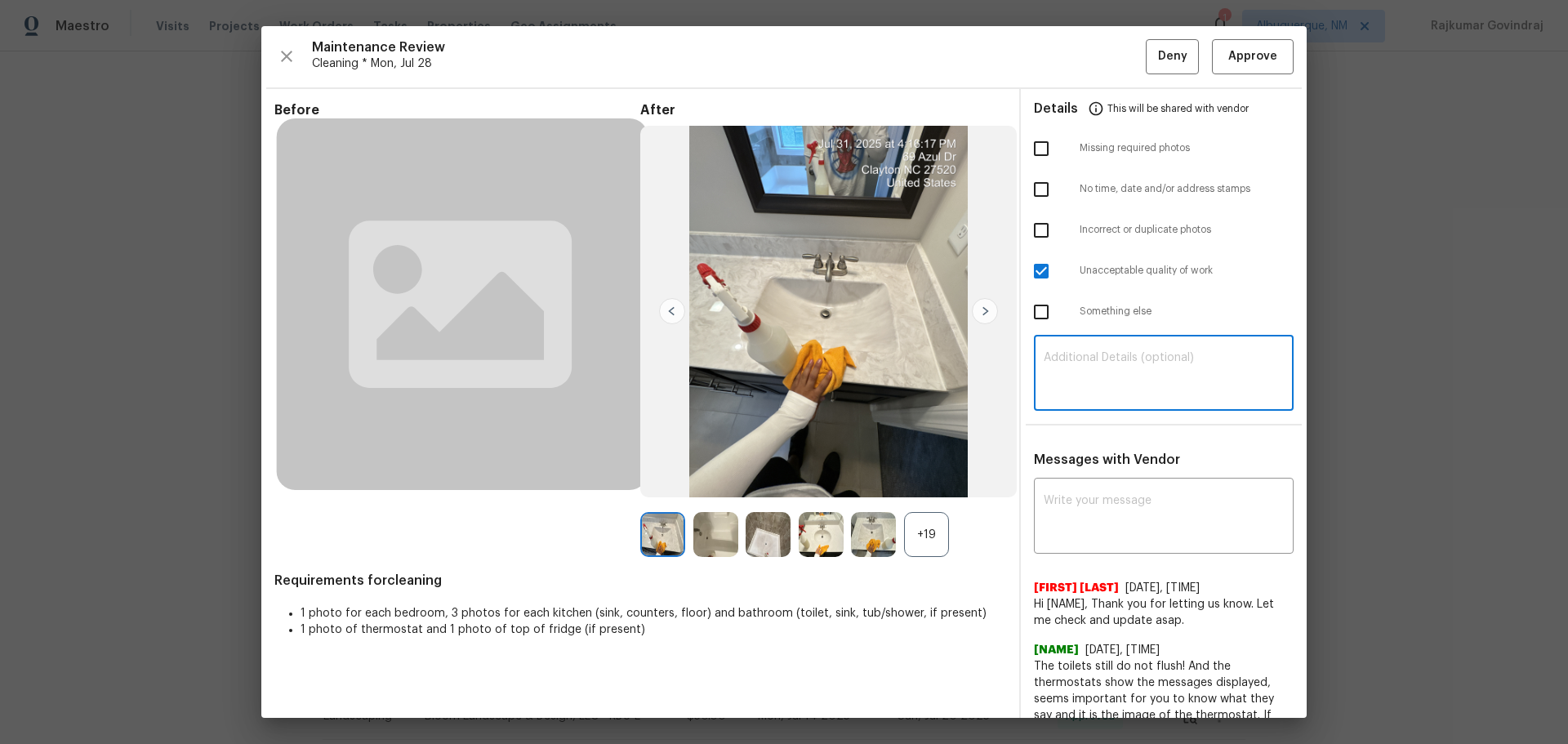 click at bounding box center (1164, 375) 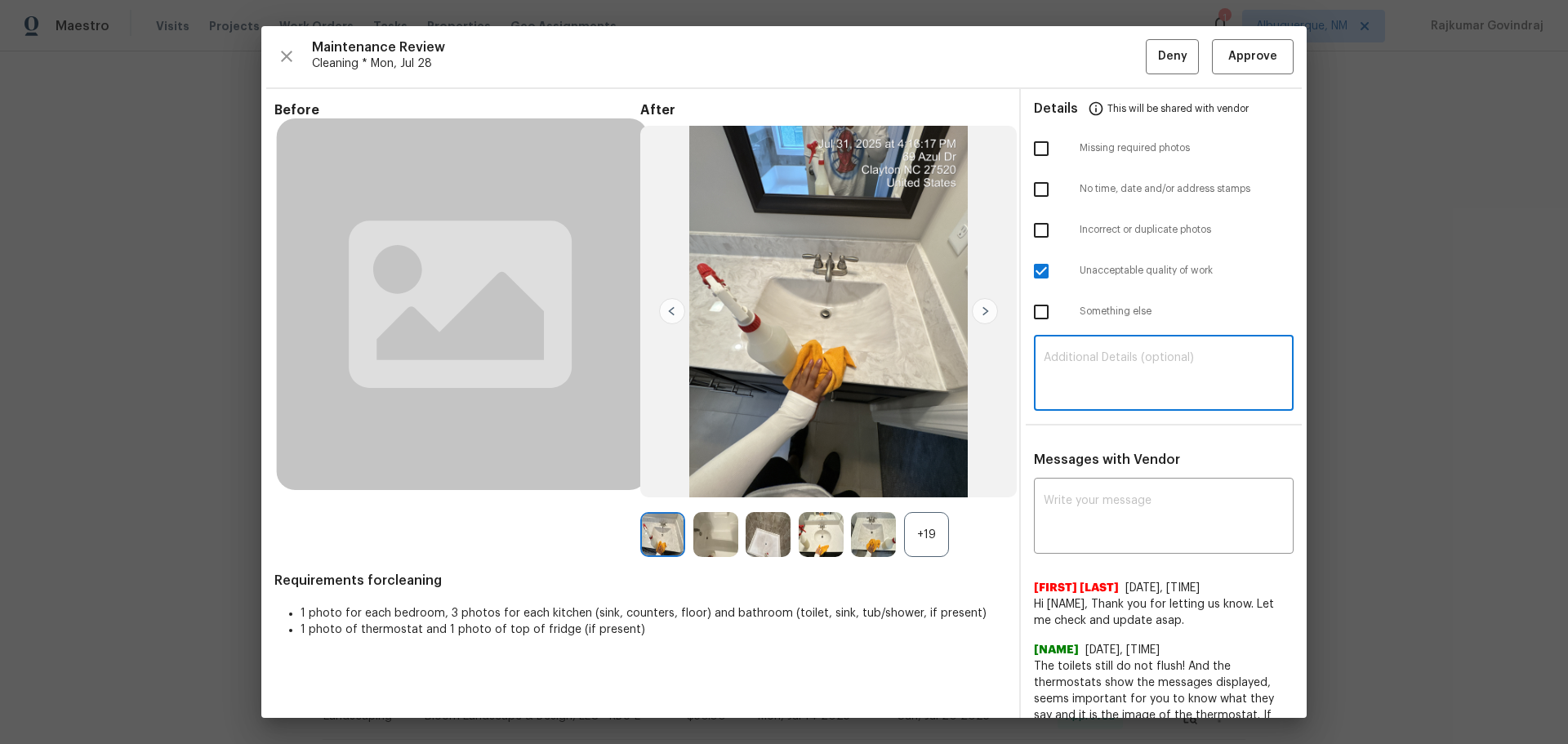 click at bounding box center (1041, 149) 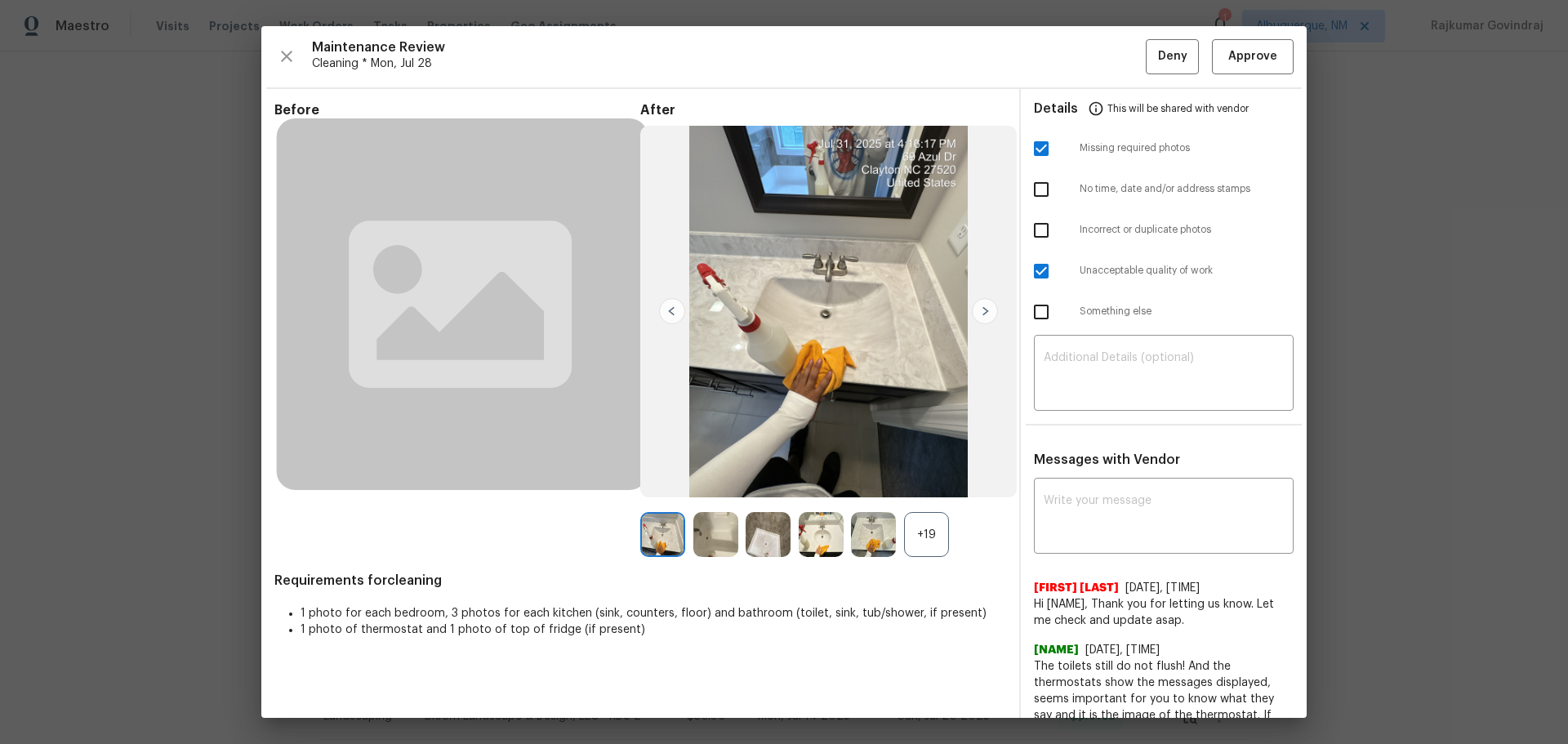 click at bounding box center (1041, 271) 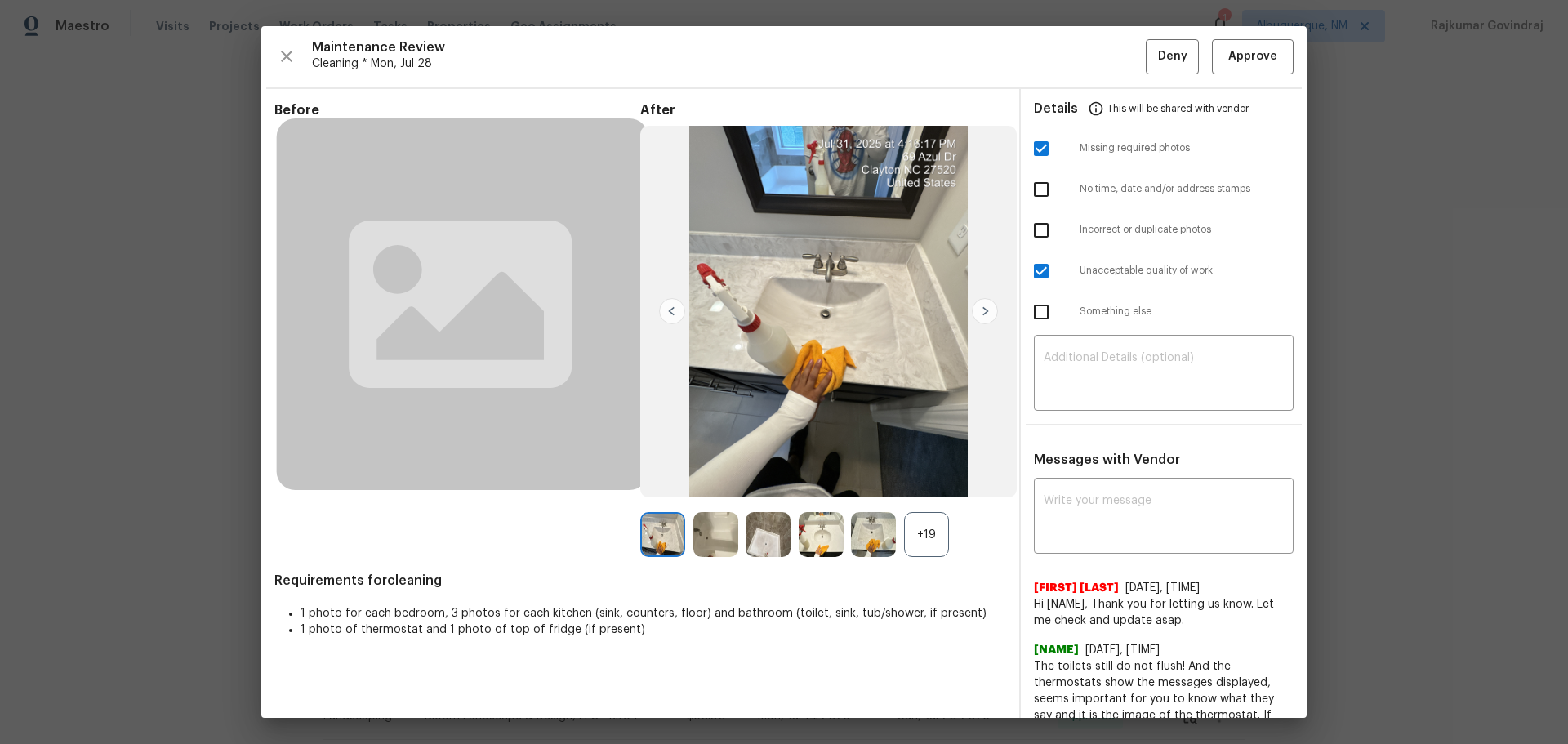checkbox on "false" 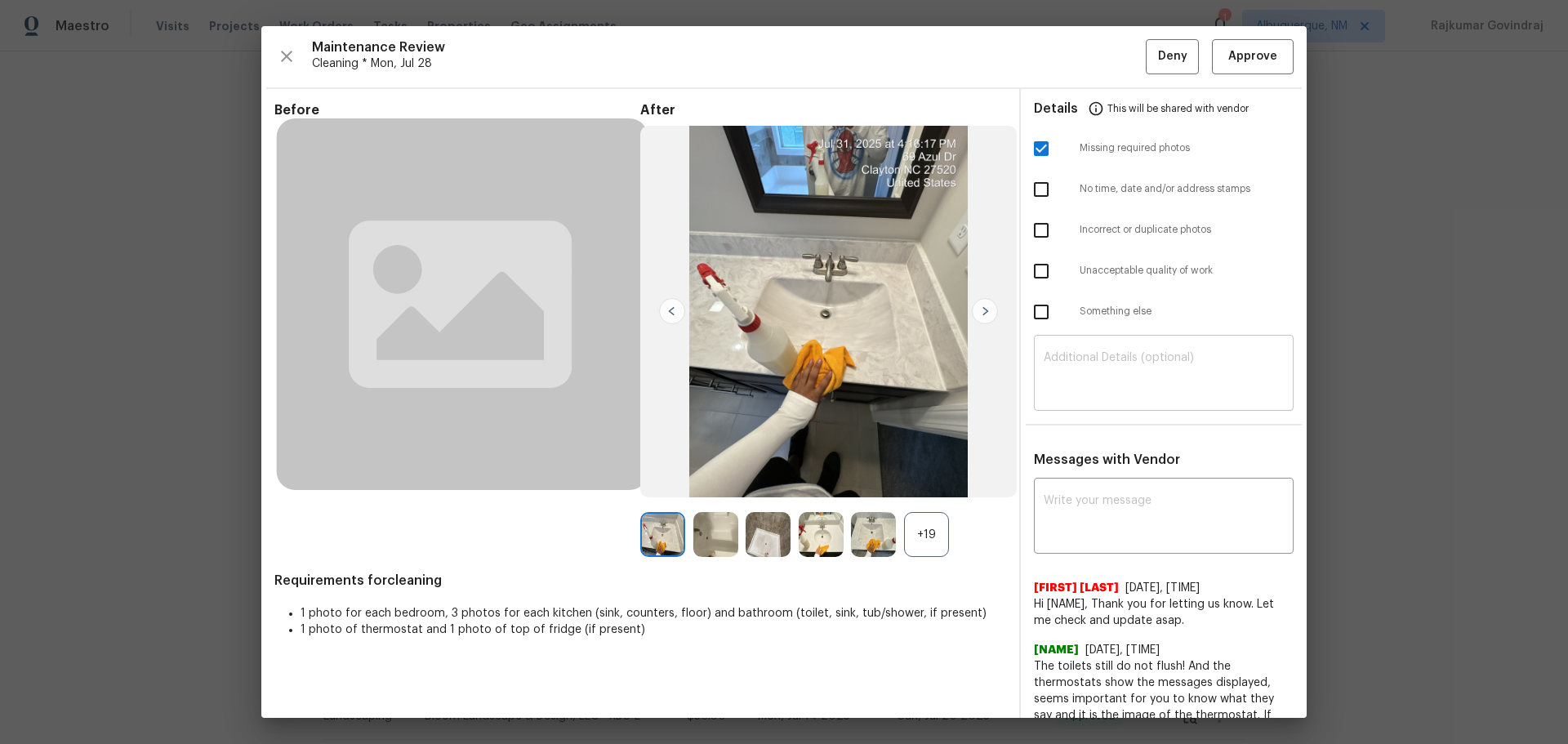 click at bounding box center [1164, 375] 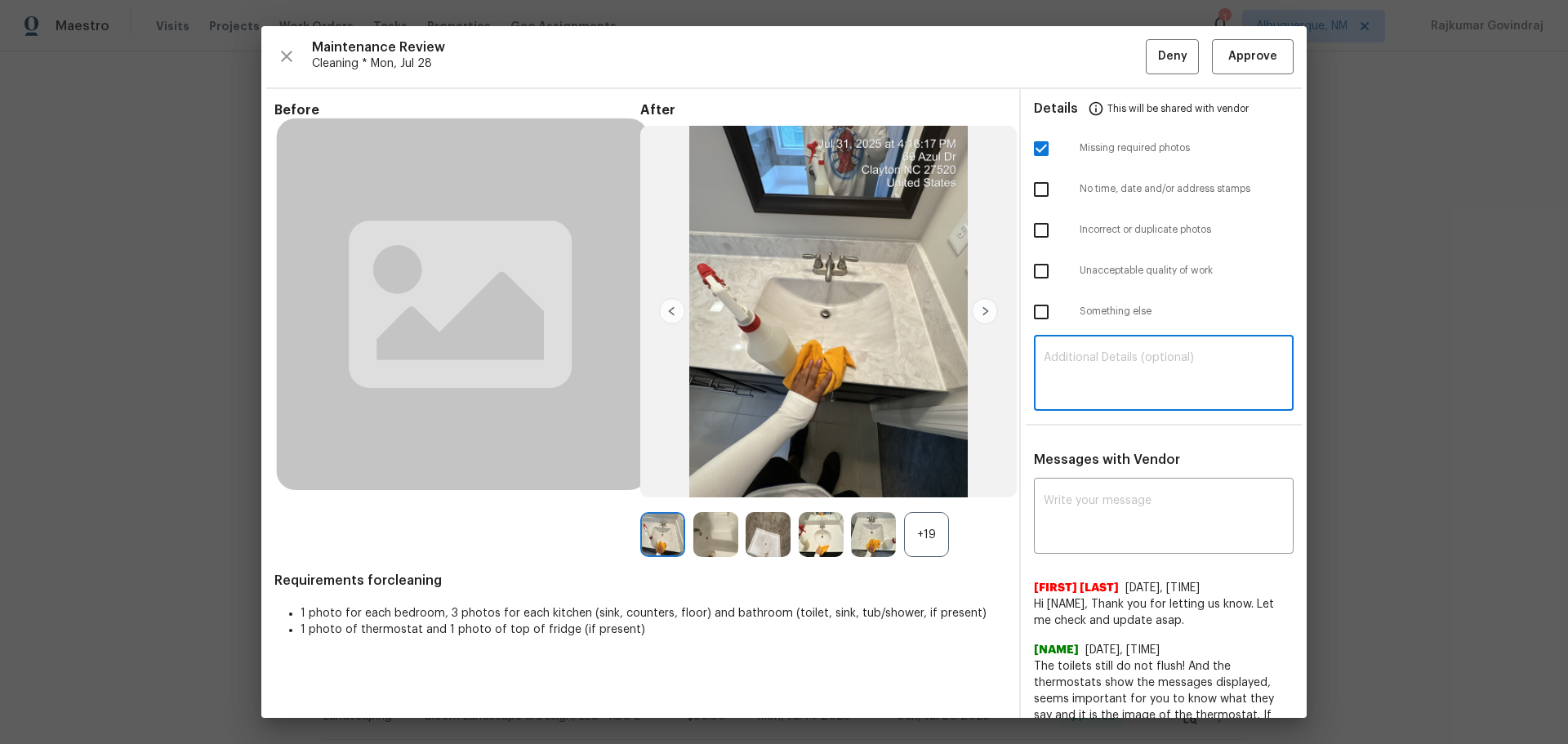 paste on "Maintenance Audit Team: Hello! Unfortunately, this cleaning visit completed on 08/03/2025 has been denied because we are missing the required photos for approval. For approval, please upload 1 open lid  and 1 bathroom sink is missing only if the correct or missing photos were taken on the same day the visit was completed. If those photos are available, they must be uploaded within 48 hours of the original visit date. If the required photos were not taken on the day of the visit, the denial will remain in place. If you or your team need a refresher on the quality standards and requirements, please refer to the updated Standards of Work that have been distributed via email. Thank you!" 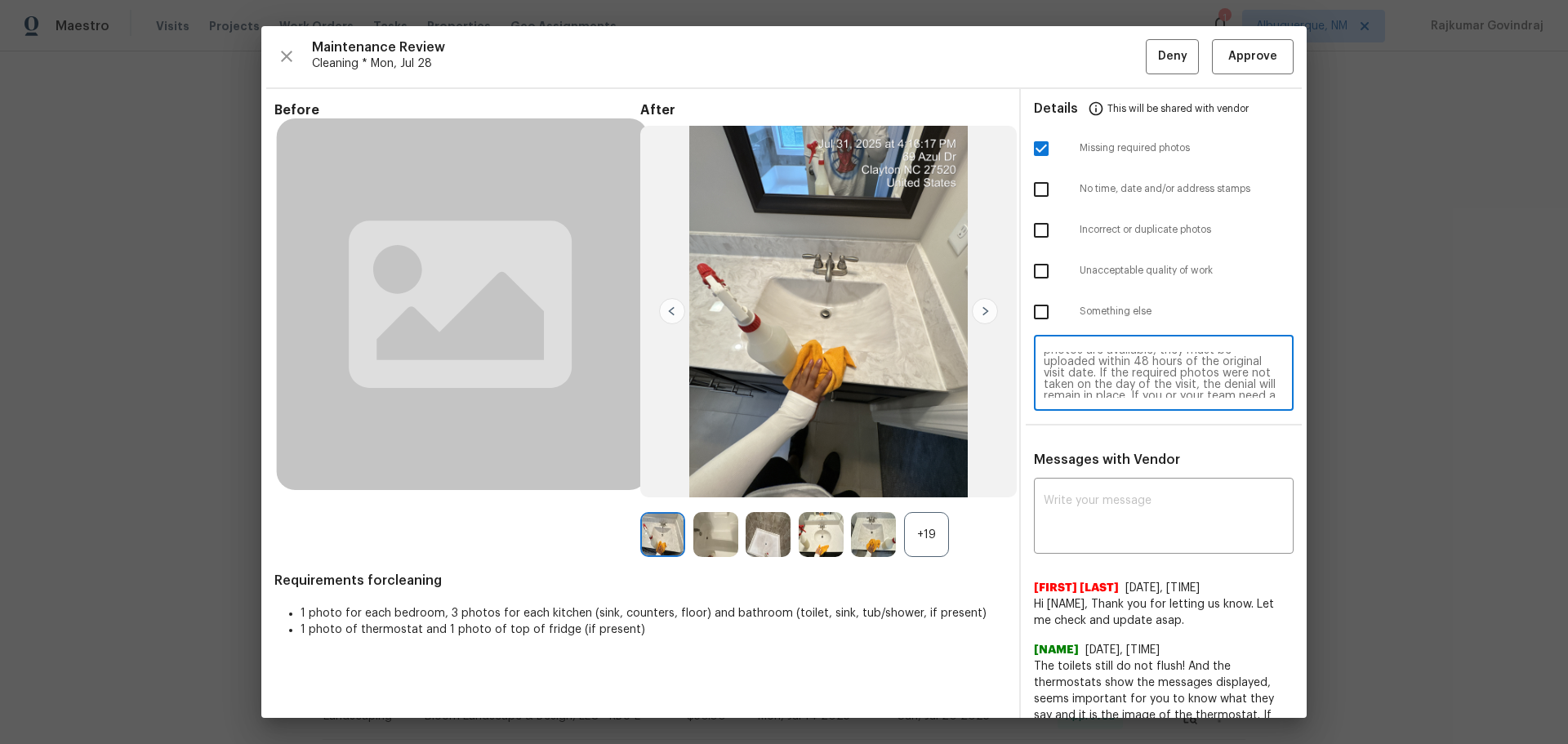 scroll, scrollTop: 0, scrollLeft: 0, axis: both 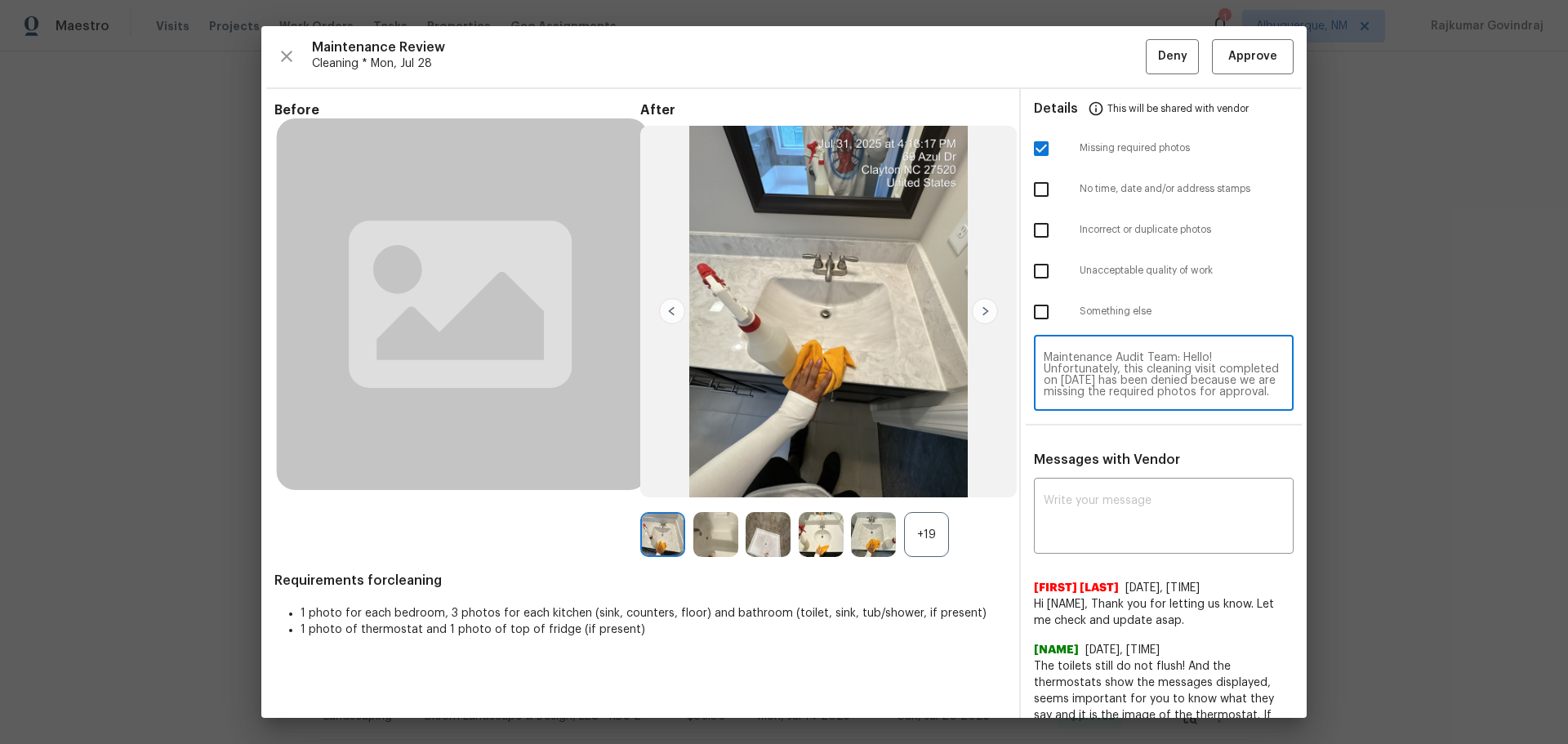 click on "Maintenance Audit Team: Hello! Unfortunately, this cleaning visit completed on 08/03/2025 has been denied because we are missing the required photos for approval. For approval, please upload 1 open lid  and 1 bathroom sink is missing only if the correct or missing photos were taken on the same day the visit was completed. If those photos are available, they must be uploaded within 48 hours of the original visit date. If the required photos were not taken on the day of the visit, the denial will remain in place. If you or your team need a refresher on the quality standards and requirements, please refer to the updated Standards of Work that have been distributed via email. Thank you!" at bounding box center [1164, 375] 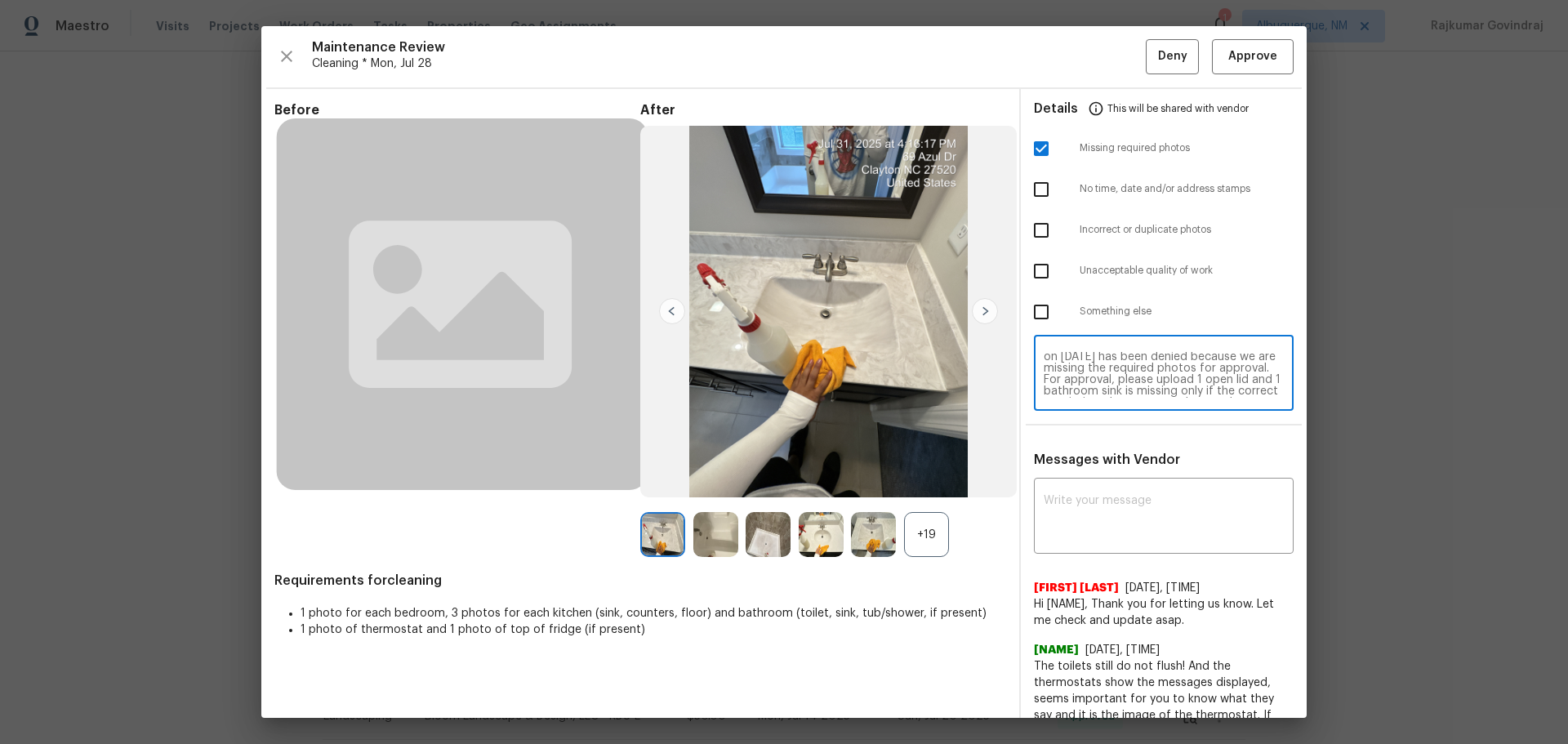 scroll, scrollTop: 35, scrollLeft: 0, axis: vertical 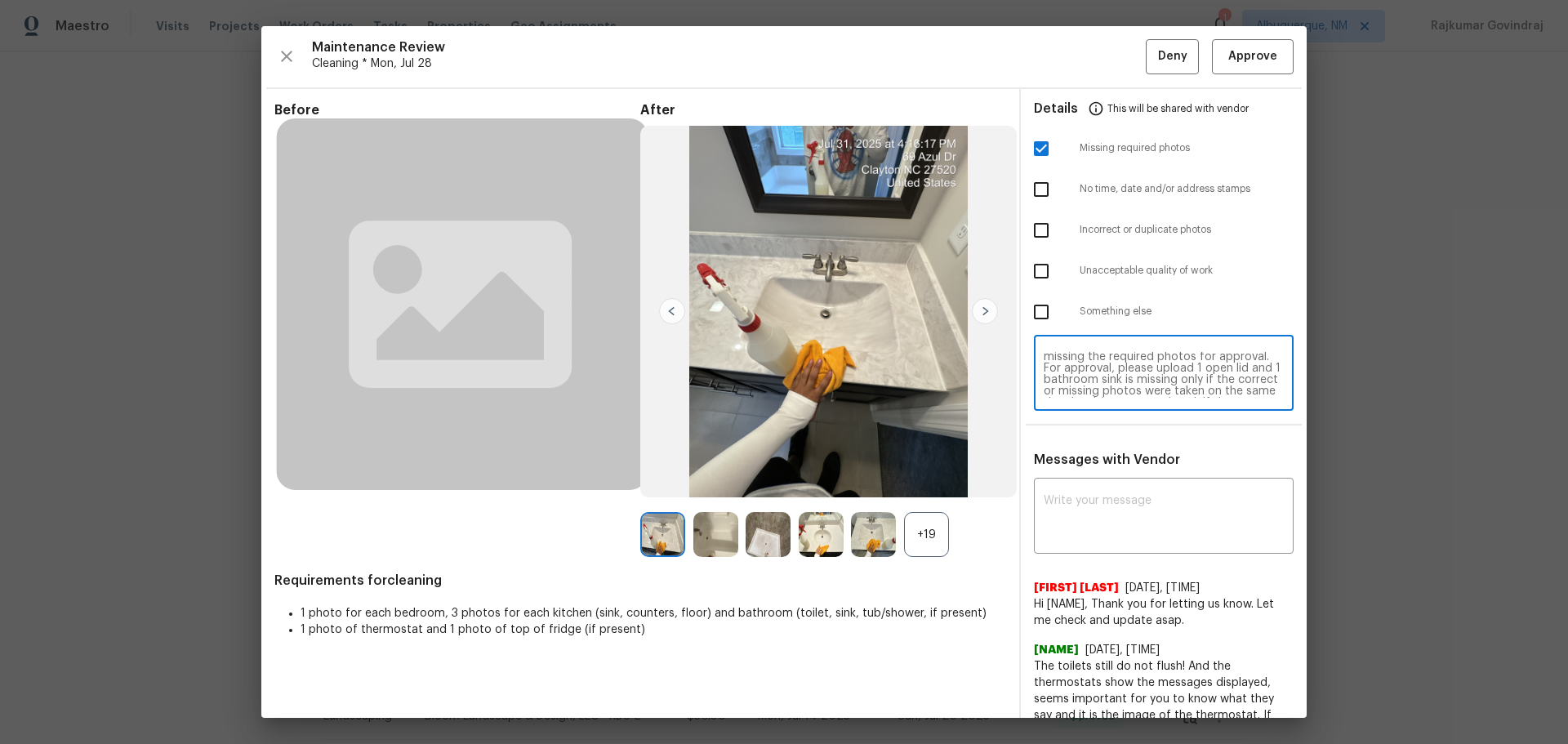click on "Maintenance Audit Team: Hello! Unfortunately, this cleaning visit completed on 08/03/2025 has been denied because we are missing the required photos for approval. For approval, please upload 1 open lid  and 1 bathroom sink is missing only if the correct or missing photos were taken on the same day the visit was completed. If those photos are available, they must be uploaded within 48 hours of the original visit date. If the required photos were not taken on the day of the visit, the denial will remain in place. If you or your team need a refresher on the quality standards and requirements, please refer to the updated Standards of Work that have been distributed via email. Thank you!" at bounding box center [1164, 375] 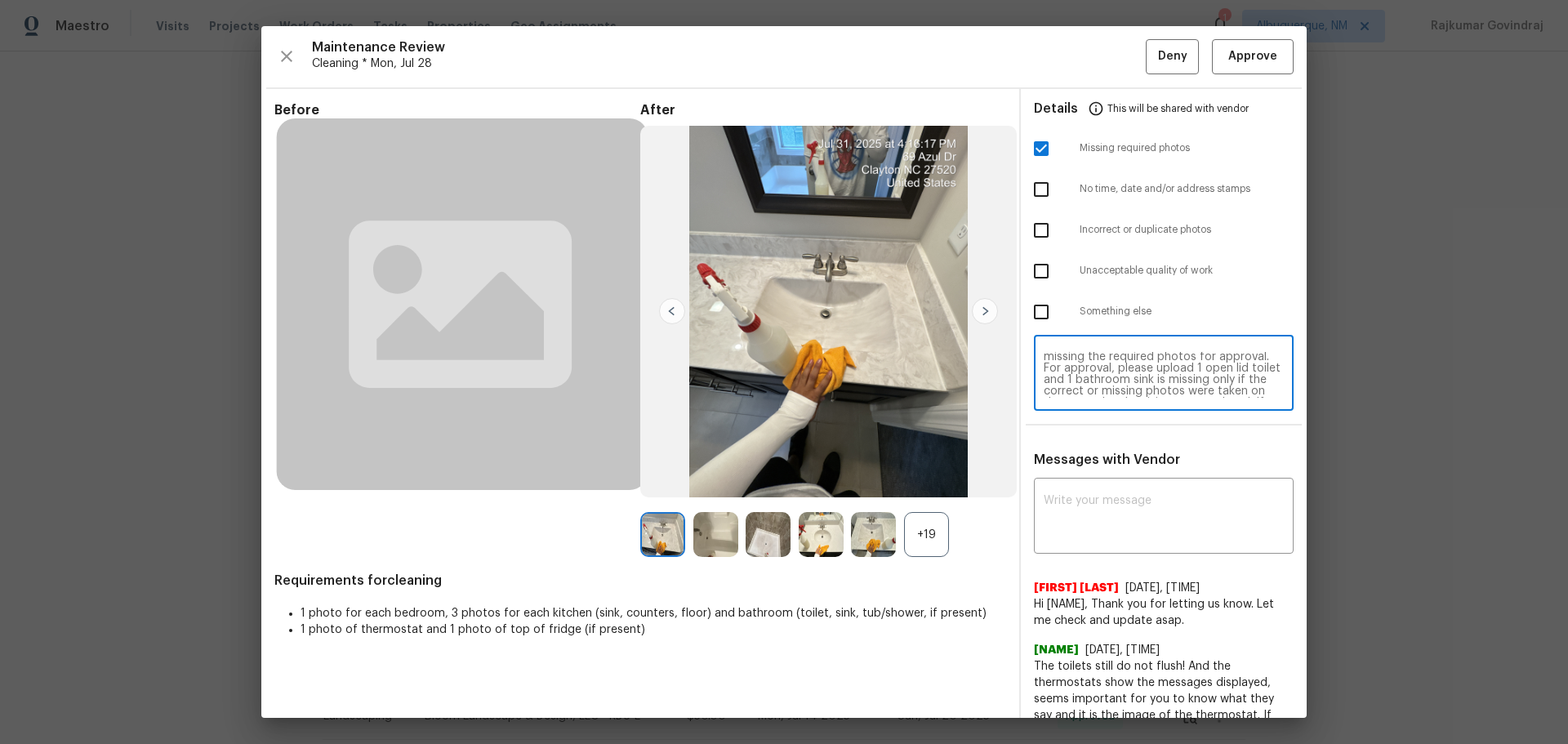 click on "Maintenance Audit Team: Hello! Unfortunately, this cleaning visit completed on 08/03/2025 has been denied because we are missing the required photos for approval. For approval, please upload 1 open lid toilet and 1 bathroom sink is missing only if the correct or missing photos were taken on the same day the visit was completed. If those photos are available, they must be uploaded within 48 hours of the original visit date. If the required photos were not taken on the day of the visit, the denial will remain in place. If you or your team need a refresher on the quality standards and requirements, please refer to the updated Standards of Work that have been distributed via email. Thank you!" at bounding box center (1164, 375) 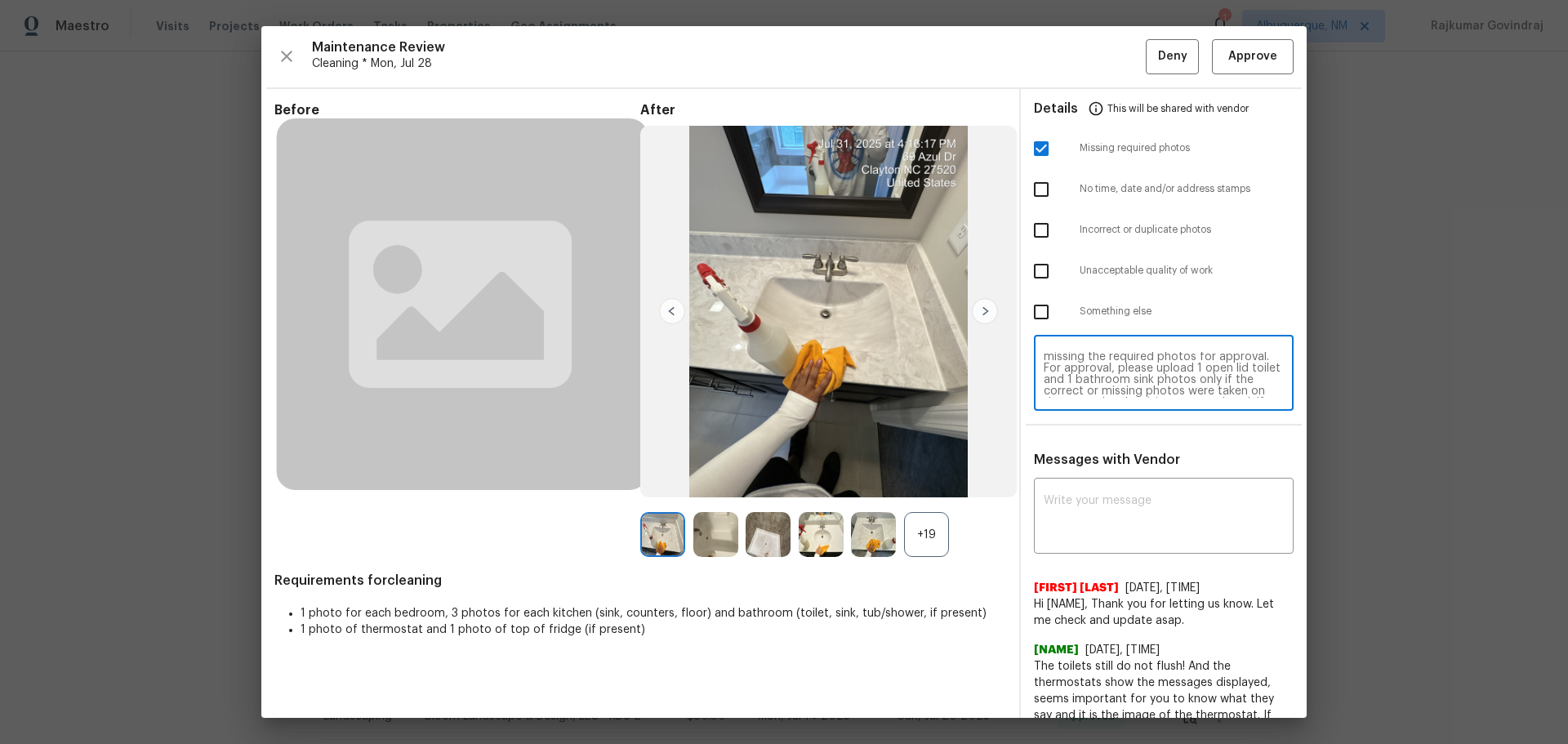 click on "Maintenance Audit Team: Hello! Unfortunately, this cleaning visit completed on 08/03/2025 has been denied because we are missing the required photos for approval. For approval, please upload 1 open lid toilet and 1 bathroom sink photos only if the correct or missing photos were taken on the same day the visit was completed. If those photos are available, they must be uploaded within 48 hours of the original visit date. If the required photos were not taken on the day of the visit, the denial will remain in place. If you or your team need a refresher on the quality standards and requirements, please refer to the updated Standards of Work that have been distributed via email. Thank you!" at bounding box center (1164, 375) 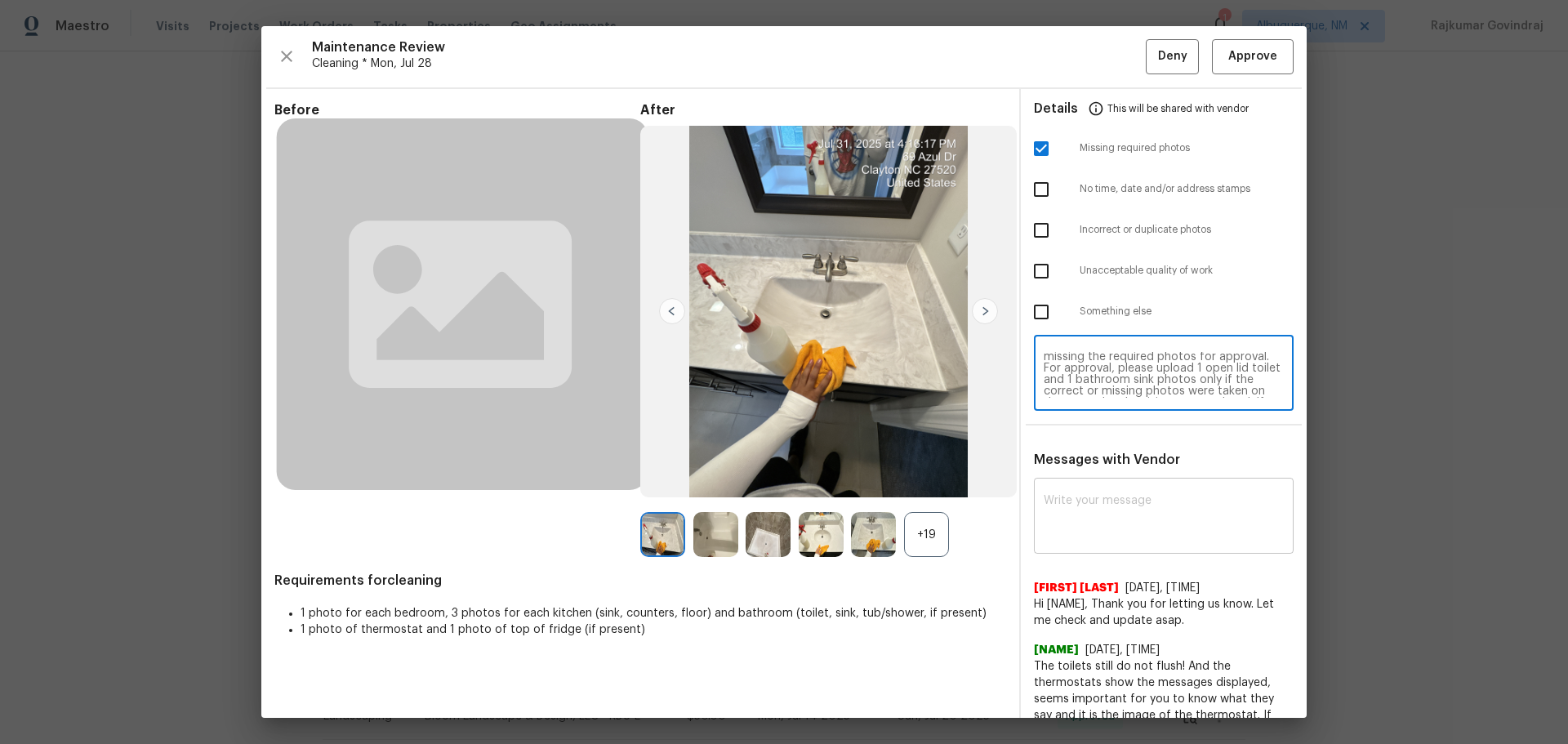 type on "Maintenance Audit Team: Hello! Unfortunately, this cleaning visit completed on 08/03/2025 has been denied because we are missing the required photos for approval. For approval, please upload 1 open lid toilet and 1 bathroom sink photos only if the correct or missing photos were taken on the same day the visit was completed. If those photos are available, they must be uploaded within 48 hours of the original visit date. If the required photos were not taken on the day of the visit, the denial will remain in place. If you or your team need a refresher on the quality standards and requirements, please refer to the updated Standards of Work that have been distributed via email. Thank you!" 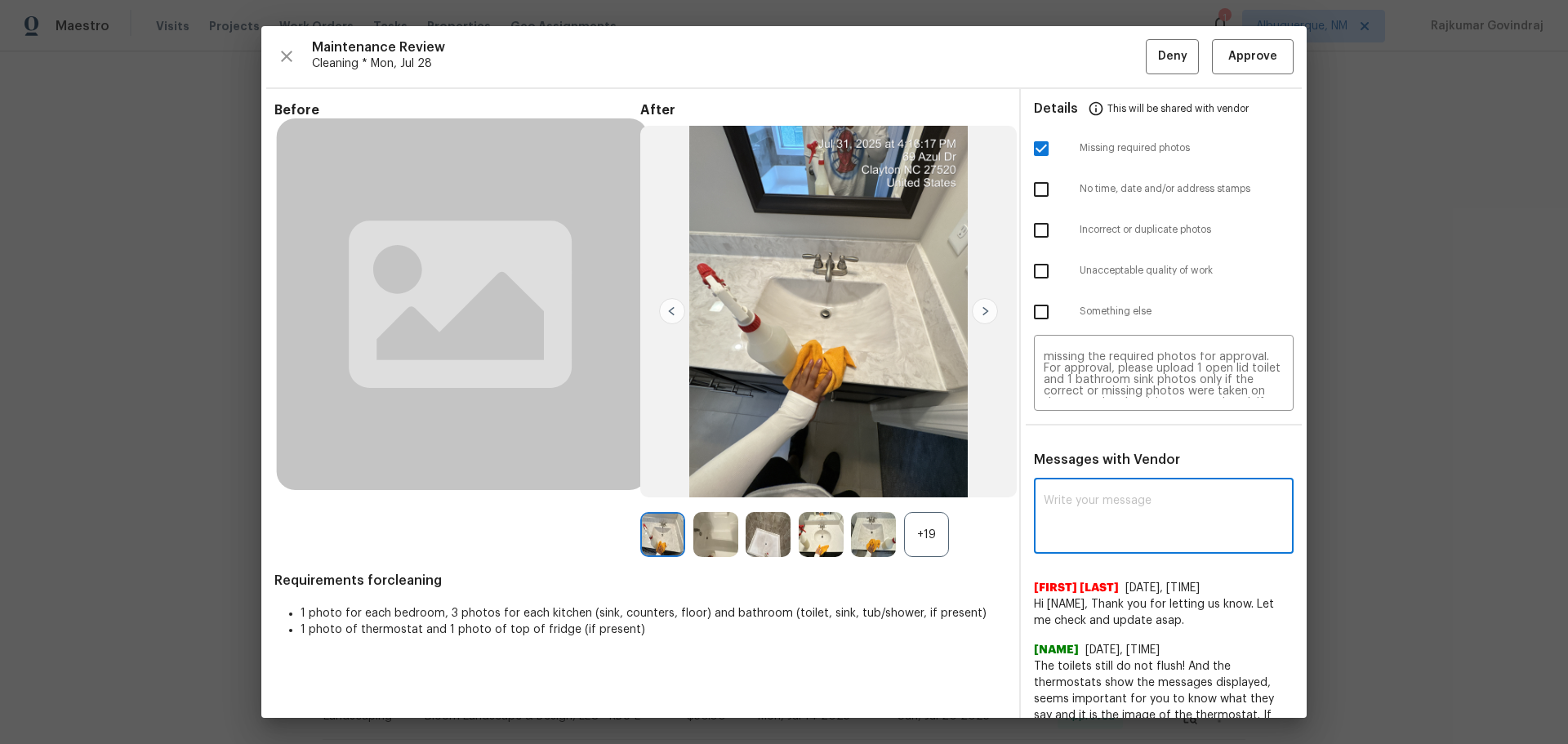 paste on "Maintenance Audit Team: Hello! Unfortunately, this cleaning visit completed on 08/03/2025 has been denied because we are missing the required photos for approval. For approval, please upload 1 open lid toilet and 1 bathroom sink photos only if the correct or missing photos were taken on the same day the visit was completed. If those photos are available, they must be uploaded within 48 hours of the original visit date. If the required photos were not taken on the day of the visit, the denial will remain in place. If you or your team need a refresher on the quality standards and requirements, please refer to the updated Standards of Work that have been distributed via email. Thank you!" 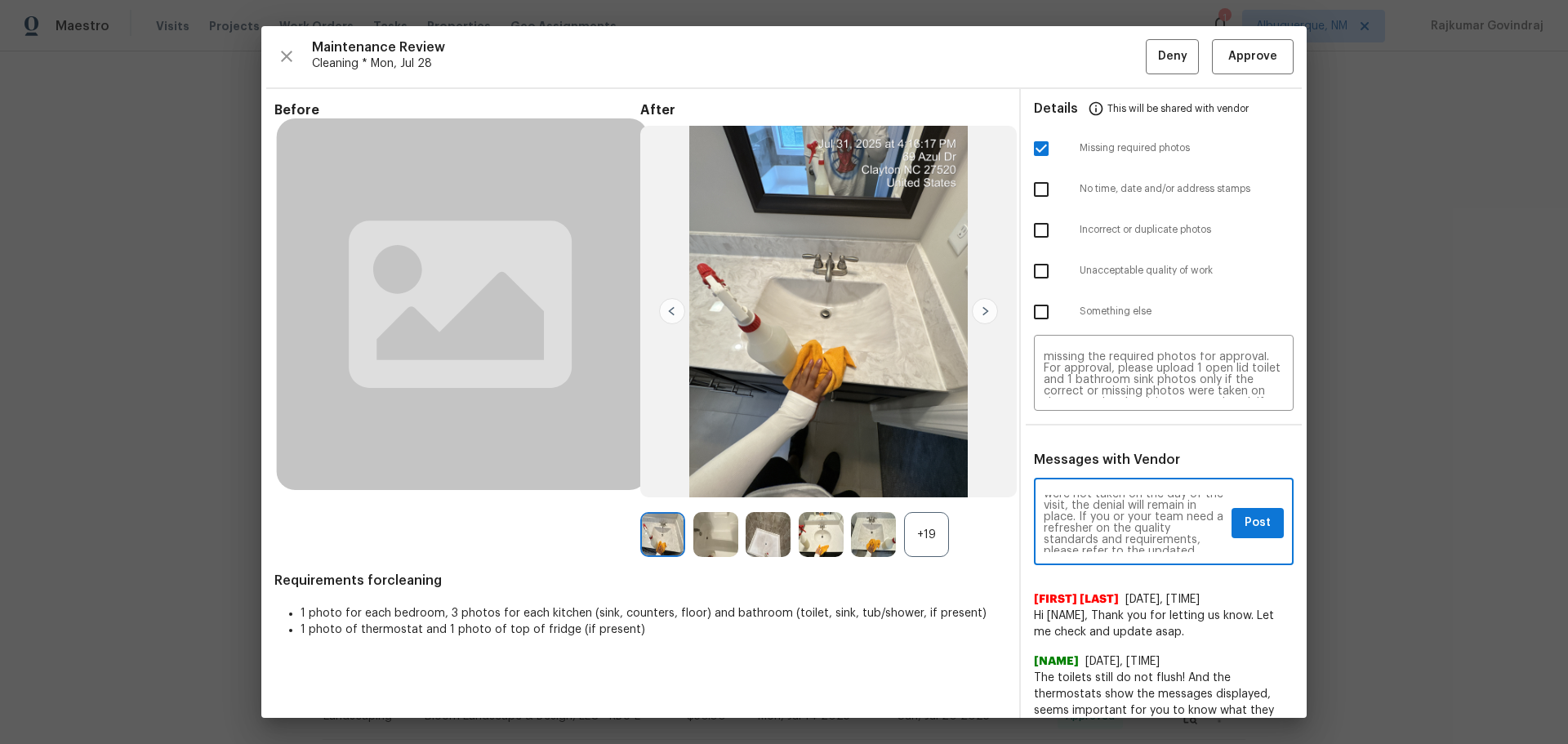 scroll, scrollTop: 0, scrollLeft: 0, axis: both 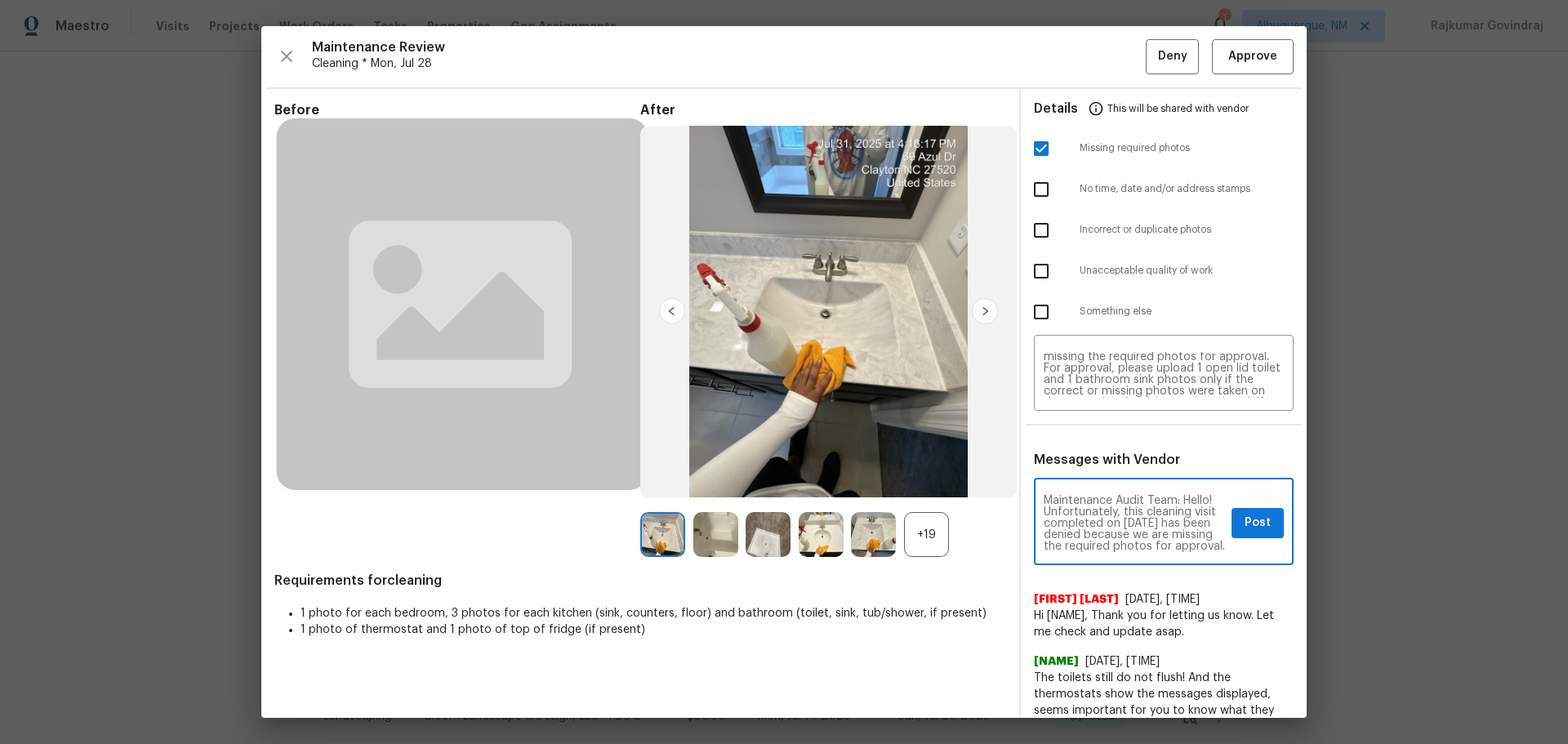 type on "Maintenance Audit Team: Hello! Unfortunately, this cleaning visit completed on 08/03/2025 has been denied because we are missing the required photos for approval. For approval, please upload 1 open lid toilet and 1 bathroom sink photos only if the correct or missing photos were taken on the same day the visit was completed. If those photos are available, they must be uploaded within 48 hours of the original visit date. If the required photos were not taken on the day of the visit, the denial will remain in place. If you or your team need a refresher on the quality standards and requirements, please refer to the updated Standards of Work that have been distributed via email. Thank you!" 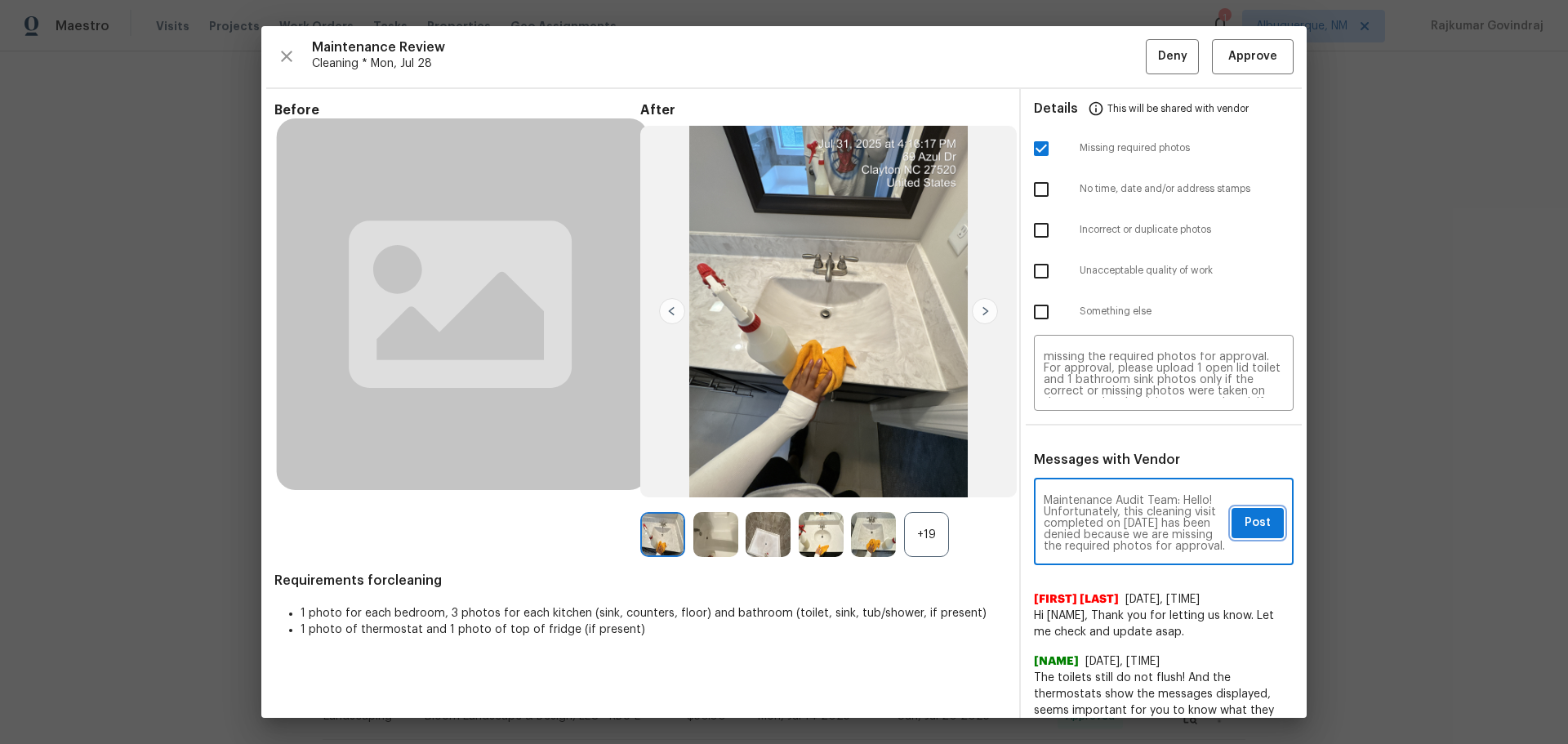 click on "Post" at bounding box center (1258, 523) 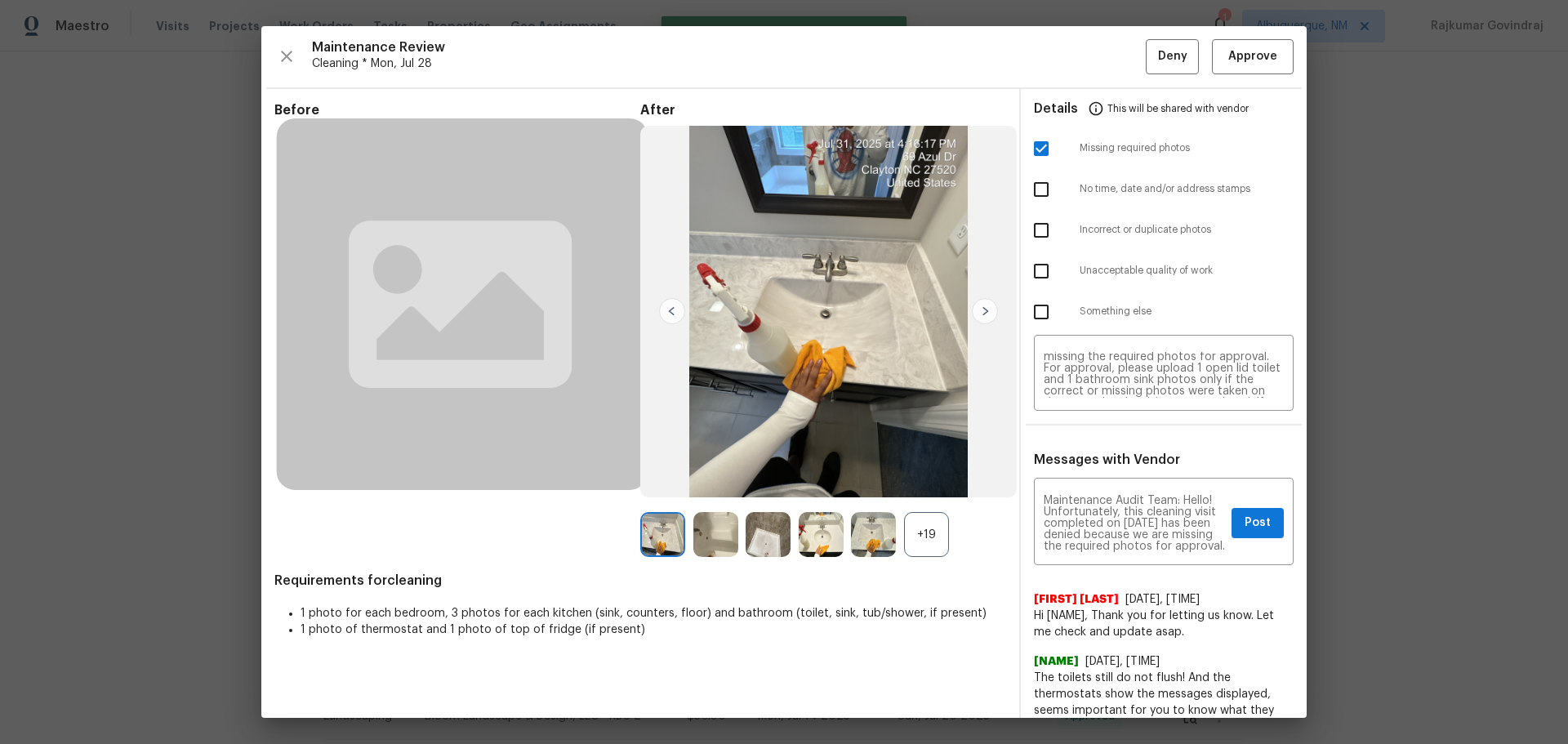 type 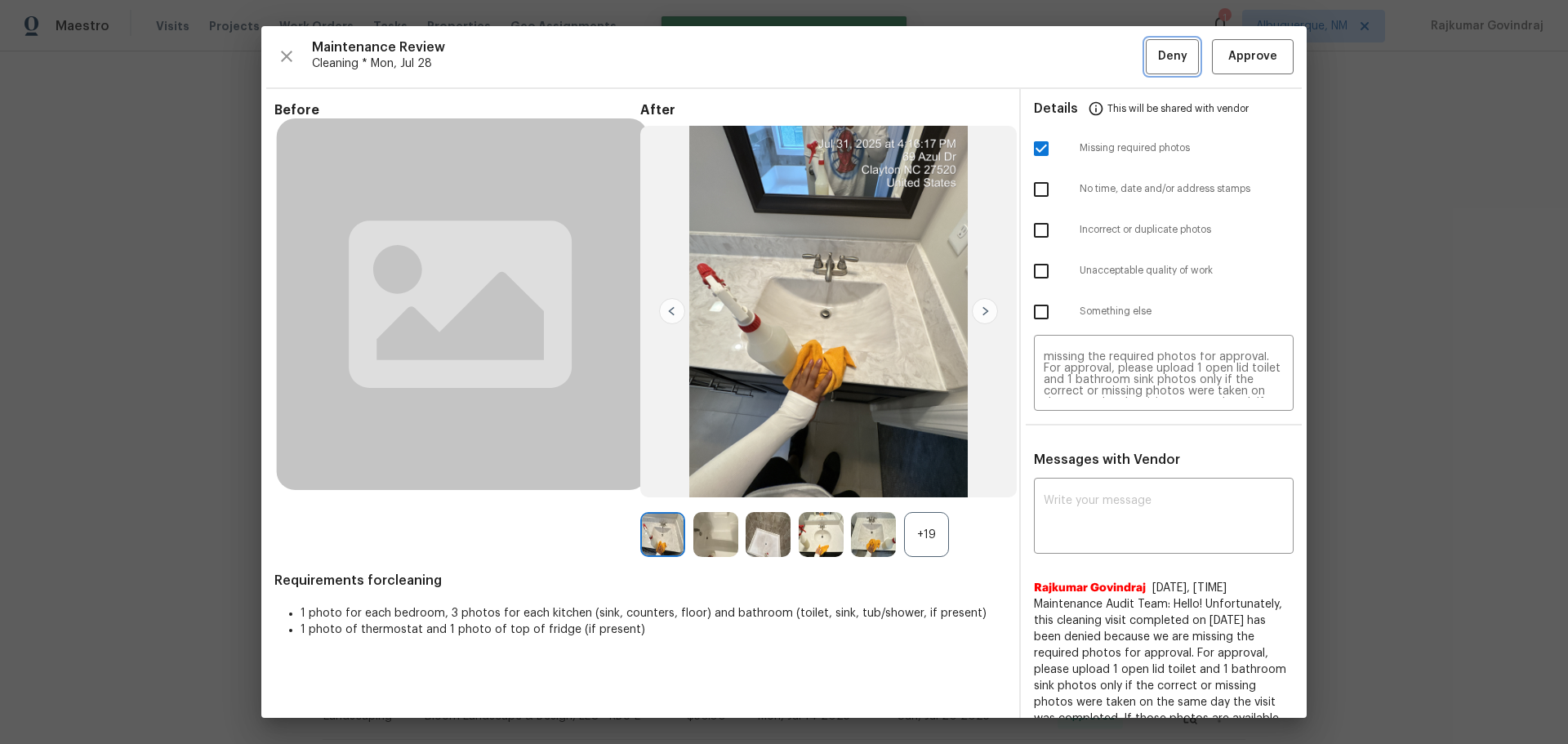 click on "Deny" at bounding box center (1172, 56) 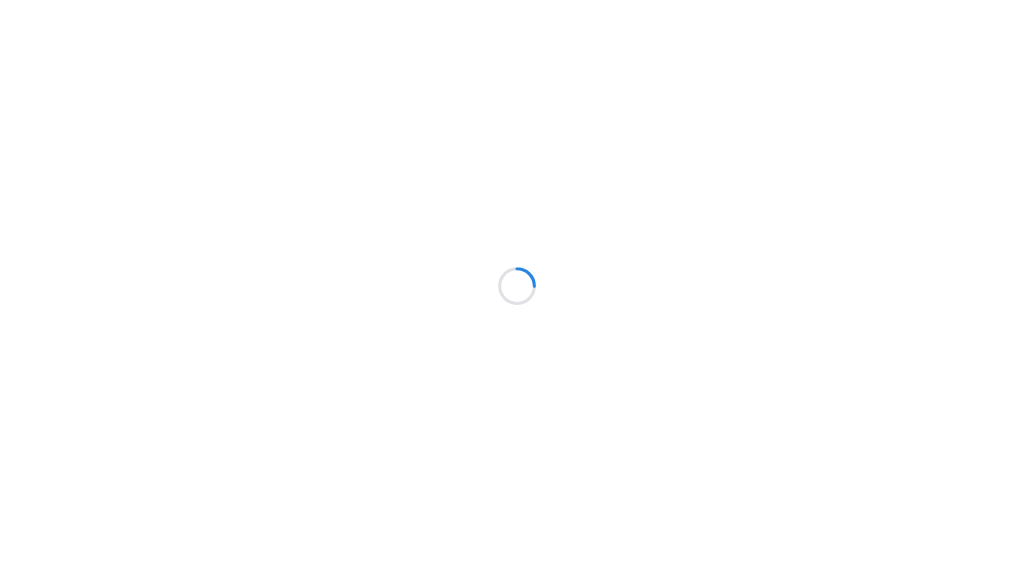 scroll, scrollTop: 0, scrollLeft: 0, axis: both 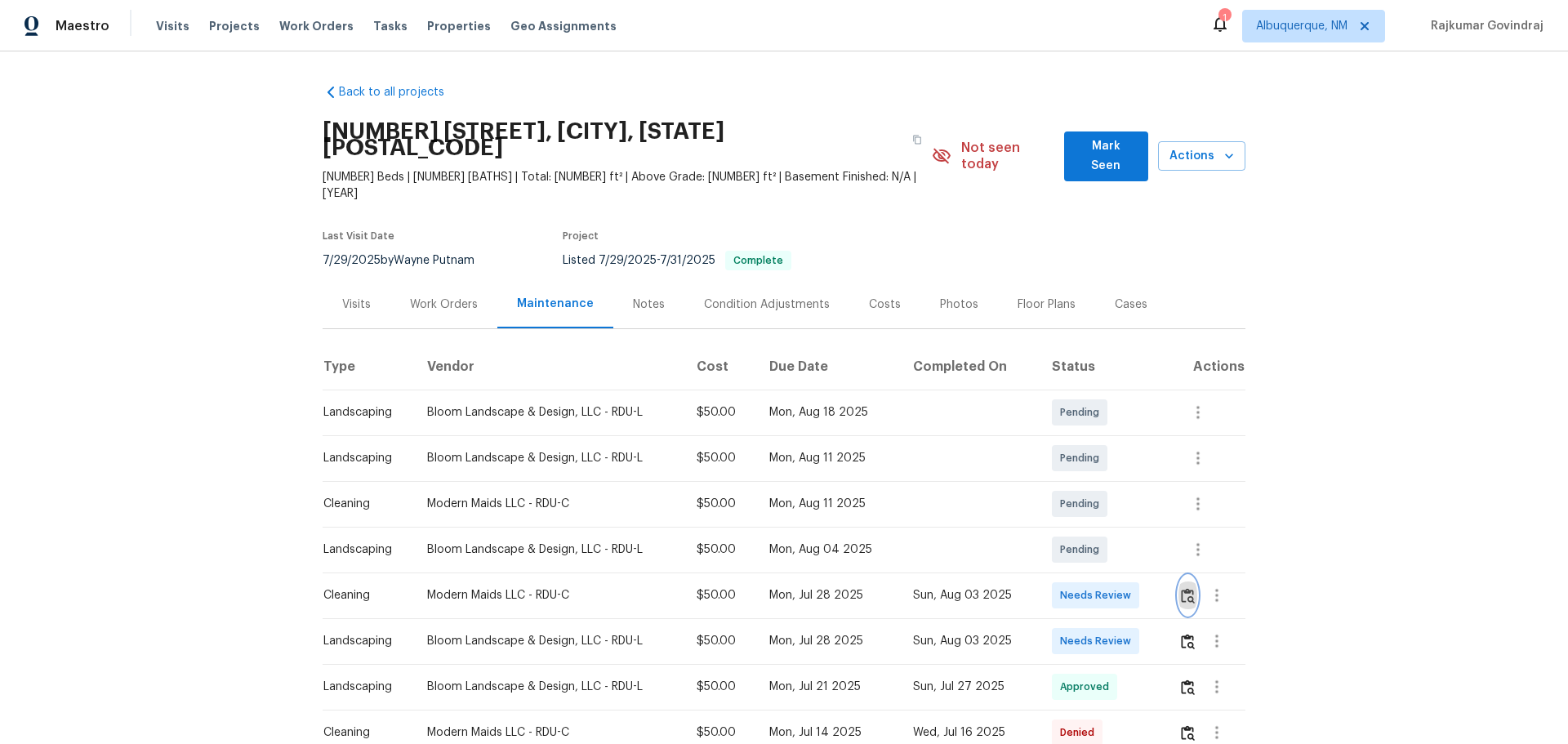 click at bounding box center [1187, 595] 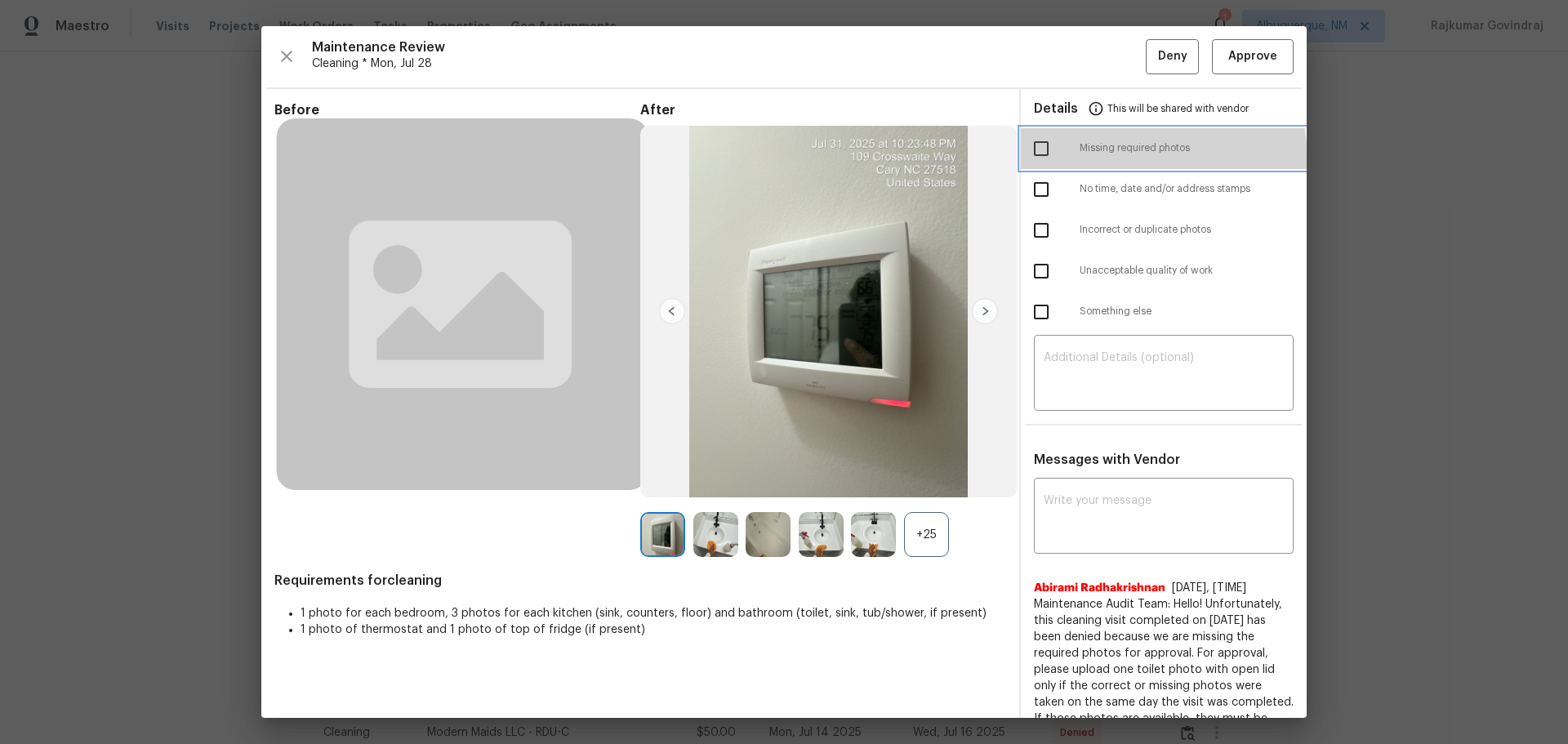 click on "Missing required photos" at bounding box center [1164, 149] 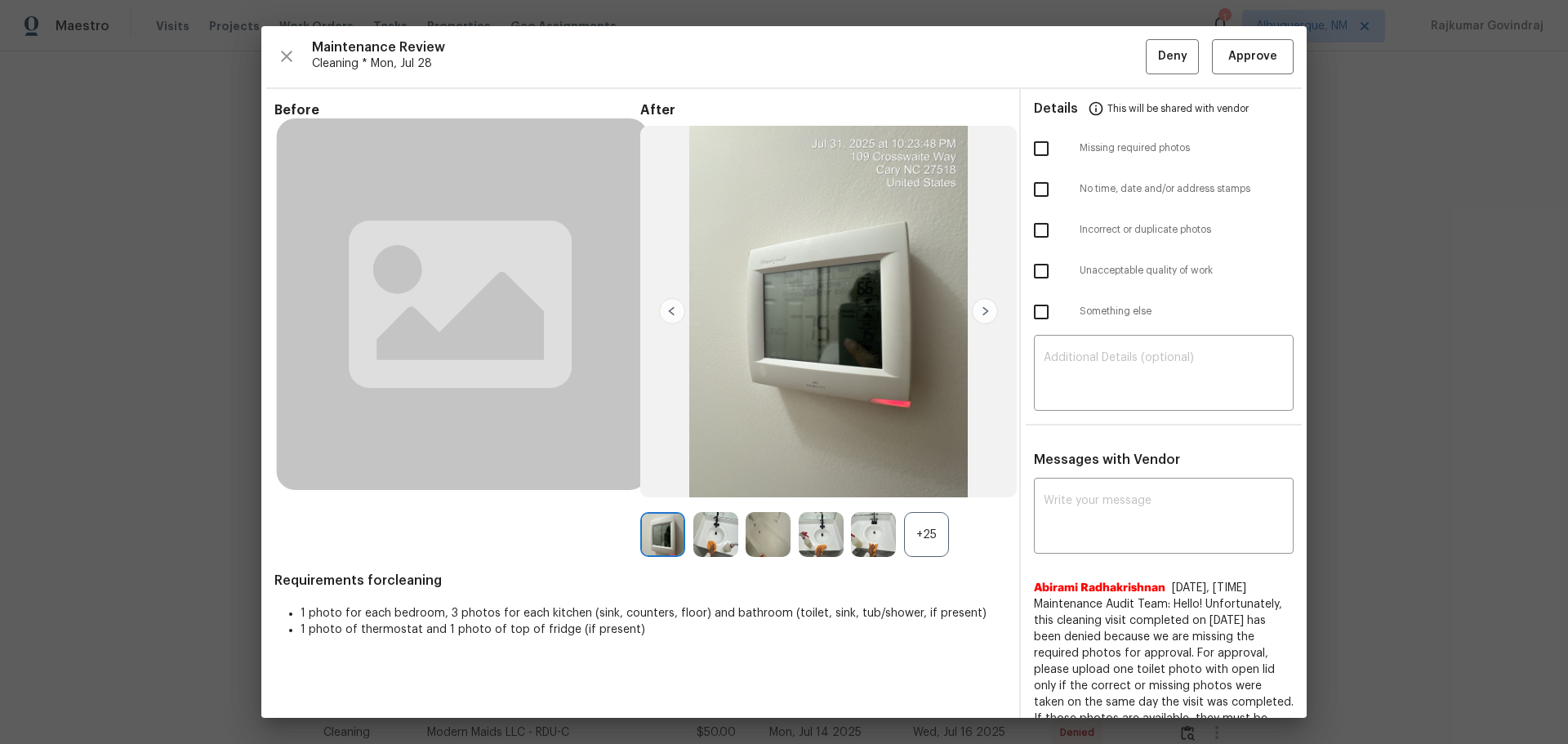 click at bounding box center [1041, 149] 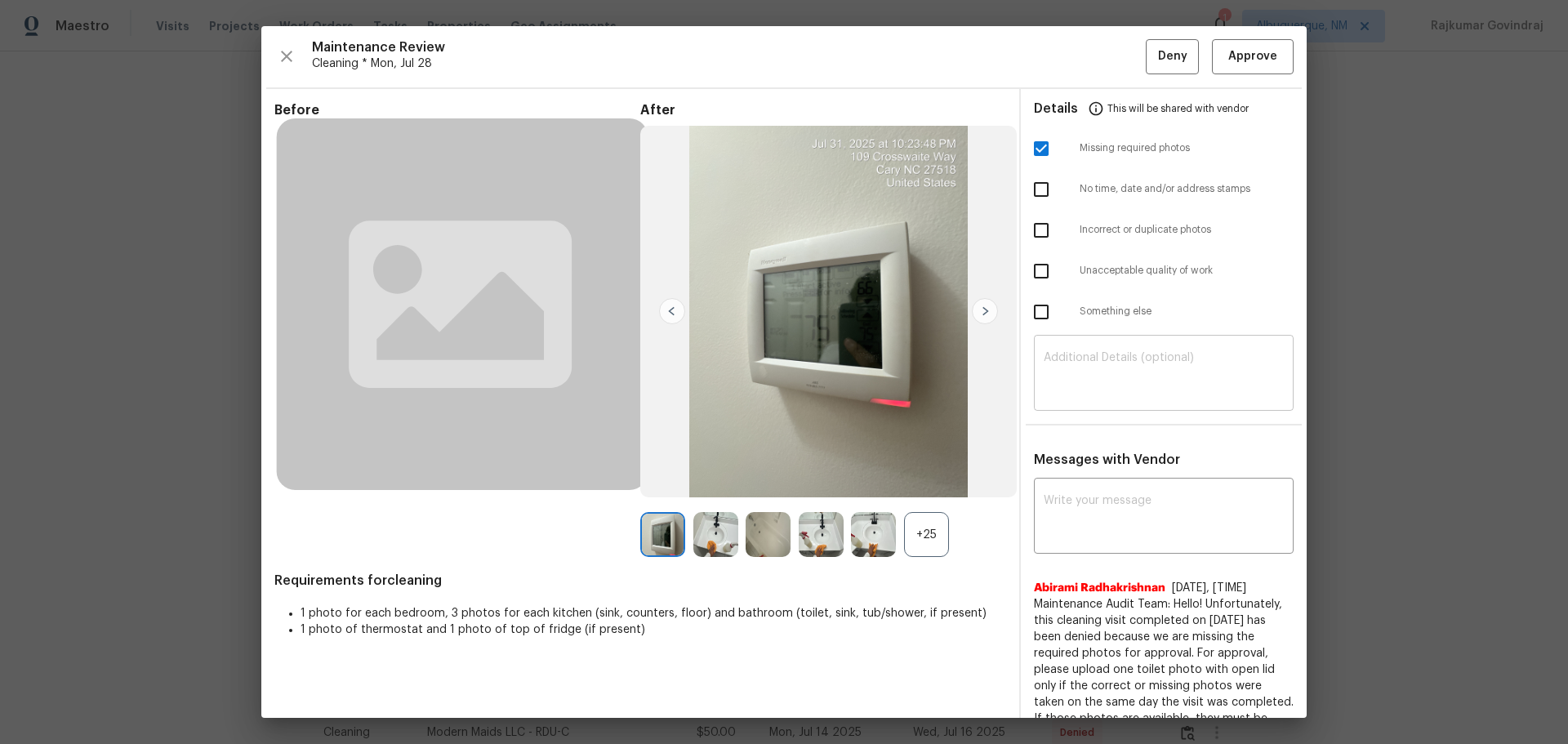 click on "​" at bounding box center [1164, 375] 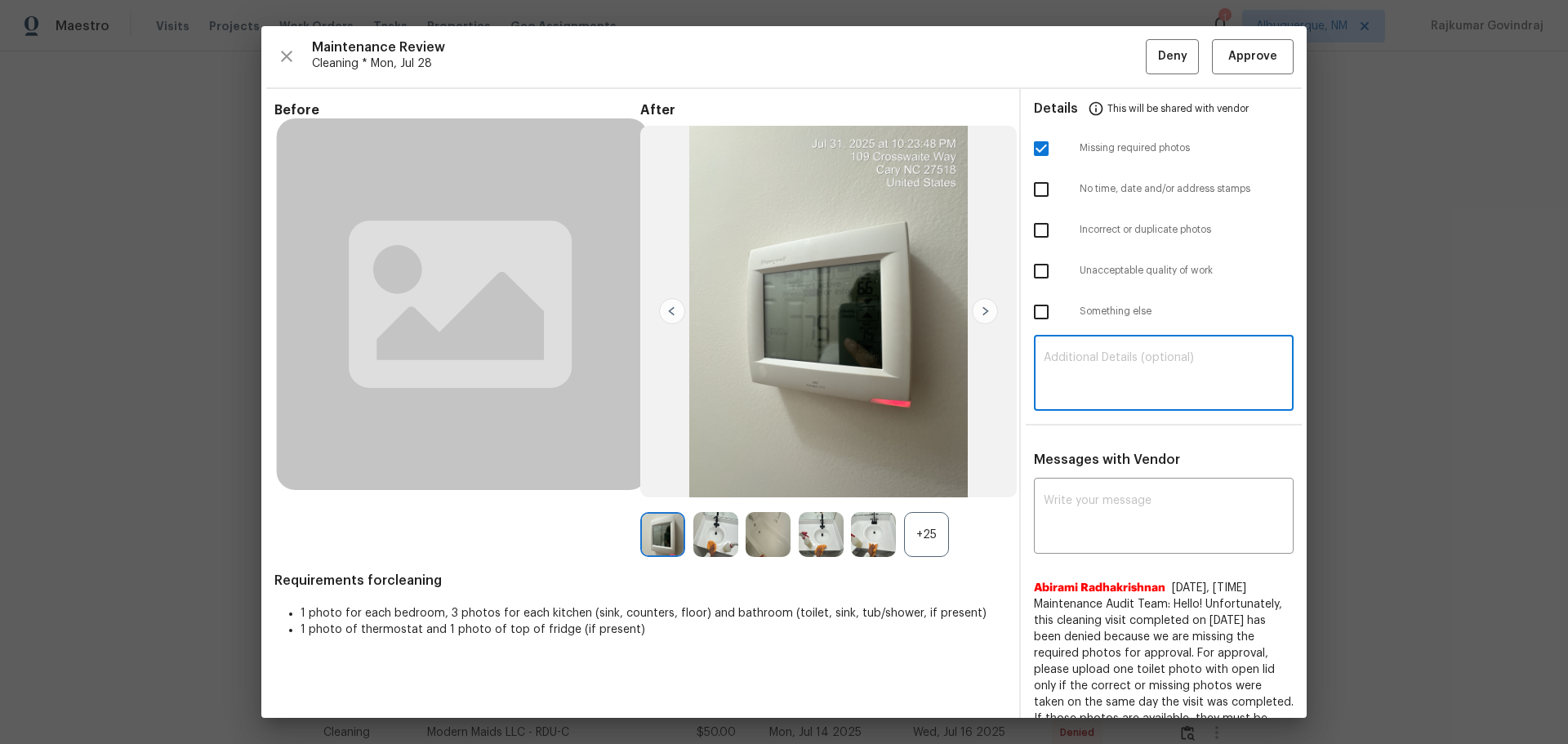 paste on "Maintenance Audit Team: Hello! Unfortunately, this cleaning visit completed on 08/03/2025 has been denied because we are missing the required photos for approval. For approval, please upload 1 open lid toilet and 1 bathroom sink photos only if the correct or missing photos were taken on the same day the visit was completed. If those photos are available, they must be uploaded within 48 hours of the original visit date. If the required photos were not taken on the day of the visit, the denial will remain in place. If you or your team need a refresher on the quality standards and requirements, please refer to the updated Standards of Work that have been distributed via email. Thank you!" 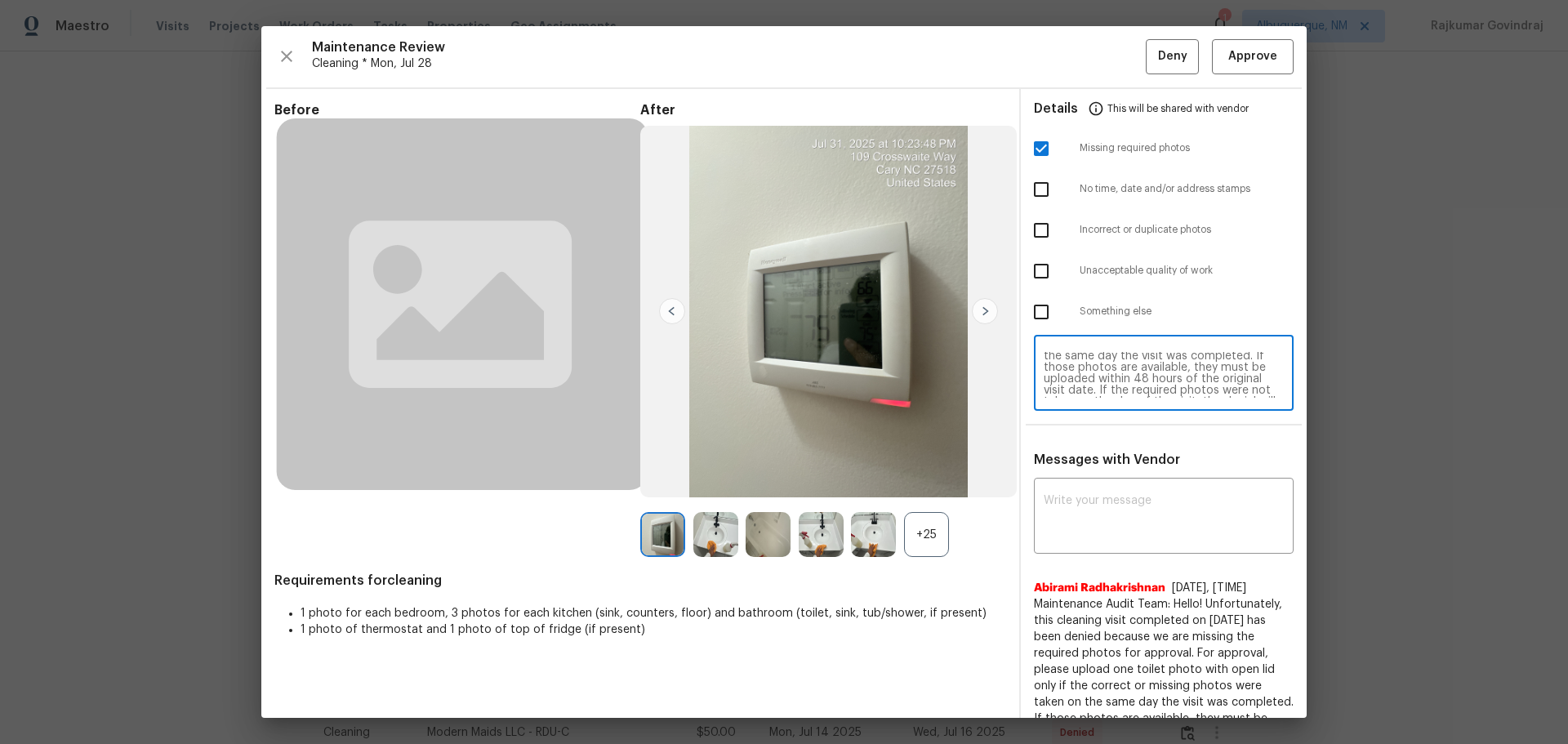 scroll, scrollTop: 0, scrollLeft: 0, axis: both 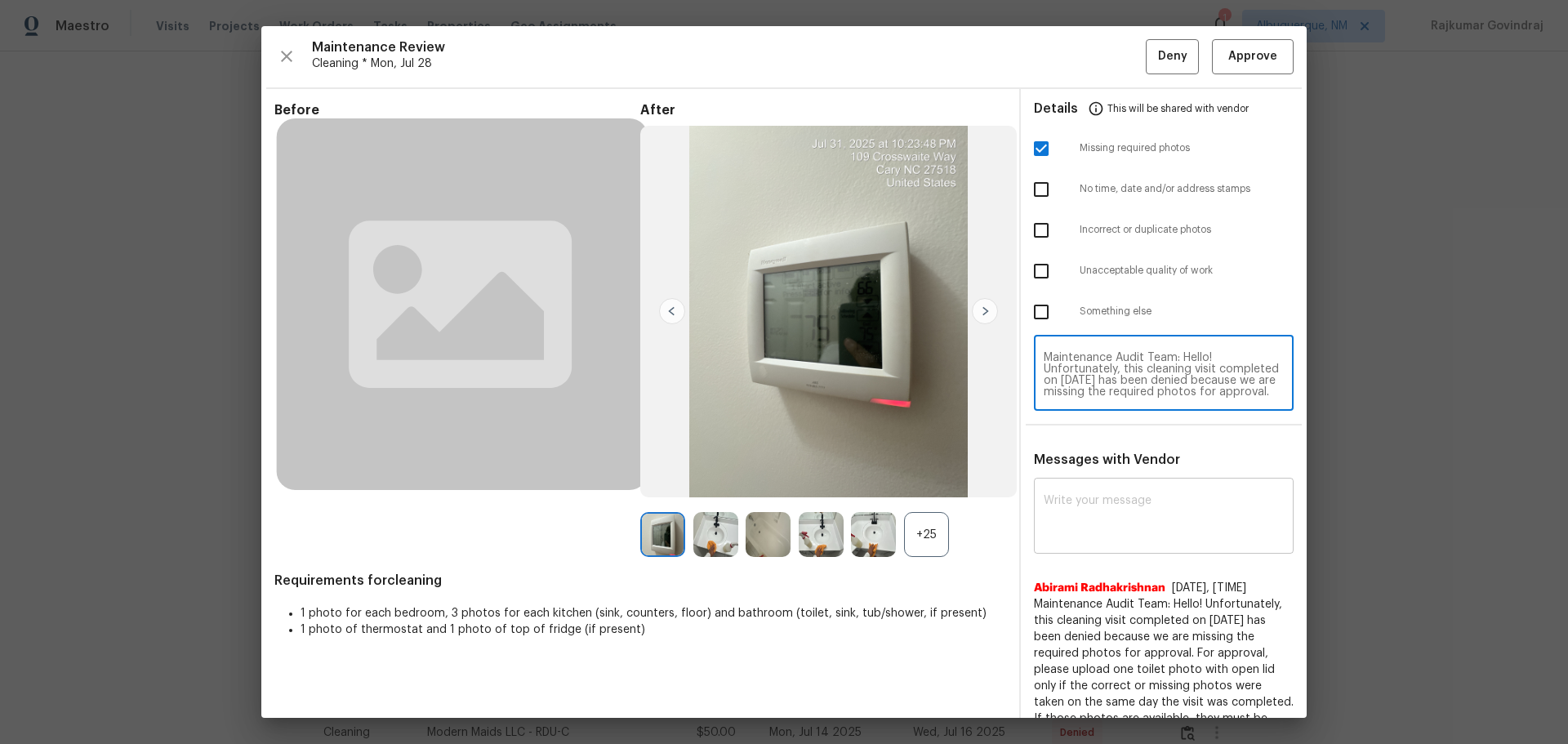 type on "Maintenance Audit Team: Hello! Unfortunately, this cleaning visit completed on 08/03/2025 has been denied because we are missing the required photos for approval. For approval, please upload 1 open lid toilet and 1 bathroom sink photos only if the correct or missing photos were taken on the same day the visit was completed. If those photos are available, they must be uploaded within 48 hours of the original visit date. If the required photos were not taken on the day of the visit, the denial will remain in place. If you or your team need a refresher on the quality standards and requirements, please refer to the updated Standards of Work that have been distributed via email. Thank you!" 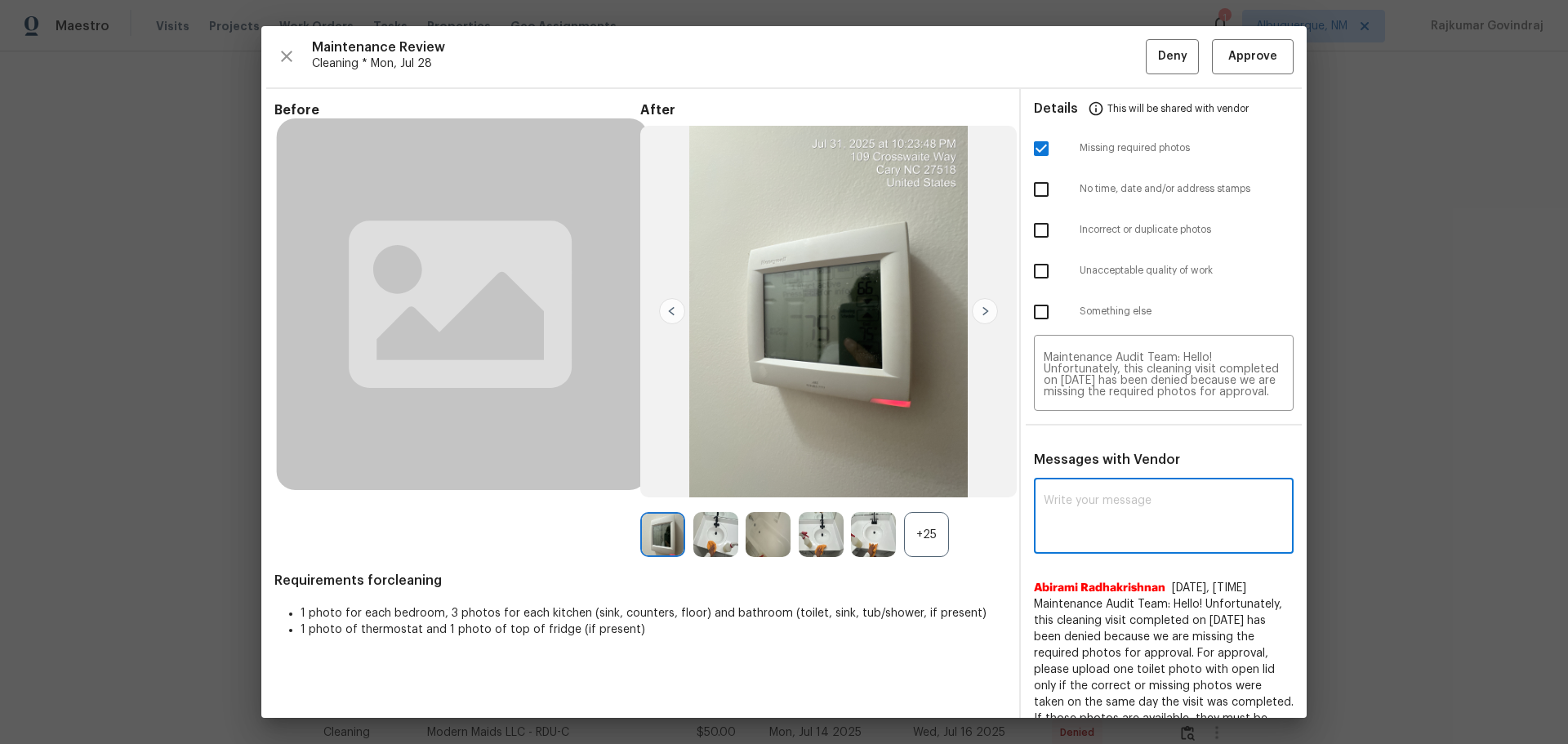 click at bounding box center [1164, 518] 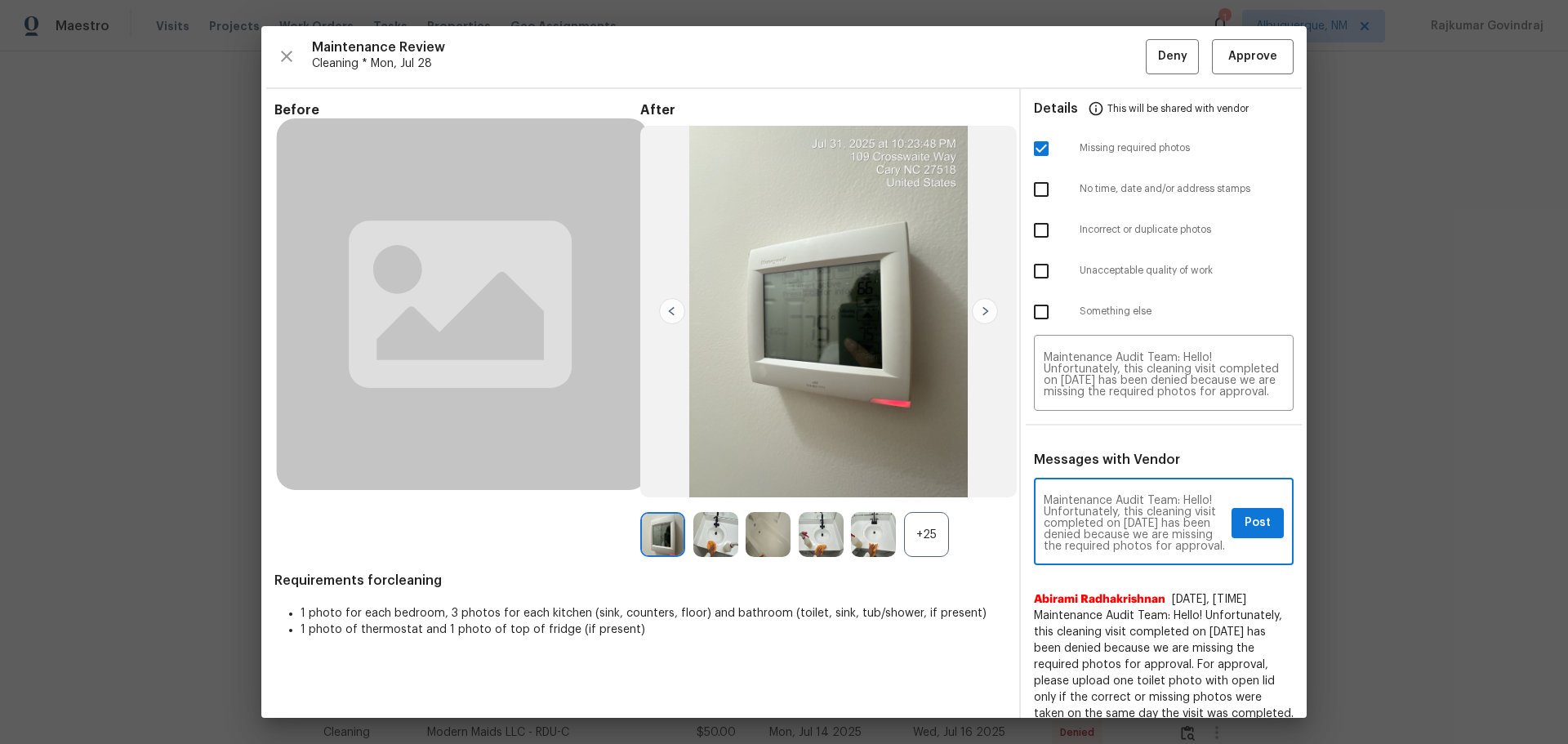 scroll, scrollTop: 229, scrollLeft: 0, axis: vertical 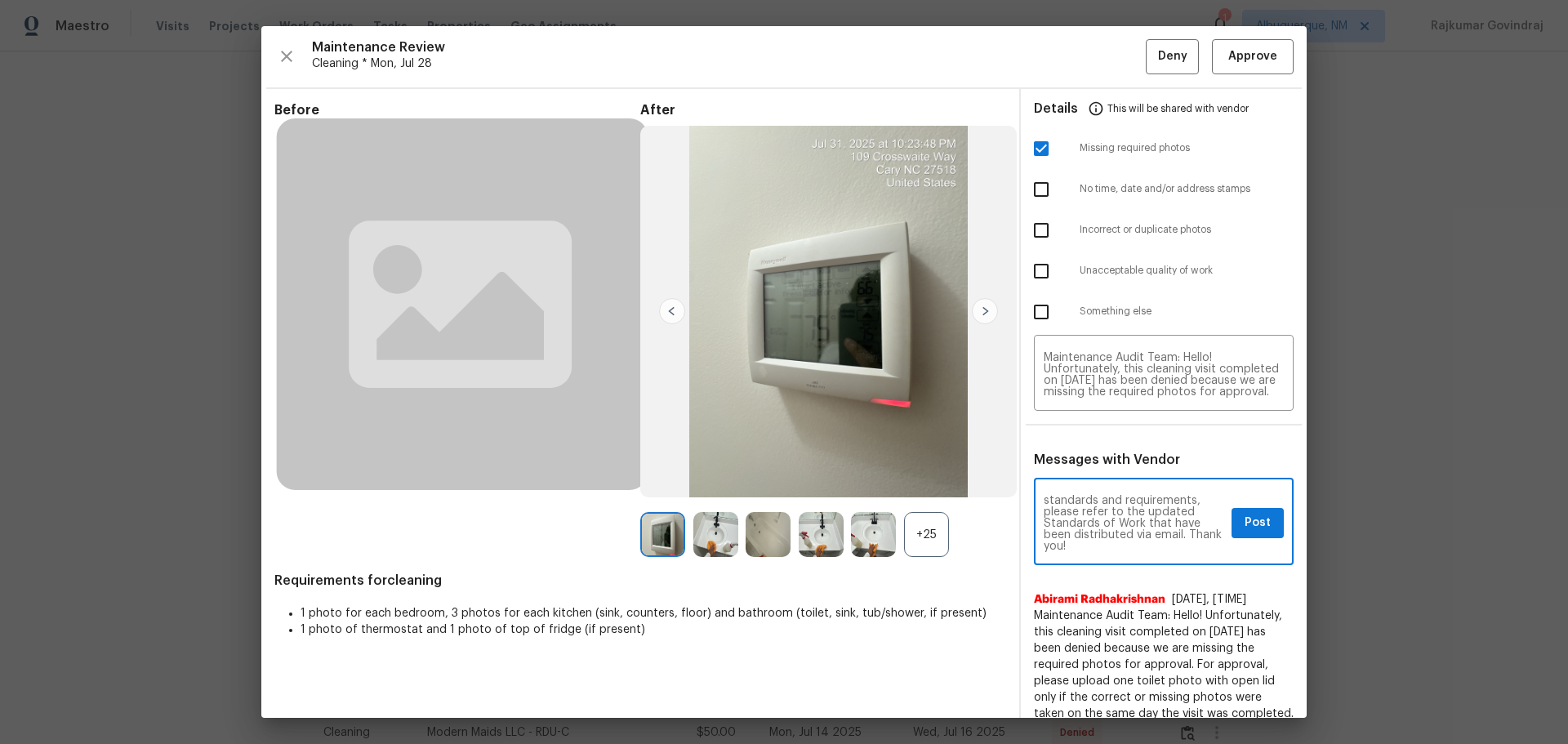 type on "Maintenance Audit Team: Hello! Unfortunately, this cleaning visit completed on 08/03/2025 has been denied because we are missing the required photos for approval. For approval, please upload 1 open lid toilet and 1 bathroom sink photos only if the correct or missing photos were taken on the same day the visit was completed. If those photos are available, they must be uploaded within 48 hours of the original visit date. If the required photos were not taken on the day of the visit, the denial will remain in place. If you or your team need a refresher on the quality standards and requirements, please refer to the updated Standards of Work that have been distributed via email. Thank you!" 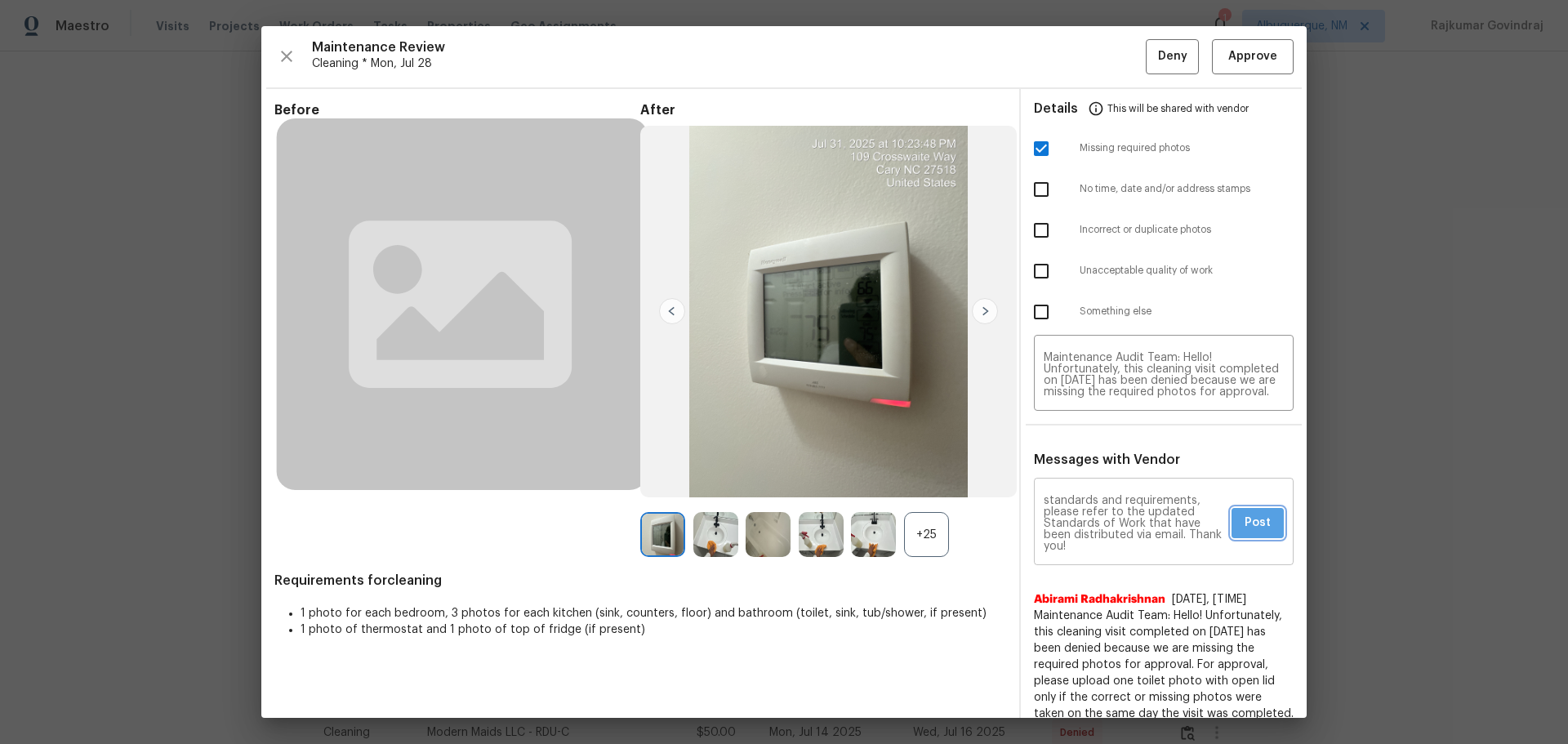 click on "Post" at bounding box center (1258, 523) 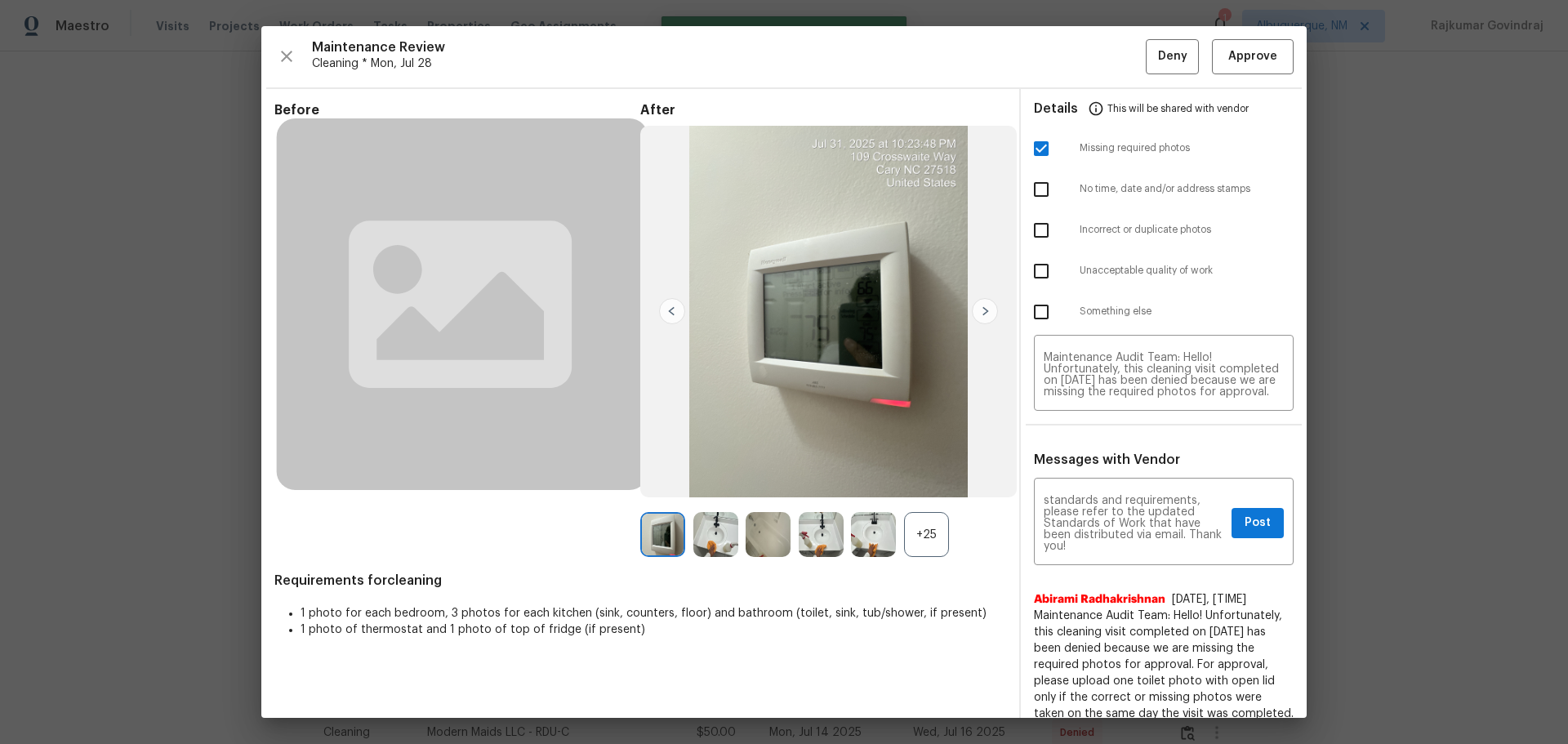 type 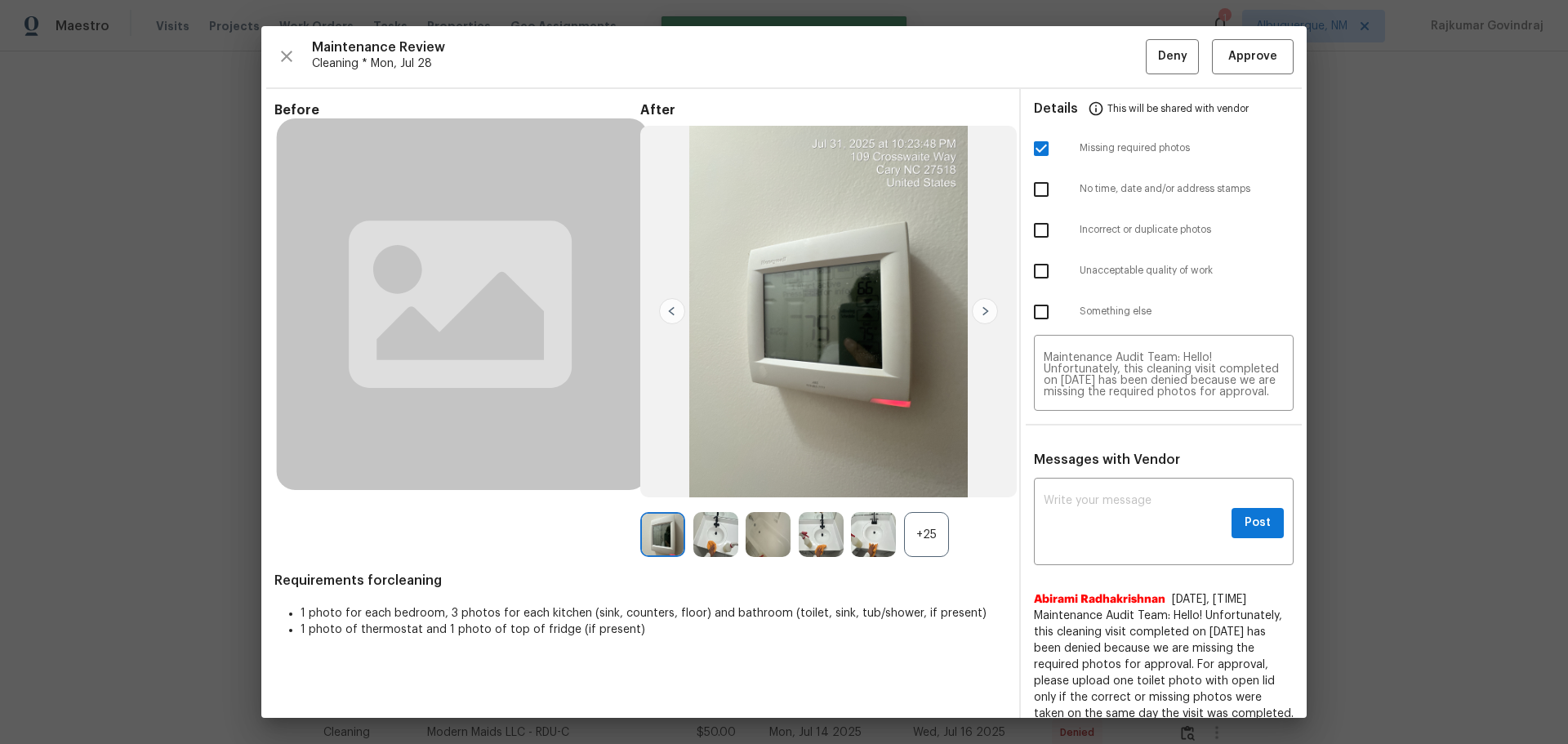 scroll, scrollTop: 0, scrollLeft: 0, axis: both 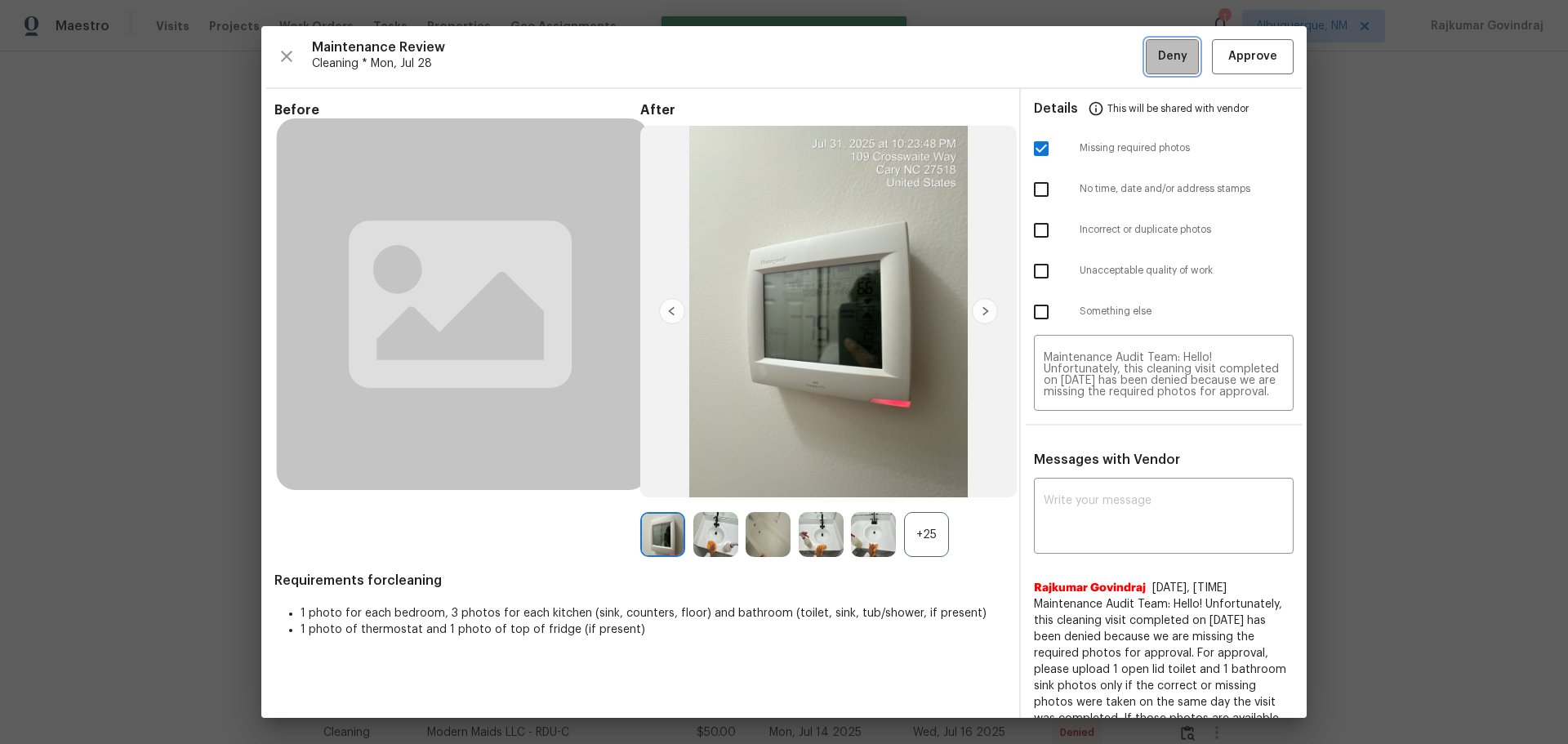 click on "Deny" at bounding box center (1173, 56) 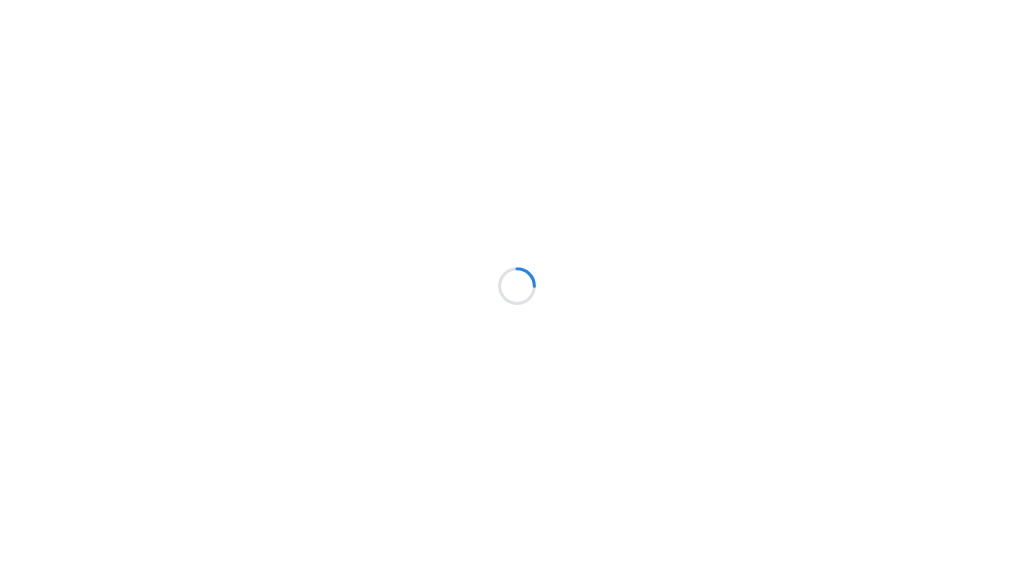 scroll, scrollTop: 0, scrollLeft: 0, axis: both 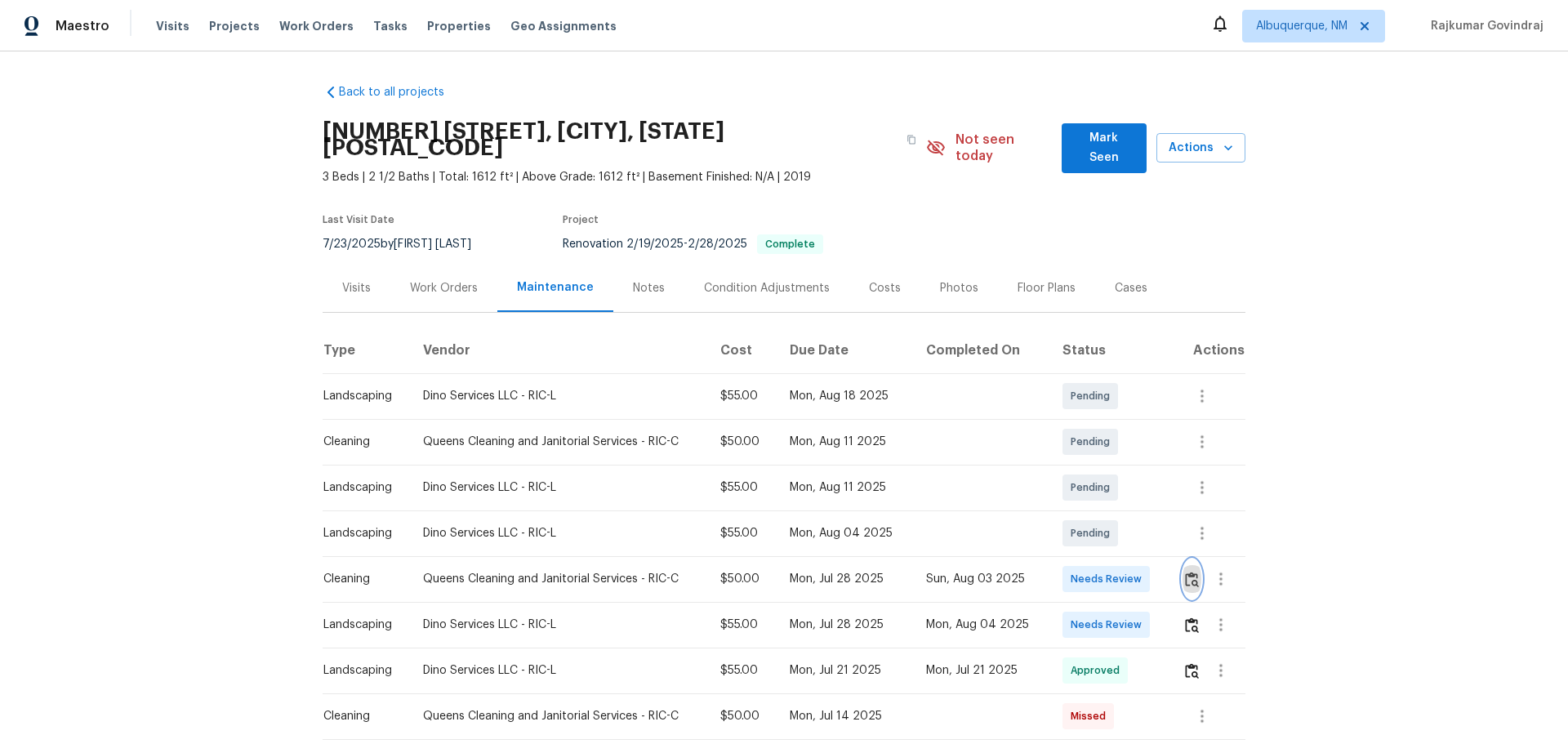 click at bounding box center (1192, 579) 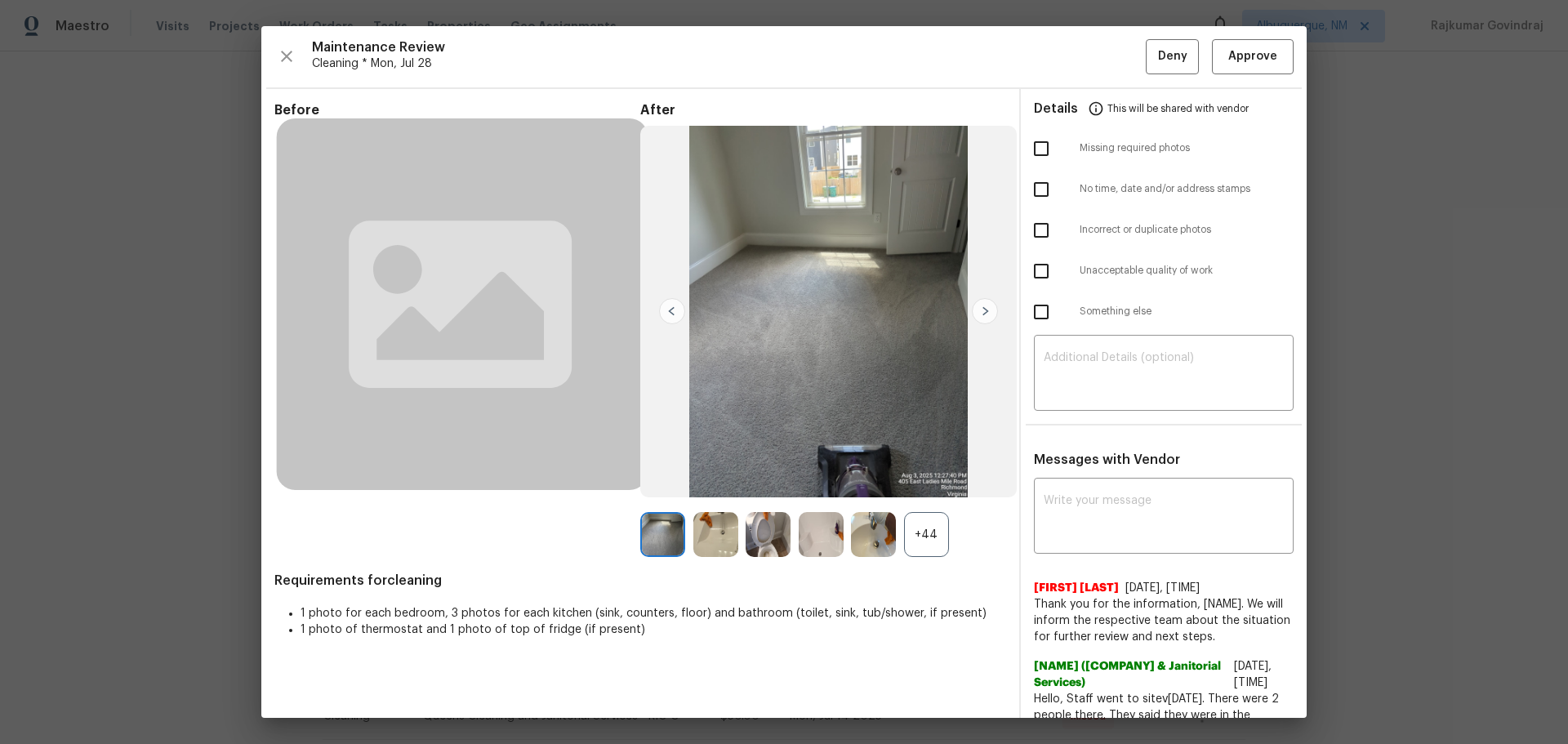 click at bounding box center (1041, 149) 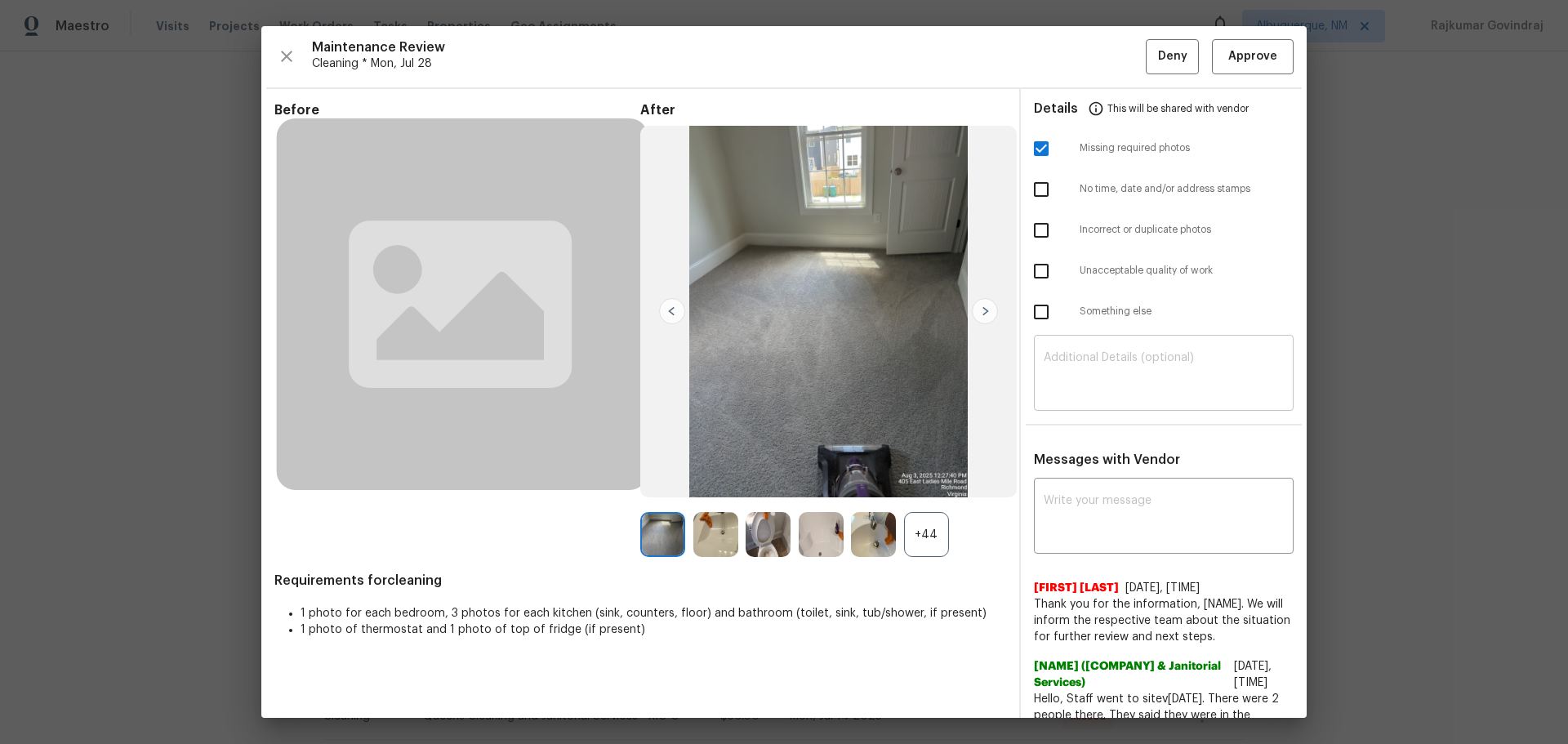 click at bounding box center [1164, 375] 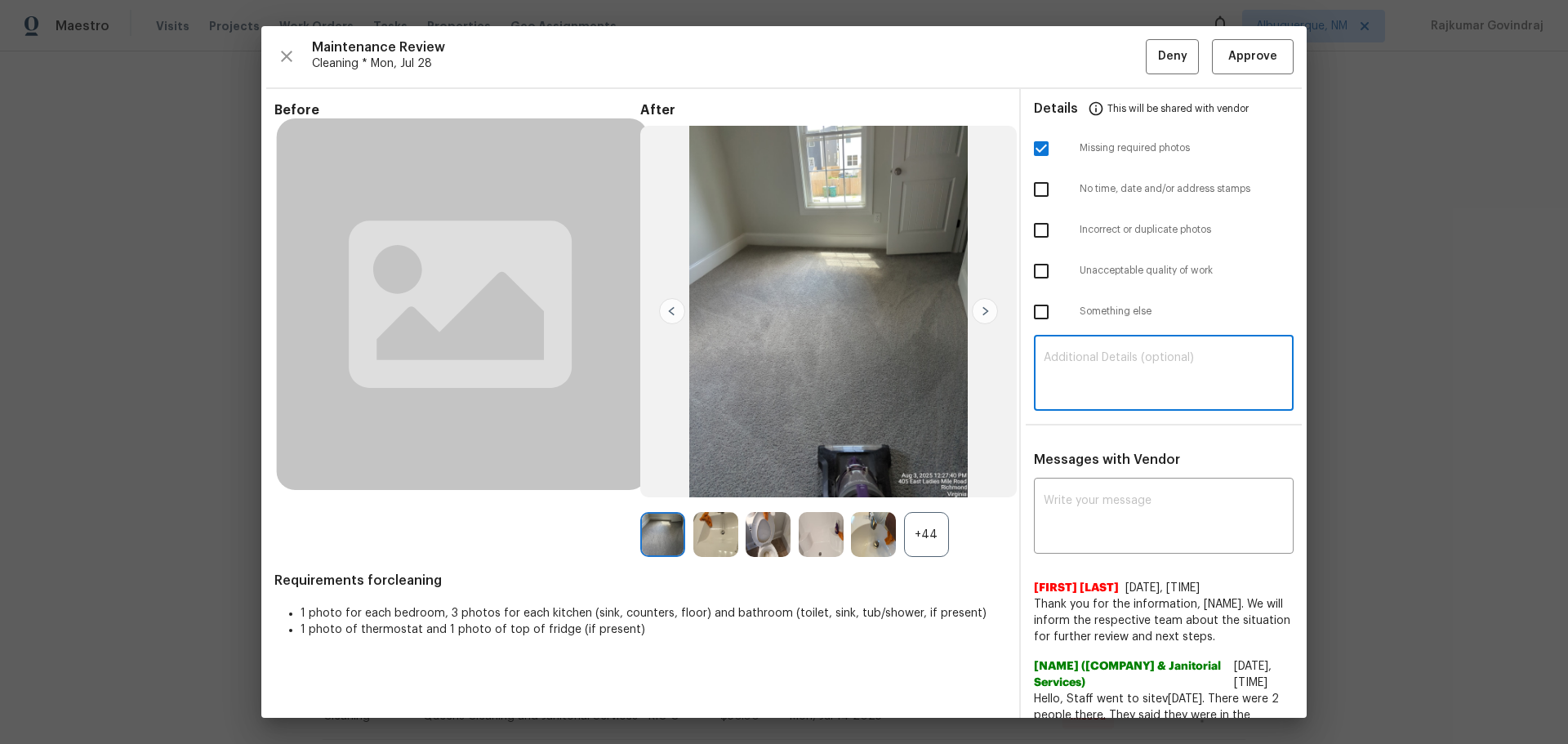 paste on "Maintenance Audit Team: Hello! Unfortunately, this cleaning visit completed on 08/03/2025 has been denied because we are missing the required photos for approval. For approval, please upload full view of top of the fridge only if the correct or missing photos were taken on the same day the visit was completed. If those photos are available, they must be uploaded within 48 hours of the original visit date. If the required photos were not taken on the day of the visit, the denial will remain in place. If you or your team need a refresher on the quality standards and requirements, please refer to the updated Standards of Work that have been distributed via email. Thank you!" 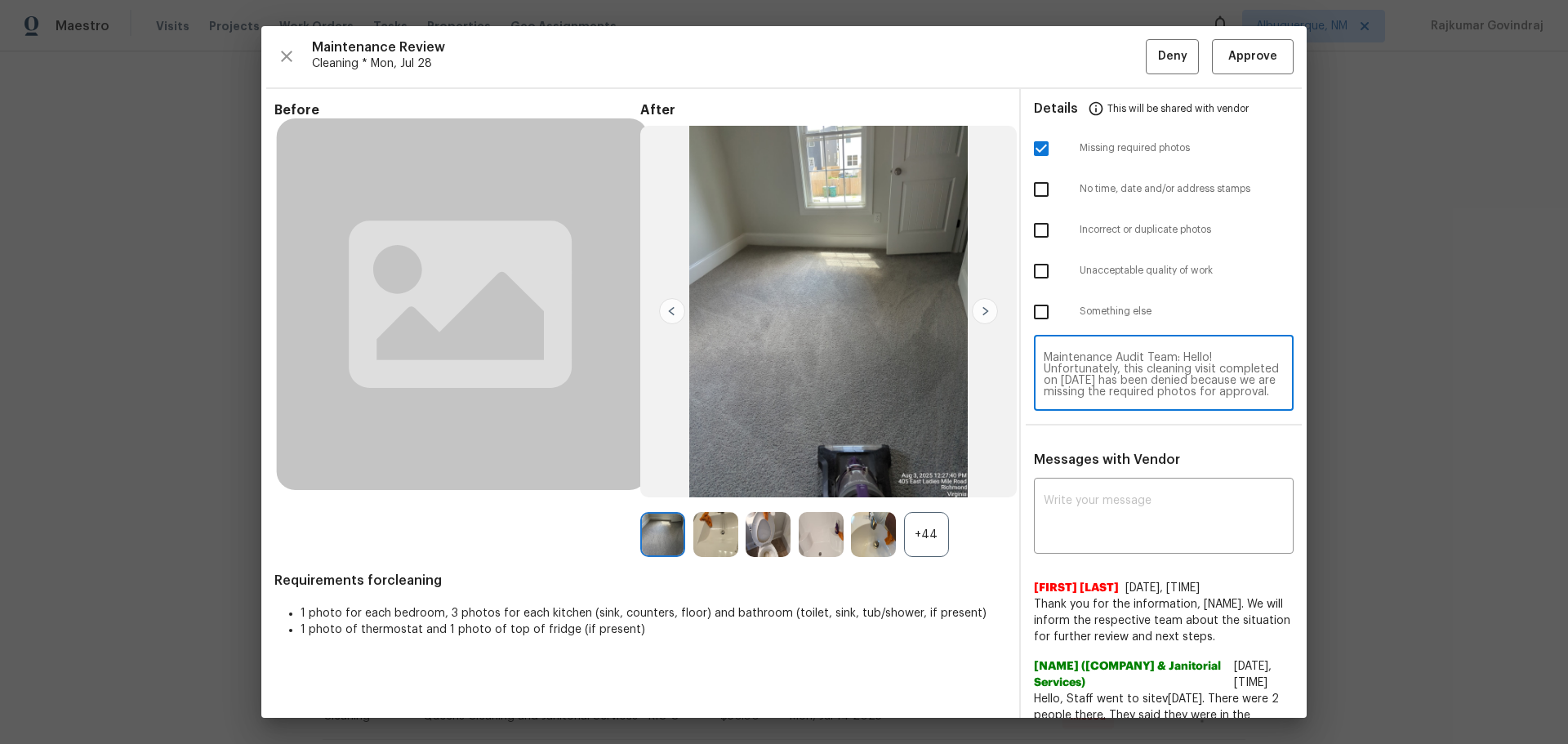 scroll, scrollTop: 160, scrollLeft: 0, axis: vertical 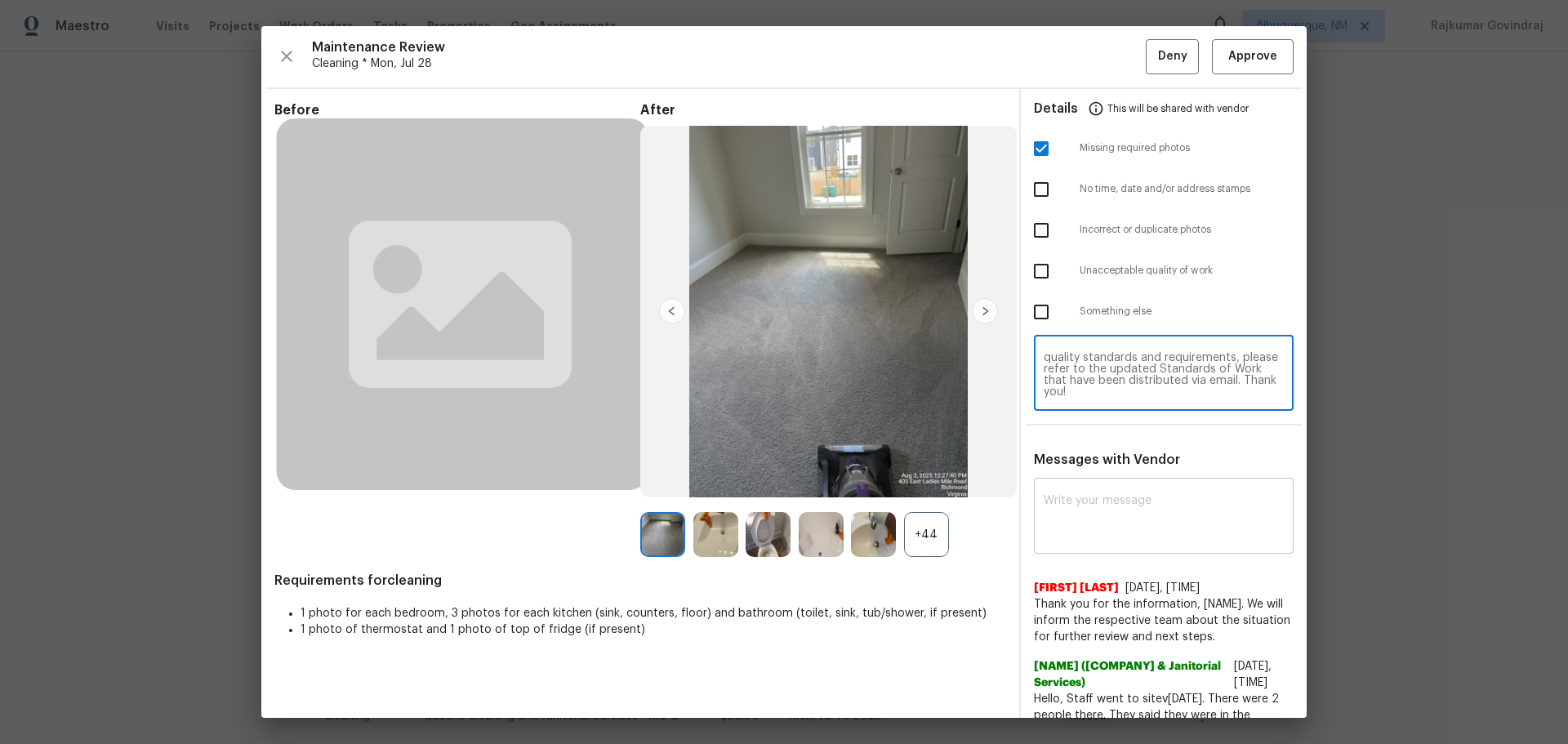 type on "Maintenance Audit Team: Hello! Unfortunately, this cleaning visit completed on 08/03/2025 has been denied because we are missing the required photos for approval. For approval, please upload full view of top of the fridge only if the correct or missing photos were taken on the same day the visit was completed. If those photos are available, they must be uploaded within 48 hours of the original visit date. If the required photos were not taken on the day of the visit, the denial will remain in place. If you or your team need a refresher on the quality standards and requirements, please refer to the updated Standards of Work that have been distributed via email. Thank you!" 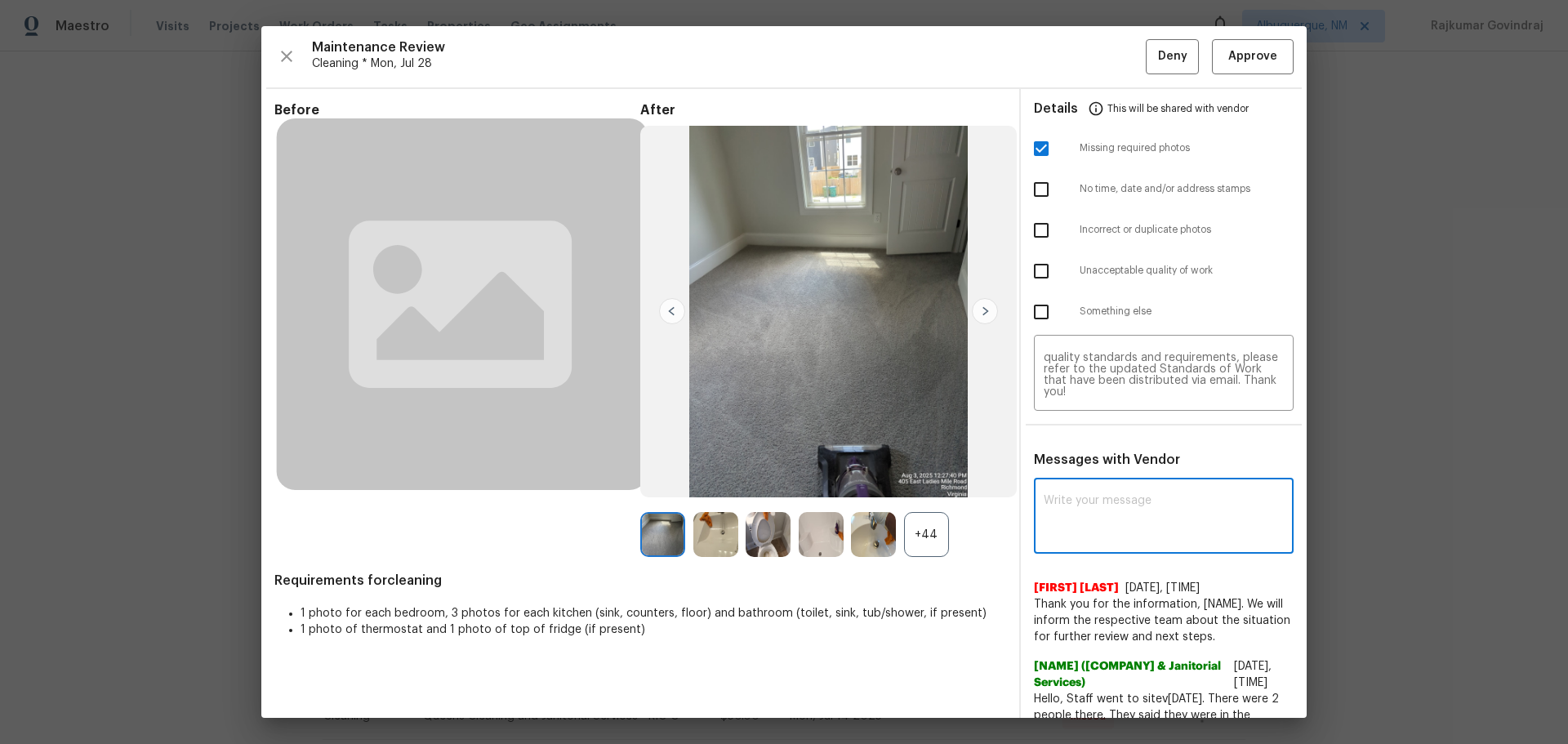 paste on "Maintenance Audit Team: Hello! Unfortunately, this cleaning visit completed on 08/03/2025 has been denied because we are missing the required photos for approval. For approval, please upload full view of top of the fridge only if the correct or missing photos were taken on the same day the visit was completed. If those photos are available, they must be uploaded within 48 hours of the original visit date. If the required photos were not taken on the day of the visit, the denial will remain in place. If you or your team need a refresher on the quality standards and requirements, please refer to the updated Standards of Work that have been distributed via email. Thank you!" 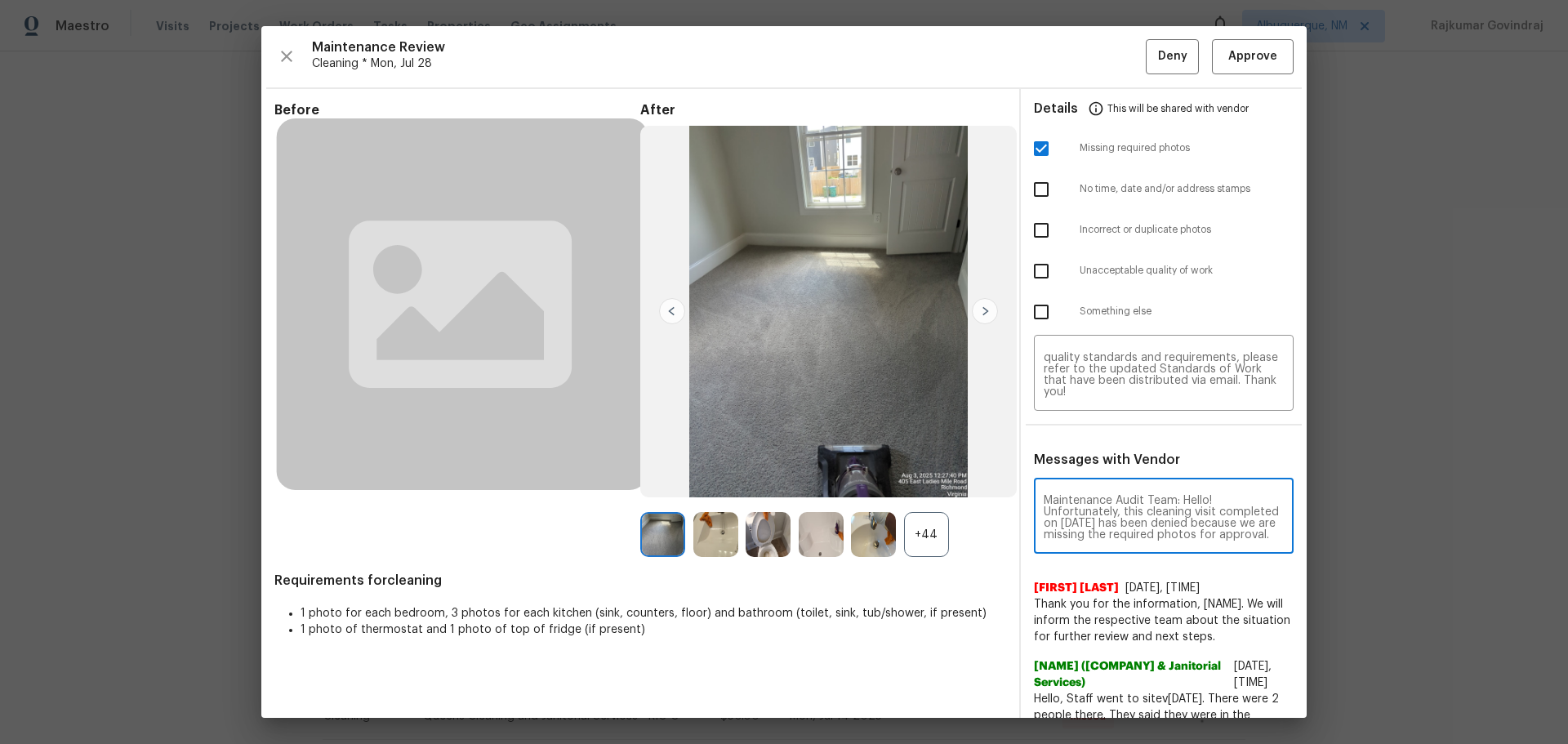 scroll, scrollTop: 229, scrollLeft: 0, axis: vertical 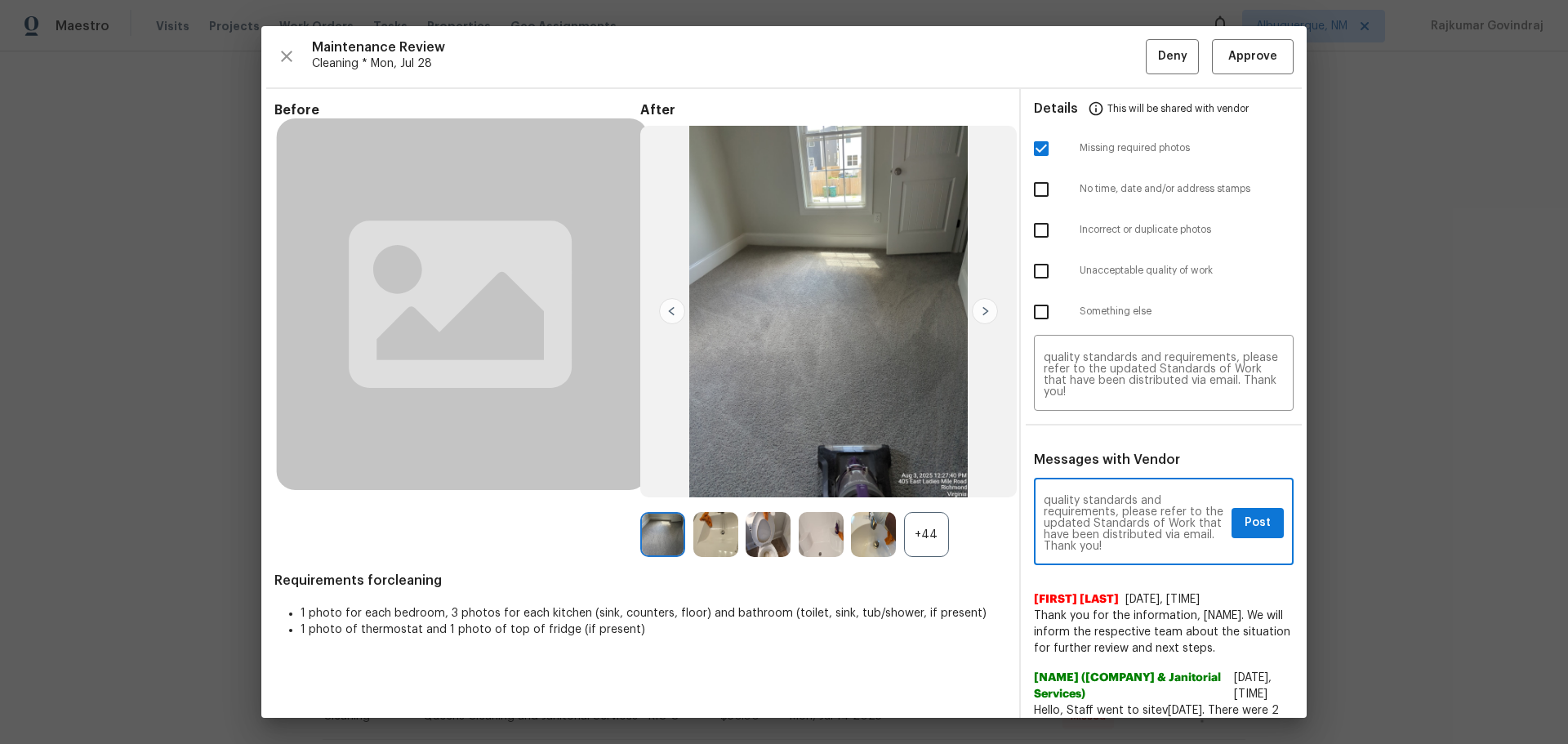 type on "Maintenance Audit Team: Hello! Unfortunately, this cleaning visit completed on 08/03/2025 has been denied because we are missing the required photos for approval. For approval, please upload full view of top of the fridge only if the correct or missing photos were taken on the same day the visit was completed. If those photos are available, they must be uploaded within 48 hours of the original visit date. If the required photos were not taken on the day of the visit, the denial will remain in place. If you or your team need a refresher on the quality standards and requirements, please refer to the updated Standards of Work that have been distributed via email. Thank you!" 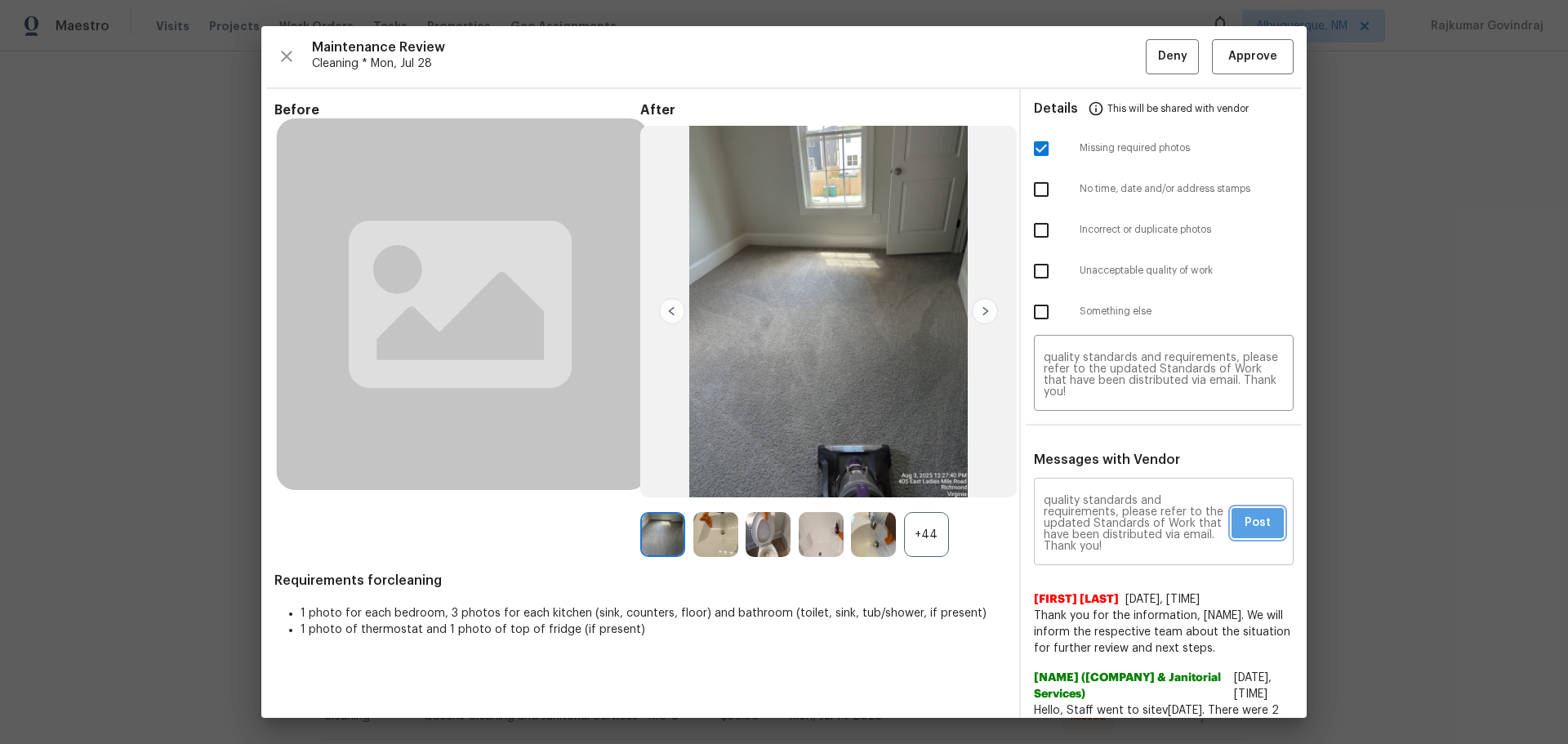 click on "Post" at bounding box center (1258, 523) 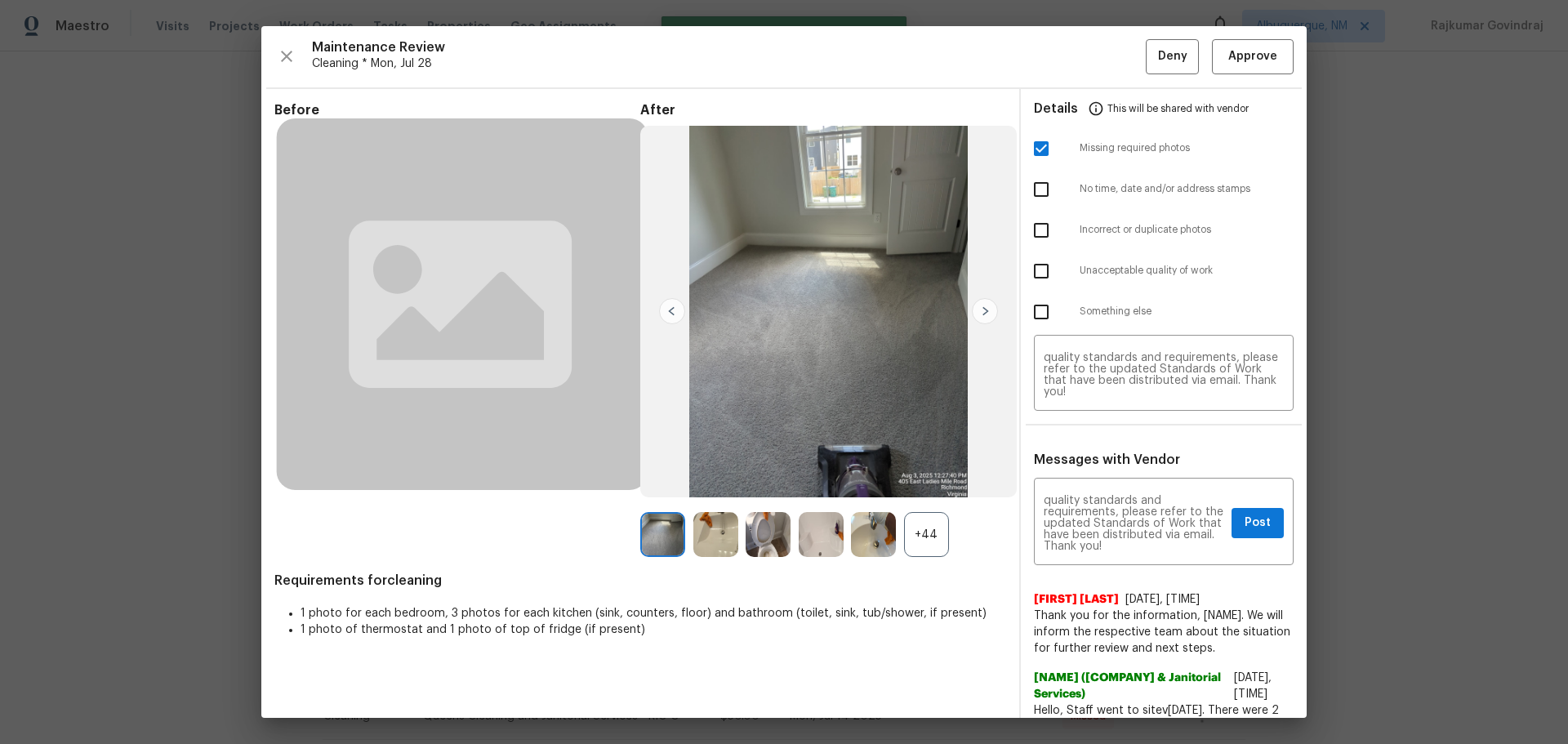 type 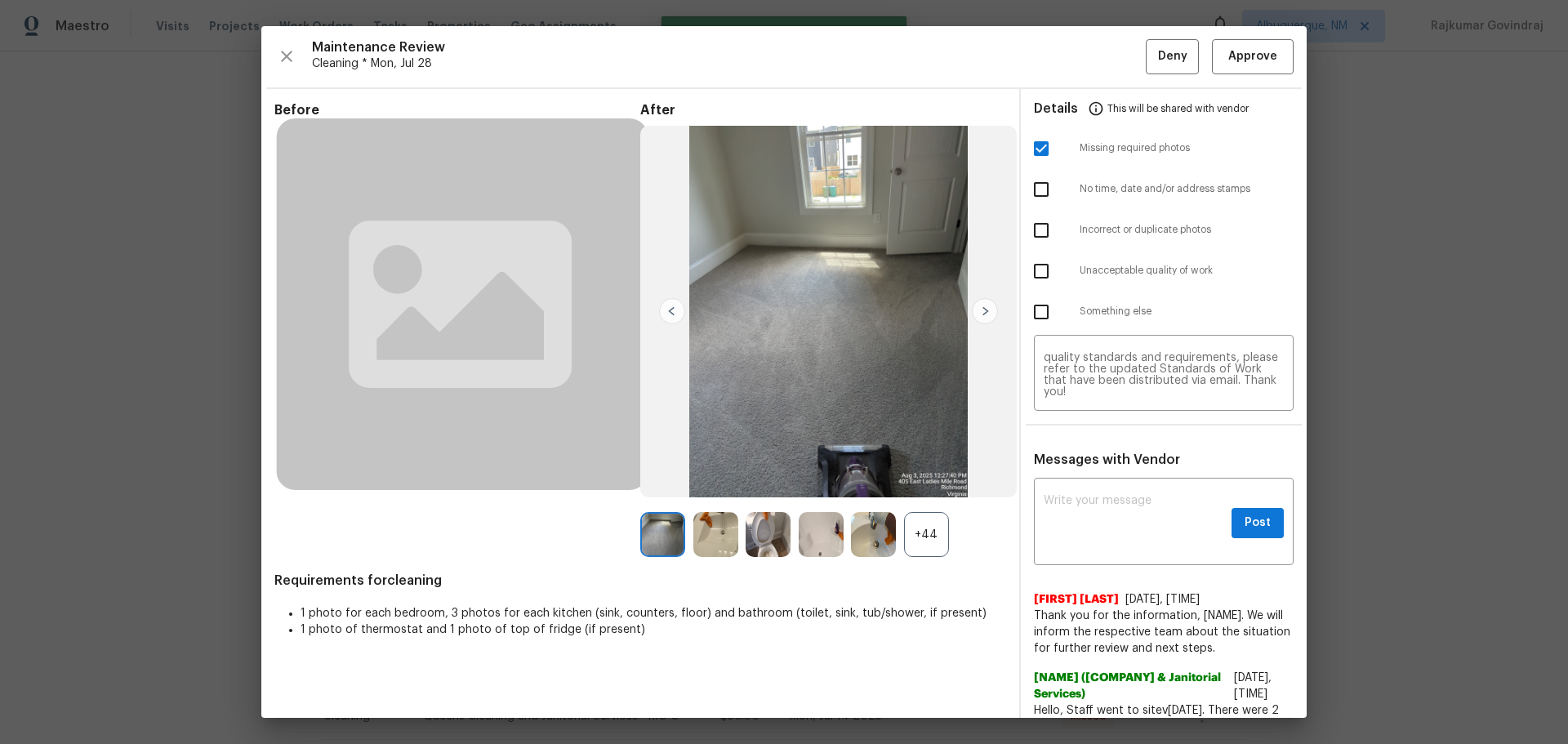 scroll, scrollTop: 0, scrollLeft: 0, axis: both 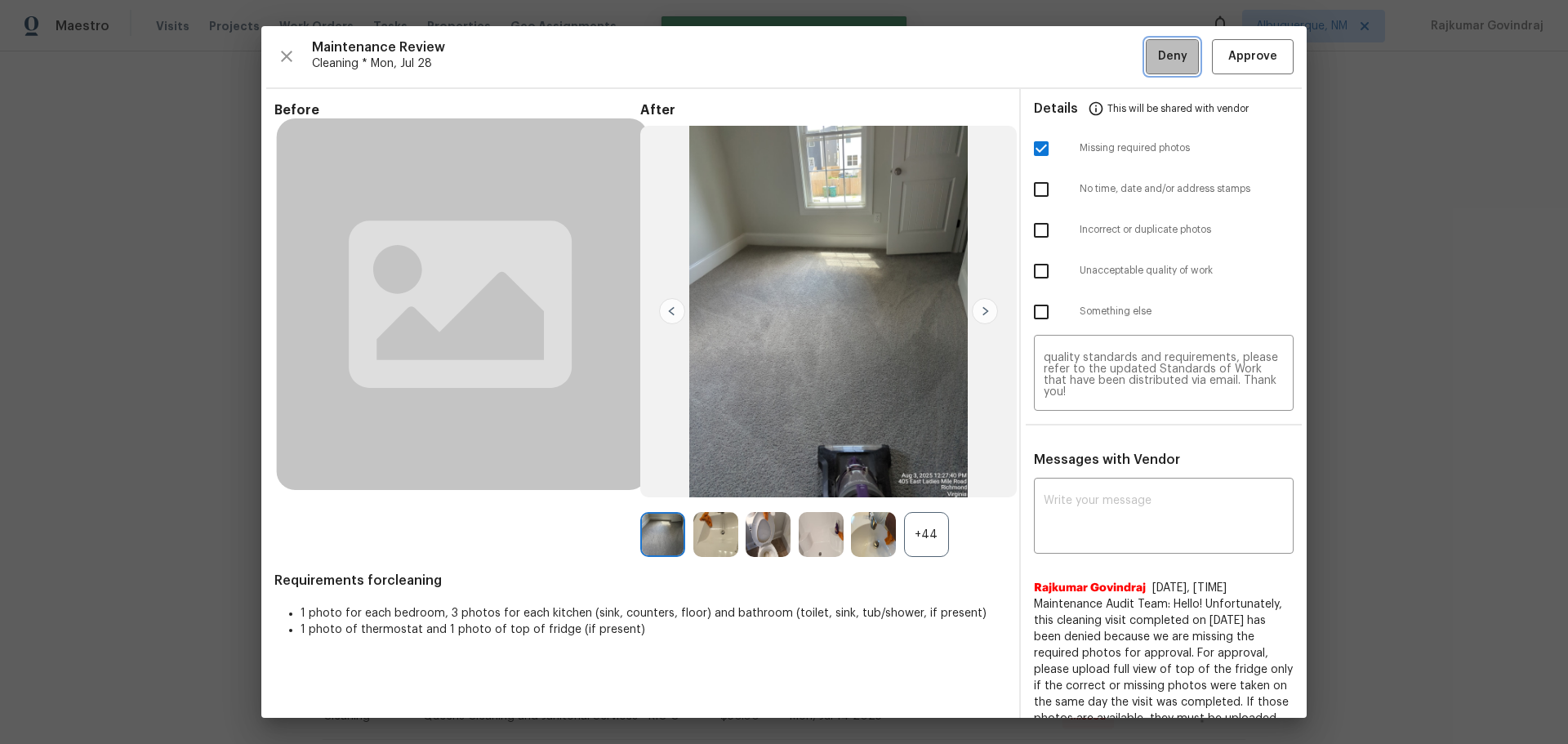 click on "Deny" at bounding box center (1173, 56) 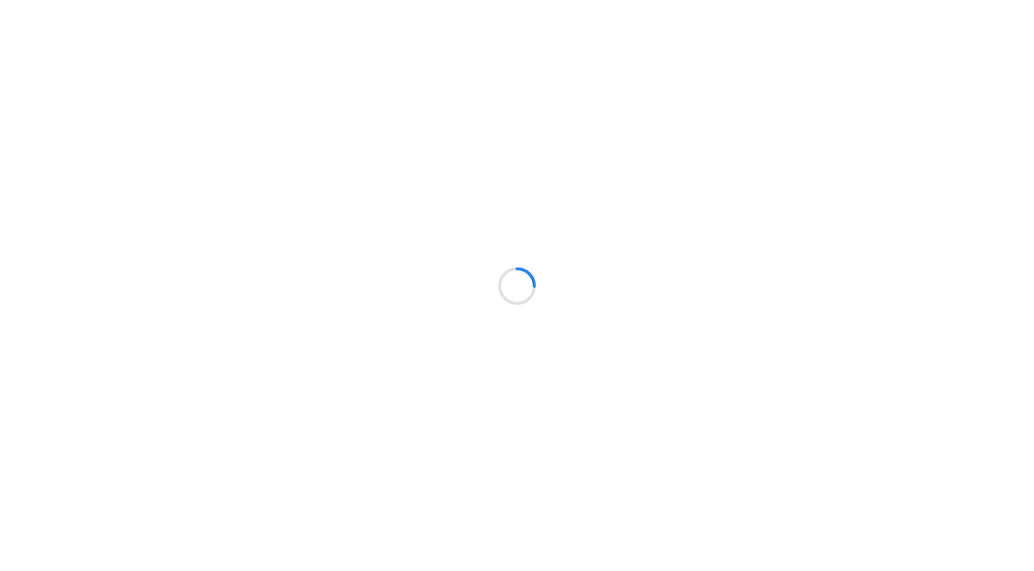 scroll, scrollTop: 0, scrollLeft: 0, axis: both 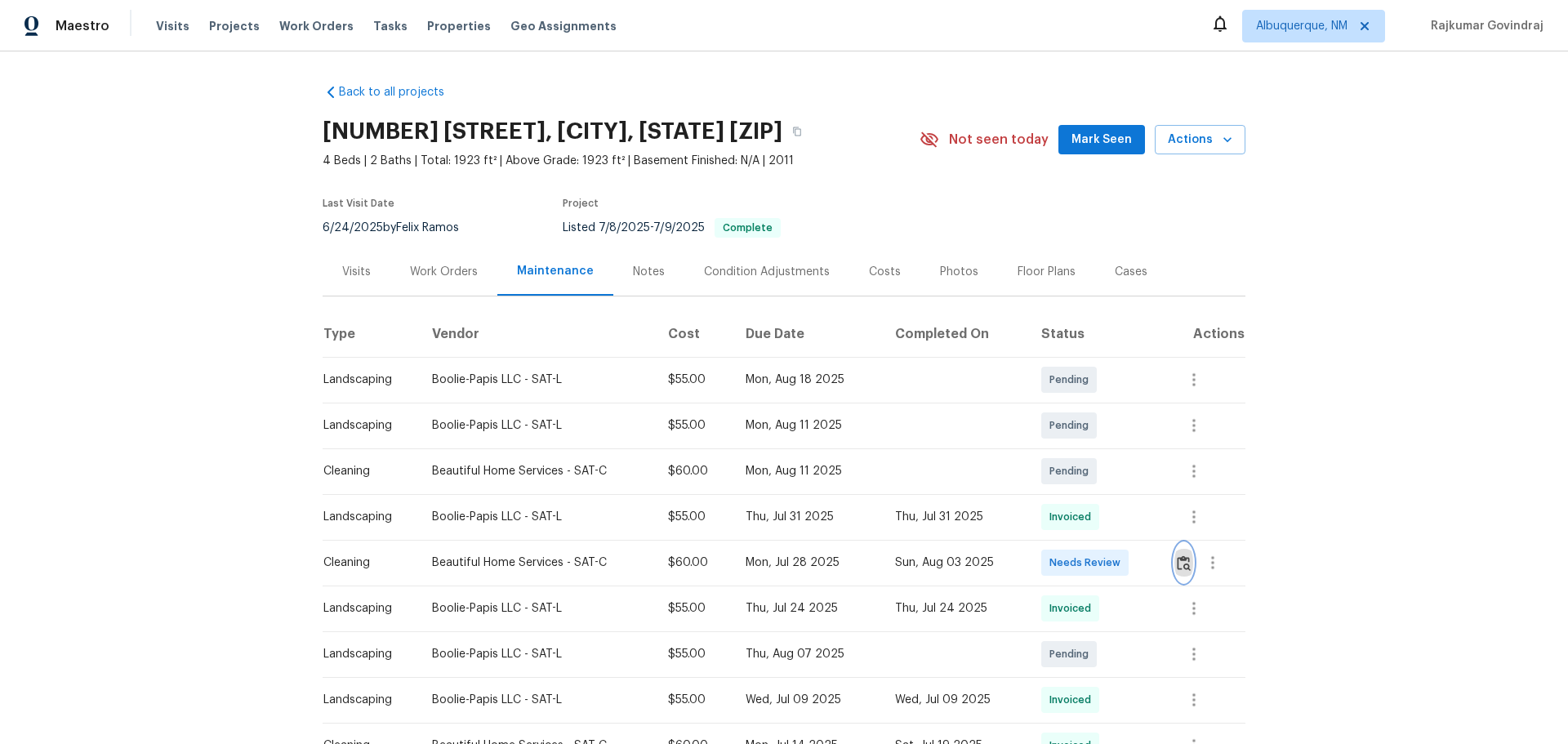 click at bounding box center [1183, 563] 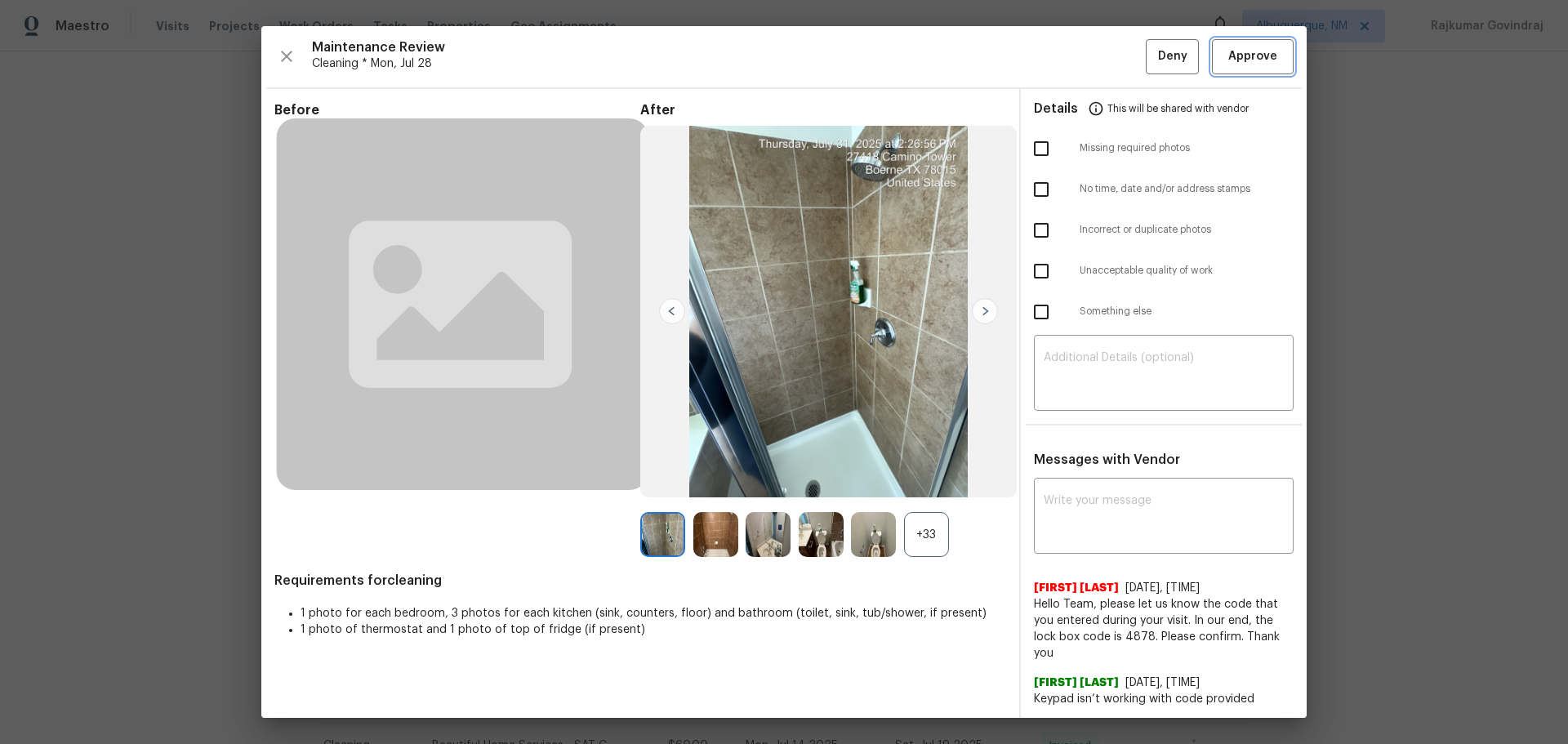 click on "Approve" at bounding box center (1253, 56) 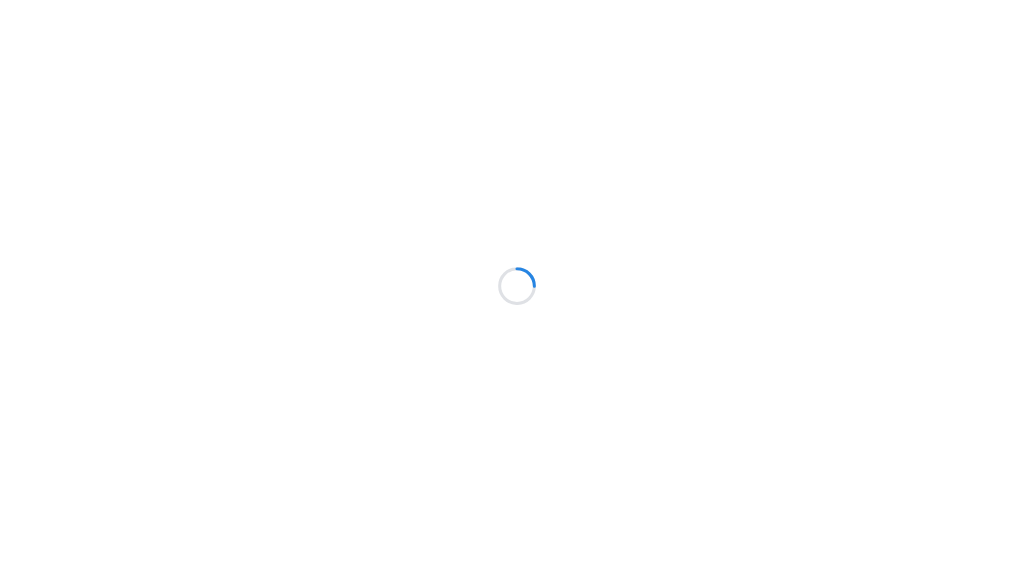 scroll, scrollTop: 0, scrollLeft: 0, axis: both 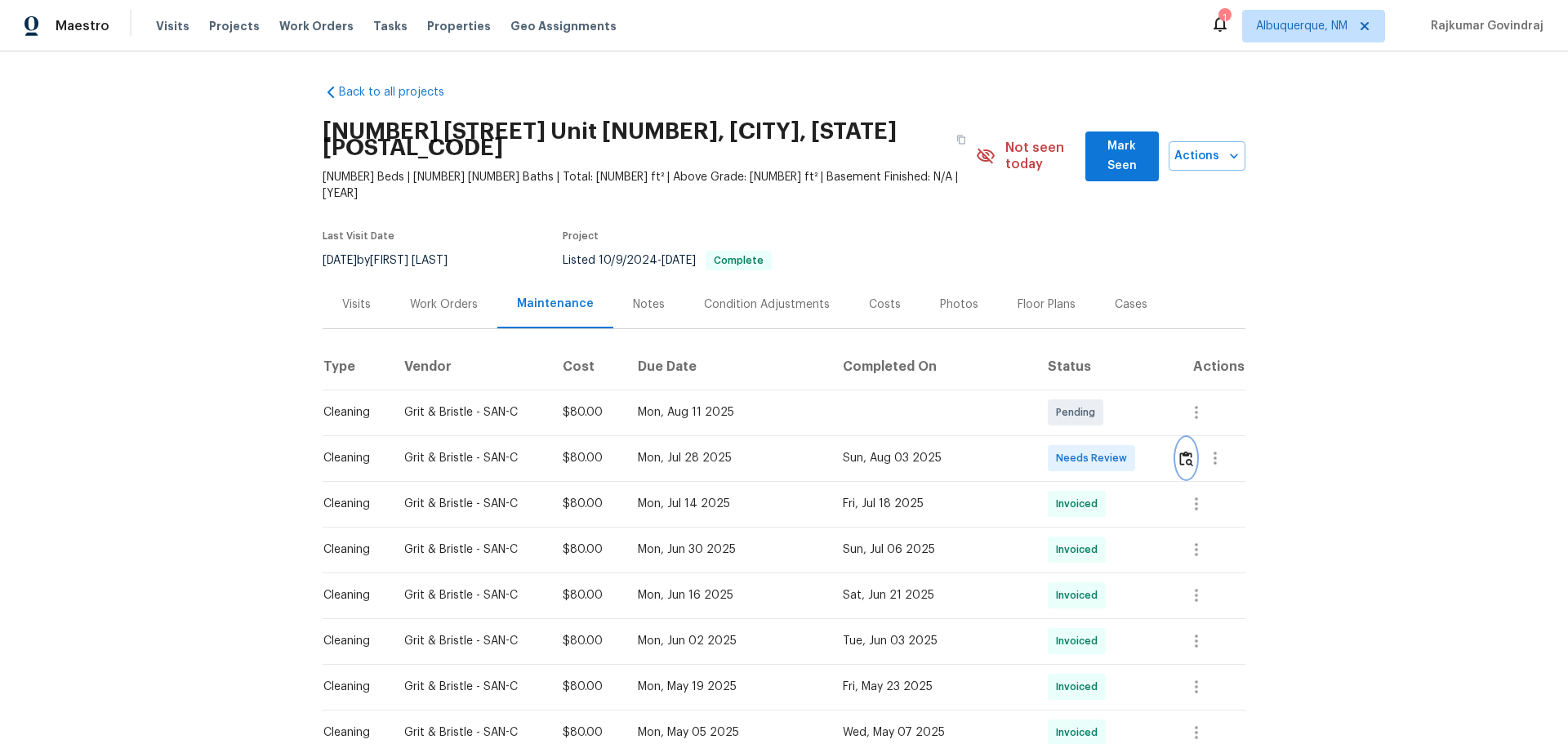 click at bounding box center [1186, 458] 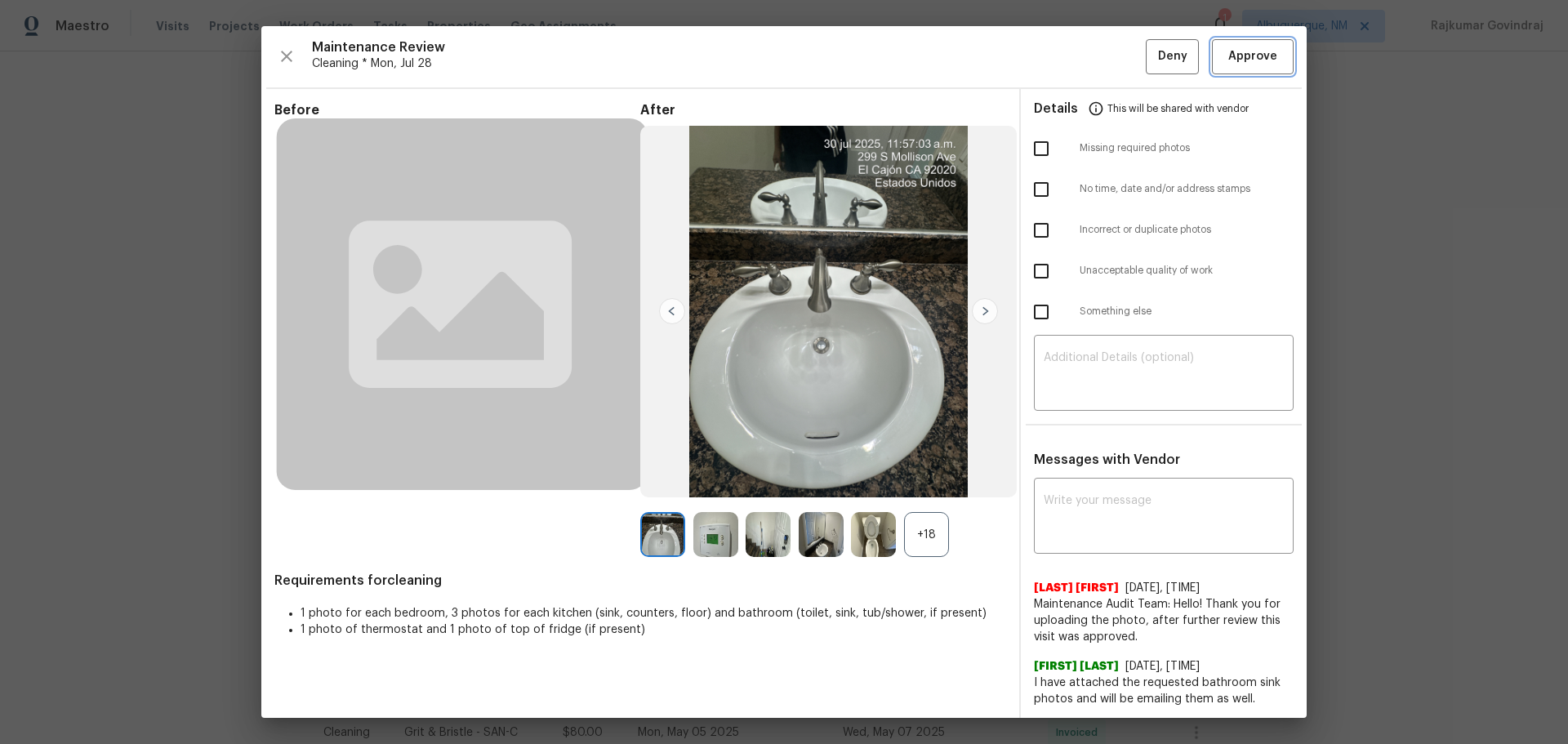click on "Approve" at bounding box center (1253, 56) 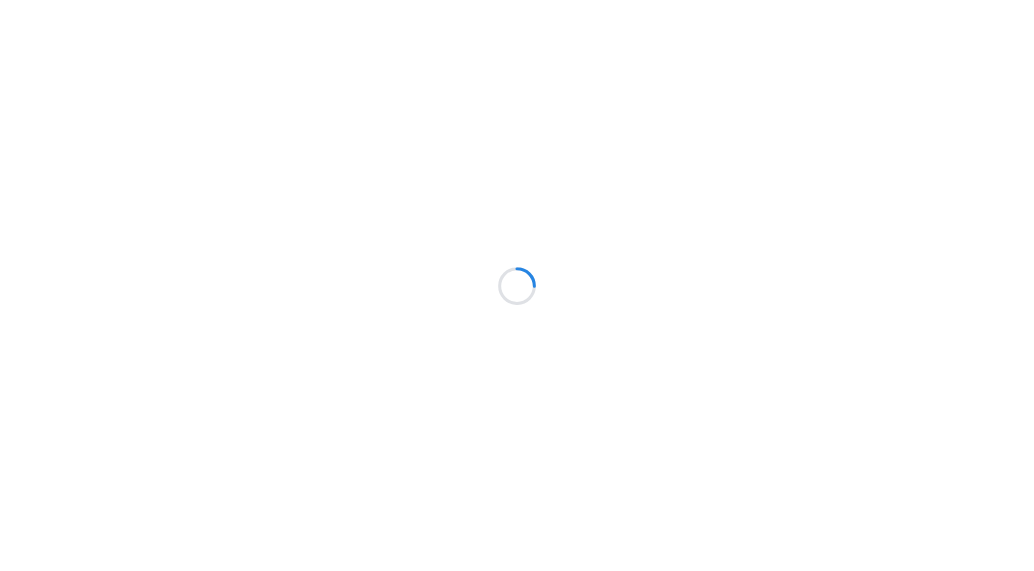 scroll, scrollTop: 0, scrollLeft: 0, axis: both 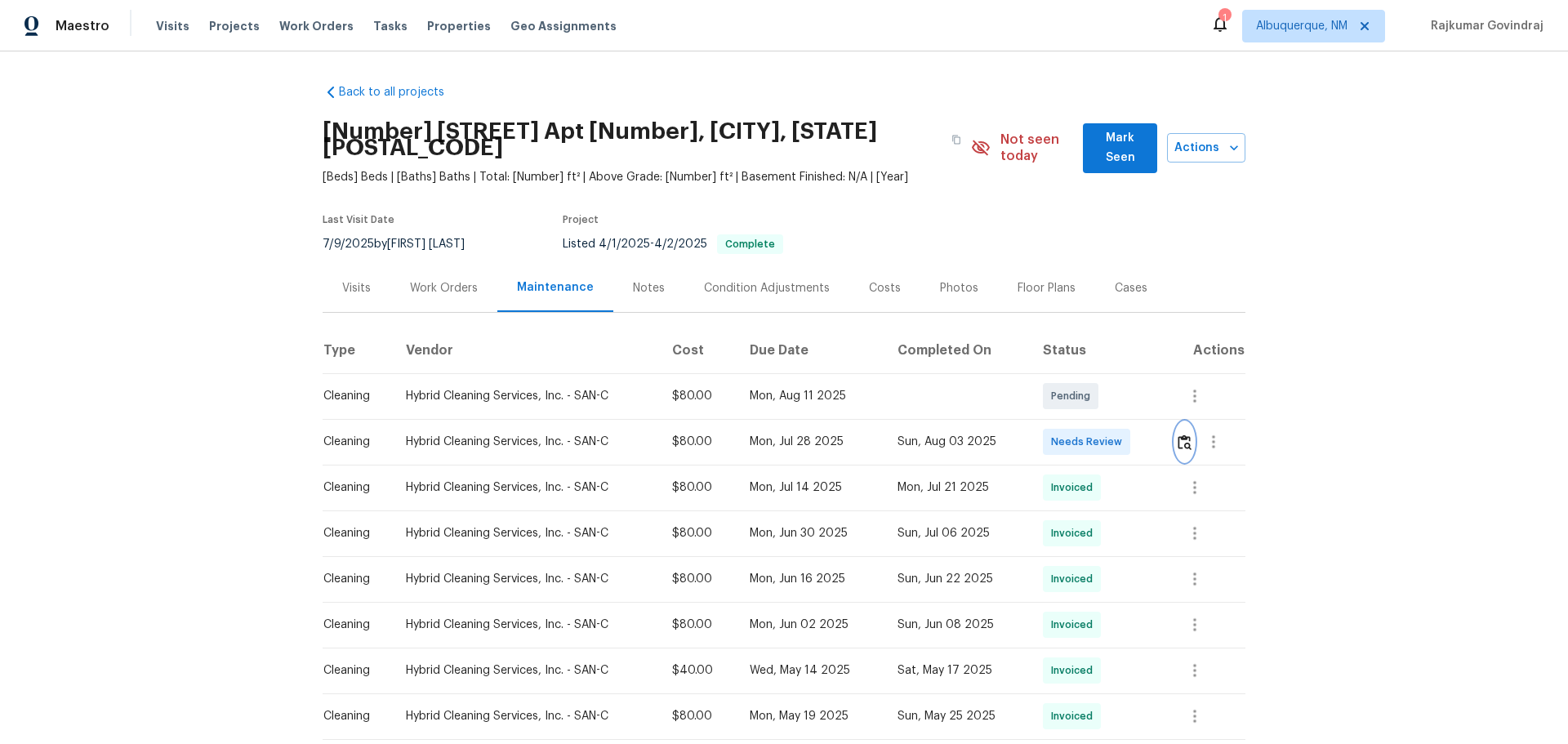 click at bounding box center (1184, 442) 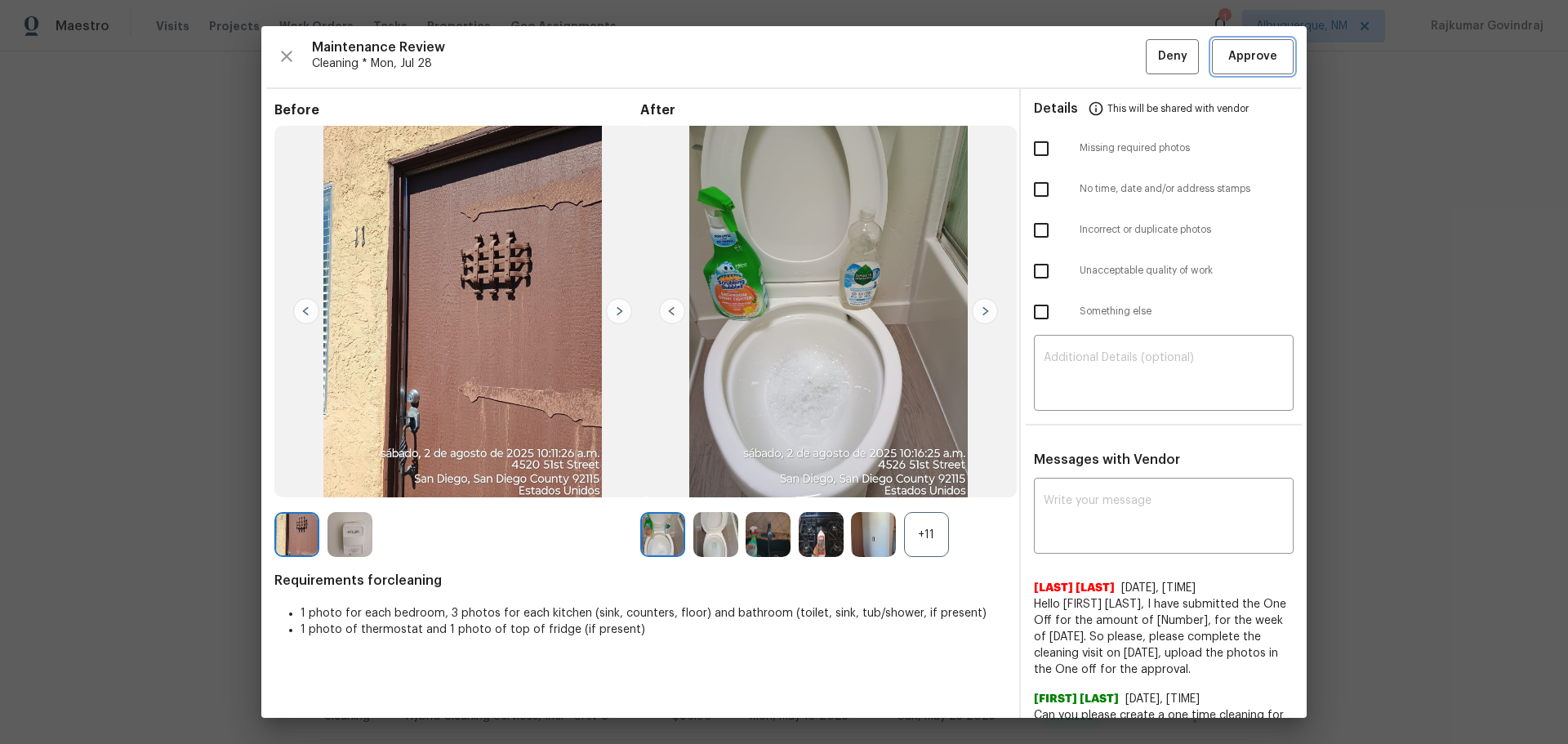 click on "Approve" at bounding box center (1253, 56) 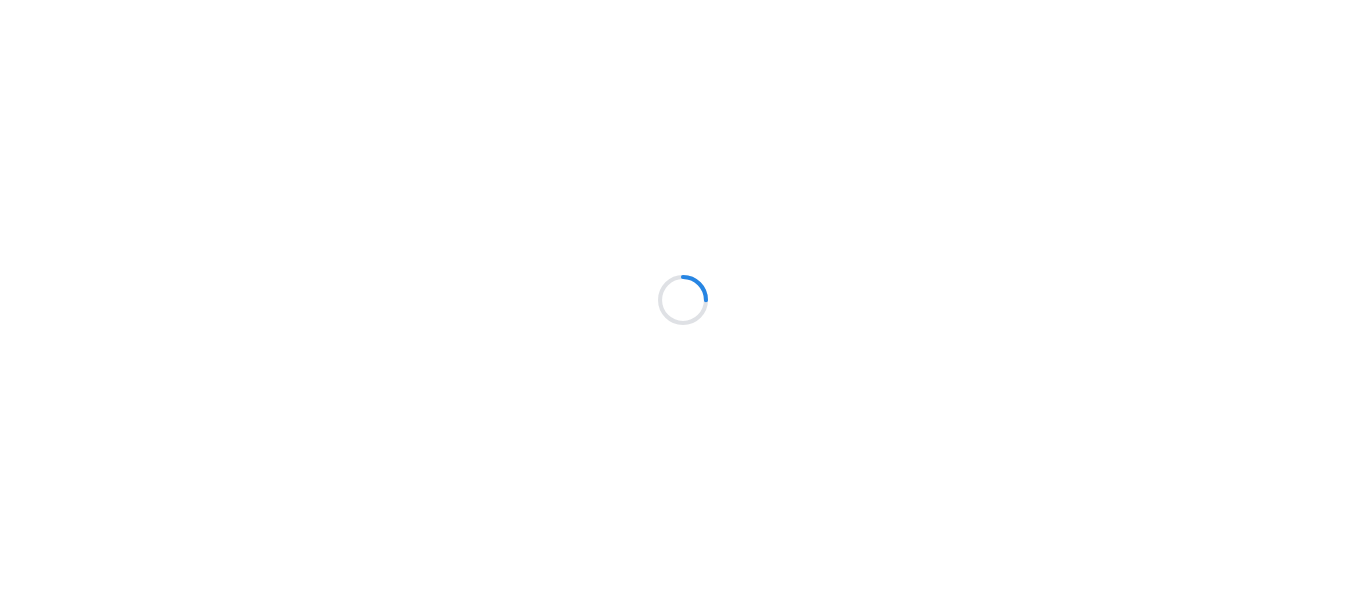 scroll, scrollTop: 0, scrollLeft: 0, axis: both 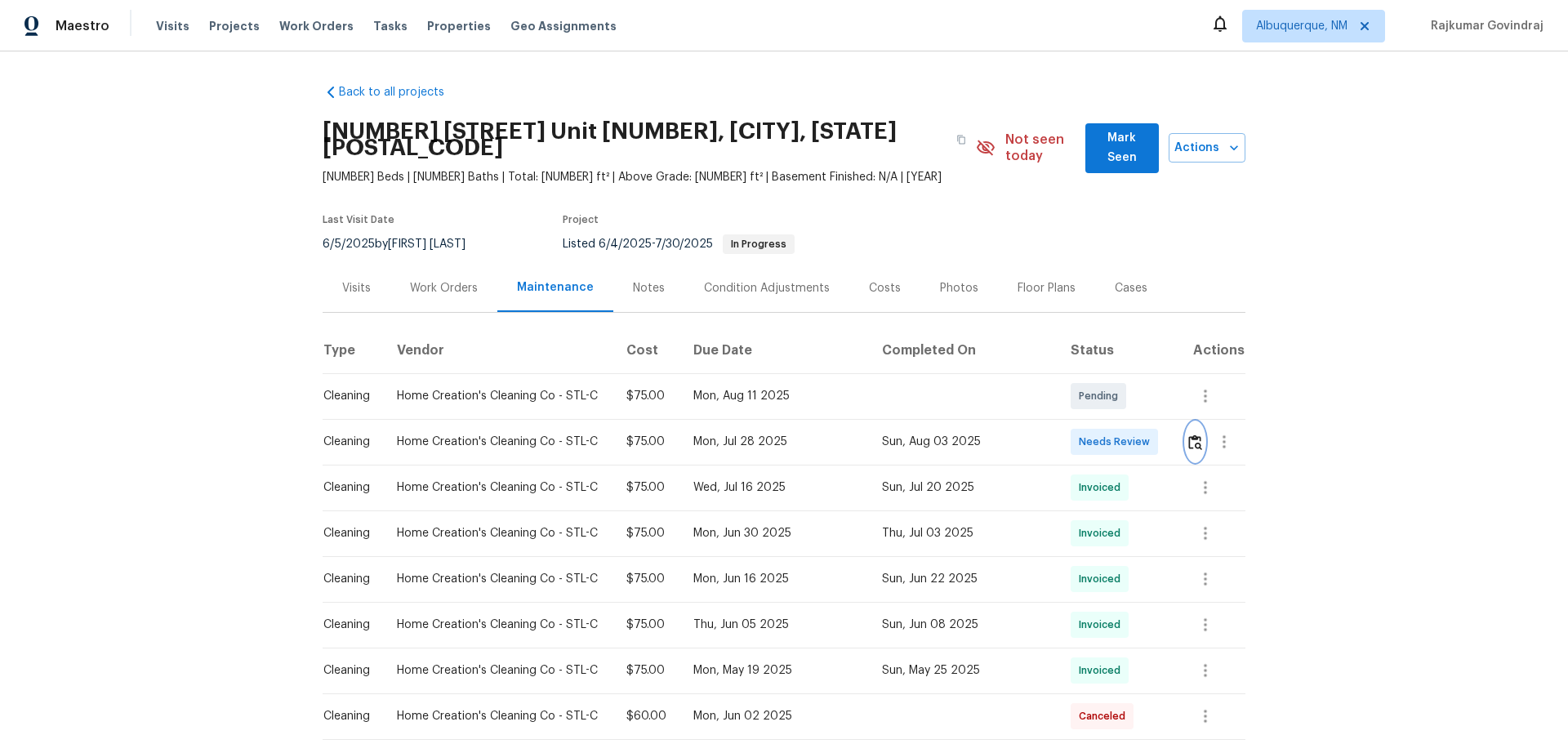 click at bounding box center [1195, 442] 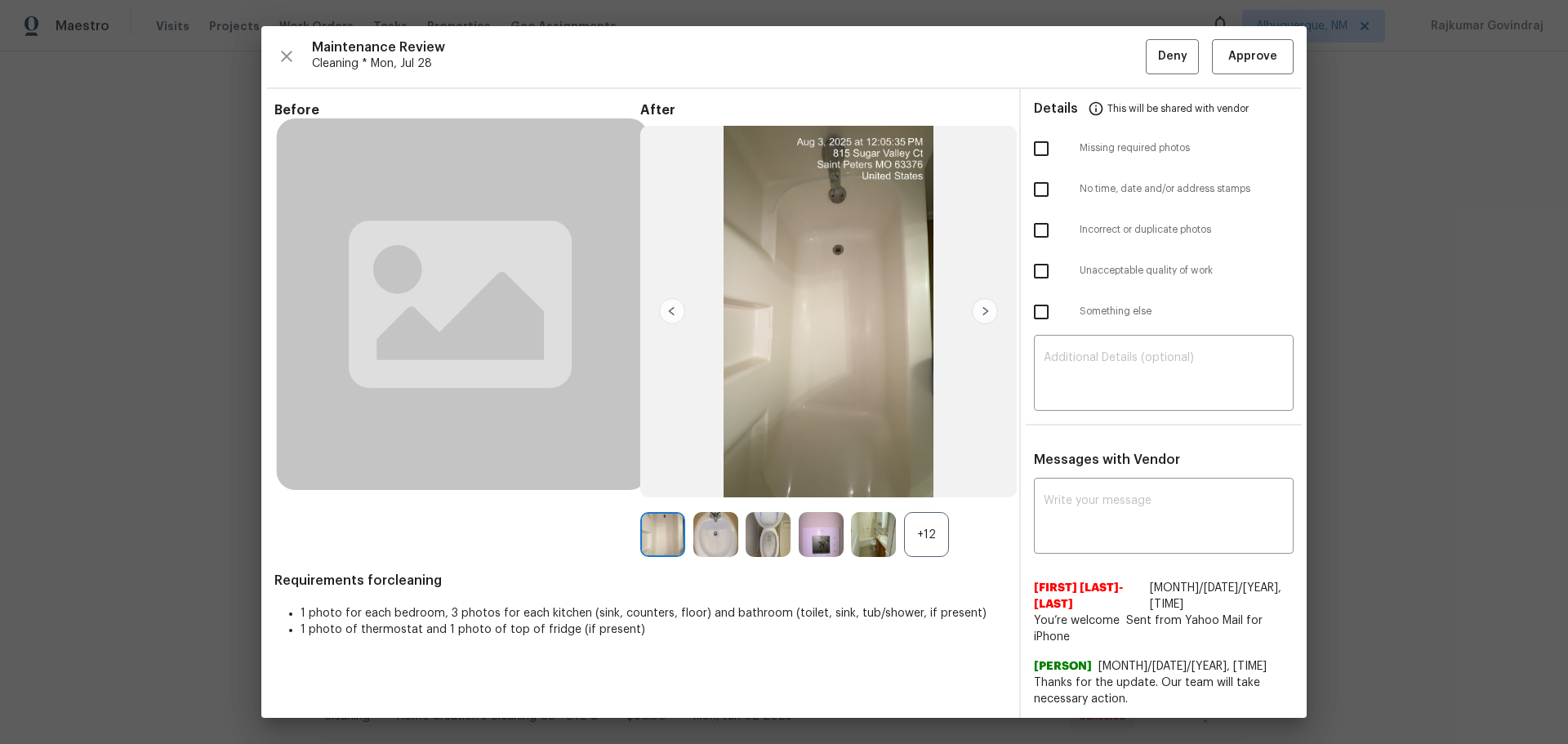 click at bounding box center (1041, 312) 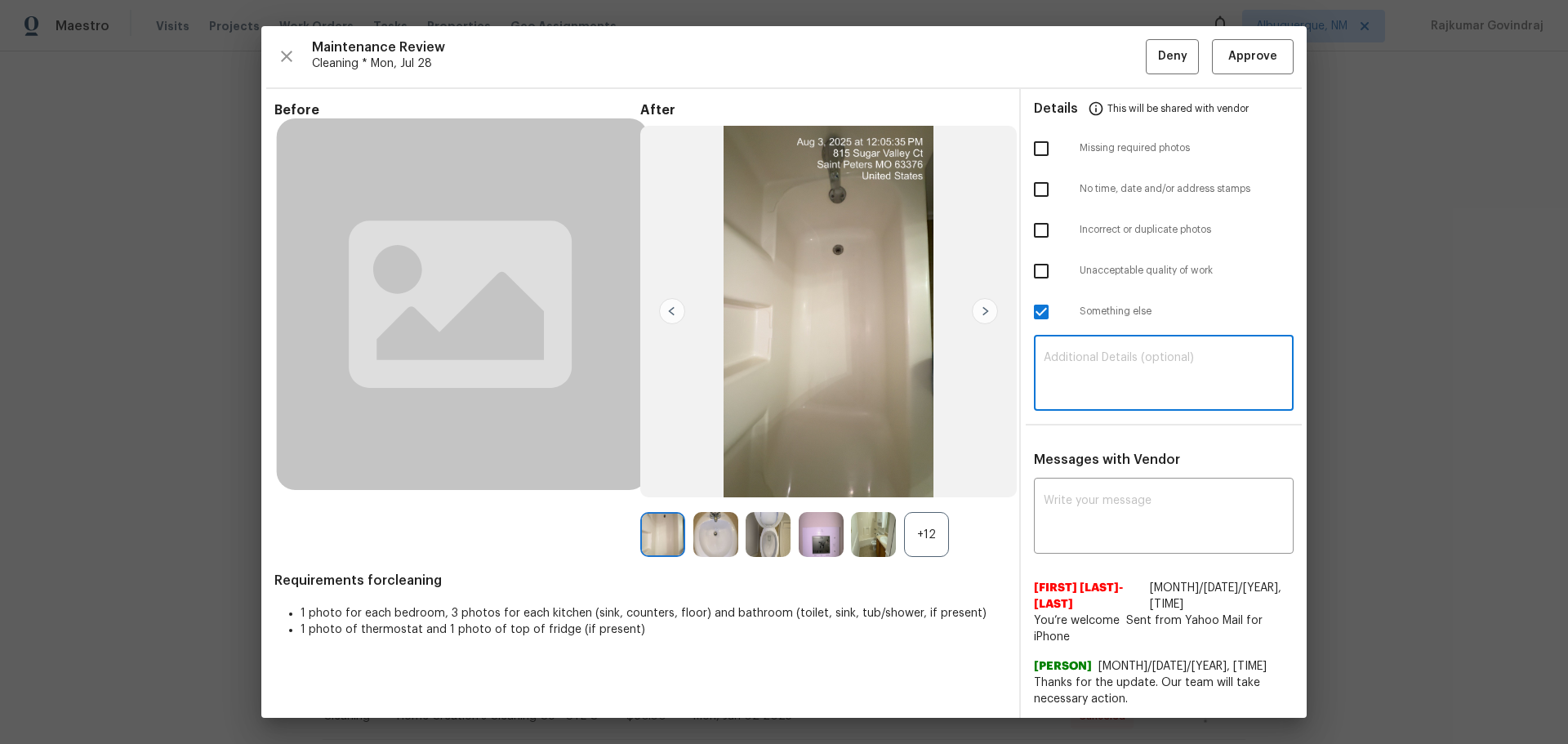 click at bounding box center (1164, 375) 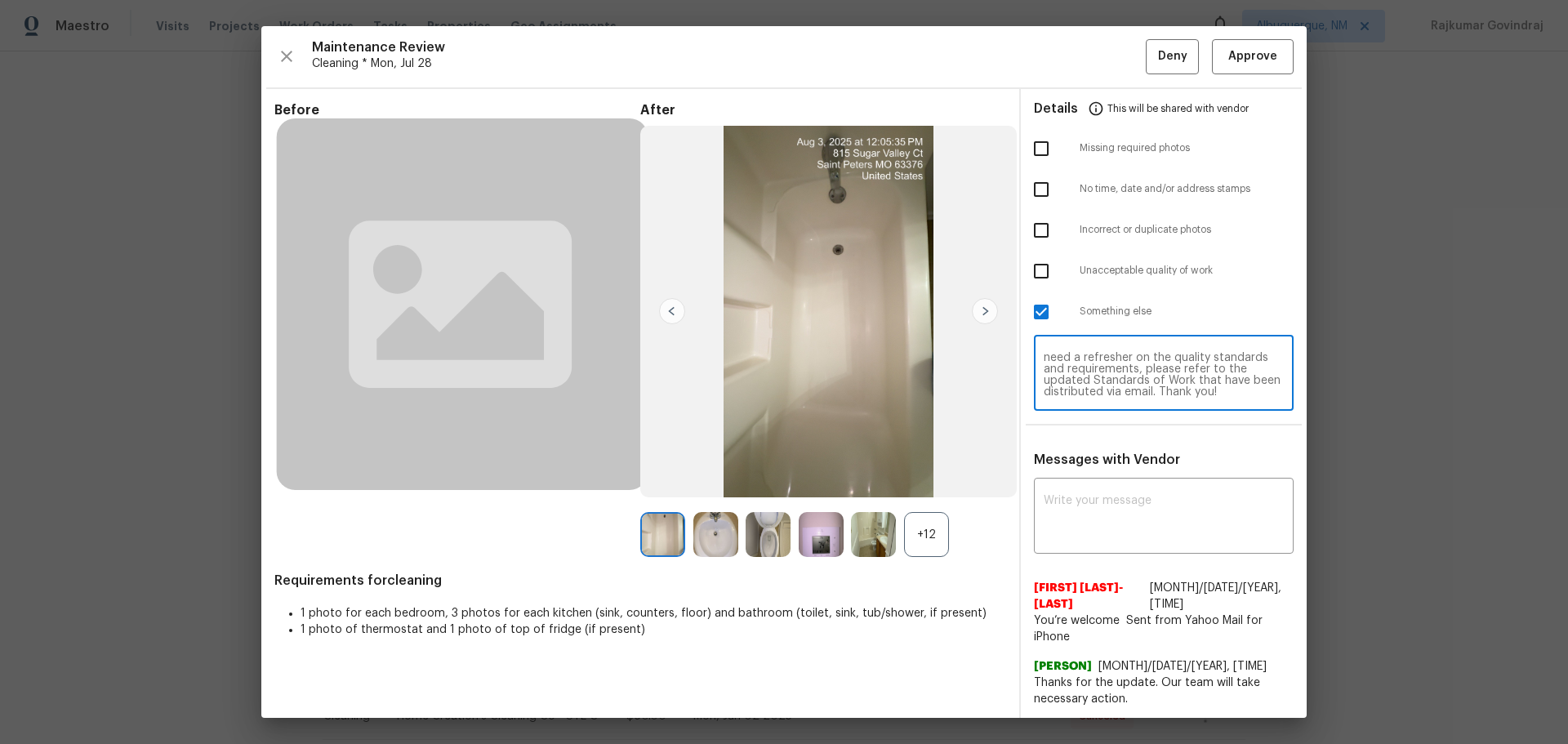 scroll, scrollTop: 0, scrollLeft: 0, axis: both 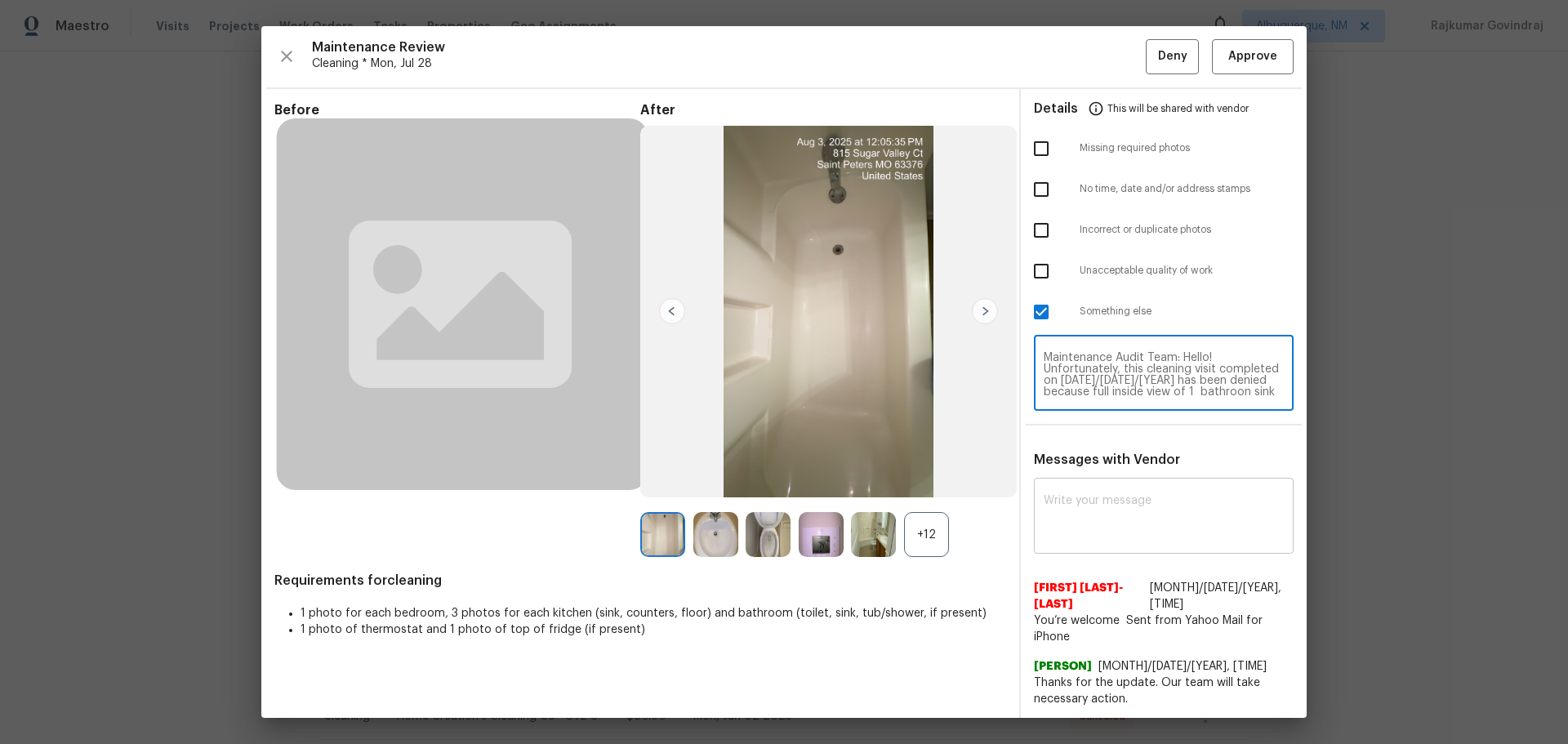 type on "Maintenance Audit Team: Hello! Unfortunately, this cleaning visit completed on 08/03/2025 has been denied because full inside view of 1  bathroon sink is not visible. Per the updated Standards of Work, return visits to correct quality issues from a previously denied visit are not permitted. The work must meet quality standards and be fully completed during the initial visit in order to be approved. Please ensure that all standards are met at the next scheduled visit. If you or your team need a refresher on the quality standards and requirements, please refer to the updated Standards of Work that have been distributed via email. Thank you!" 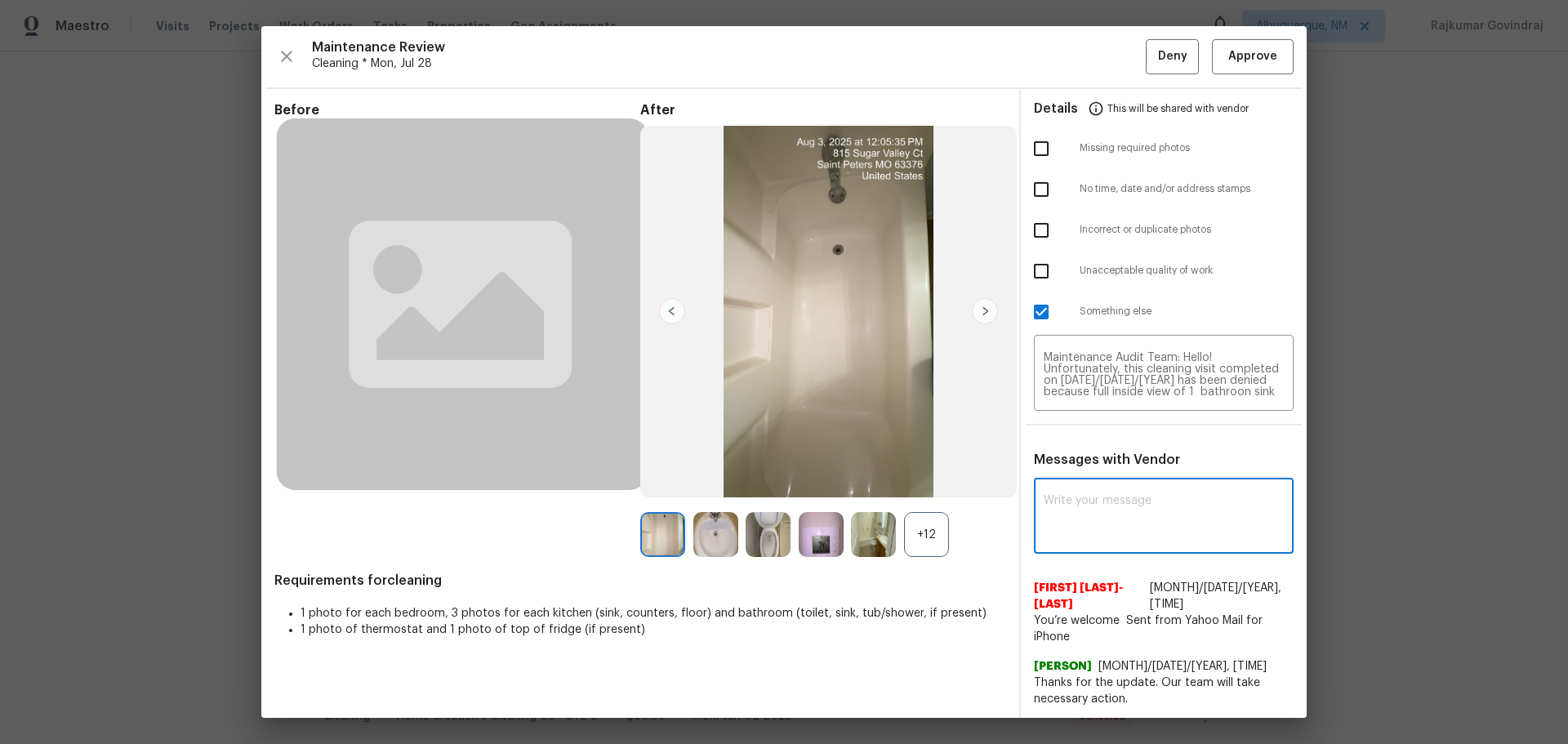 click at bounding box center (1164, 518) 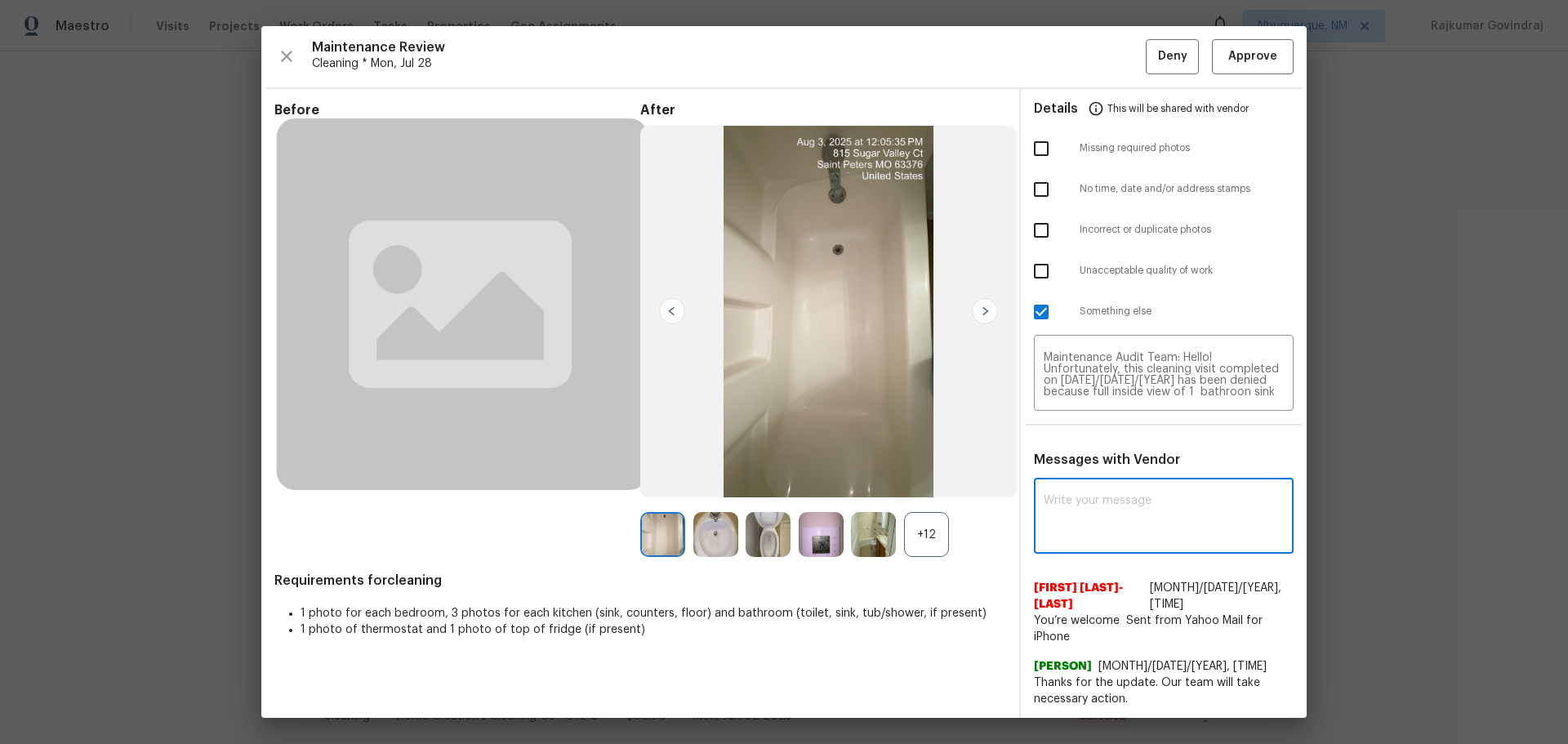 paste on "Maintenance Audit Team: Hello! Unfortunately, this cleaning visit completed on 08/03/2025 has been denied because full inside view of 1  bathroon sink is not visible. Per the updated Standards of Work, return visits to correct quality issues from a previously denied visit are not permitted. The work must meet quality standards and be fully completed during the initial visit in order to be approved. Please ensure that all standards are met at the next scheduled visit. If you or your team need a refresher on the quality standards and requirements, please refer to the updated Standards of Work that have been distributed via email. Thank you!" 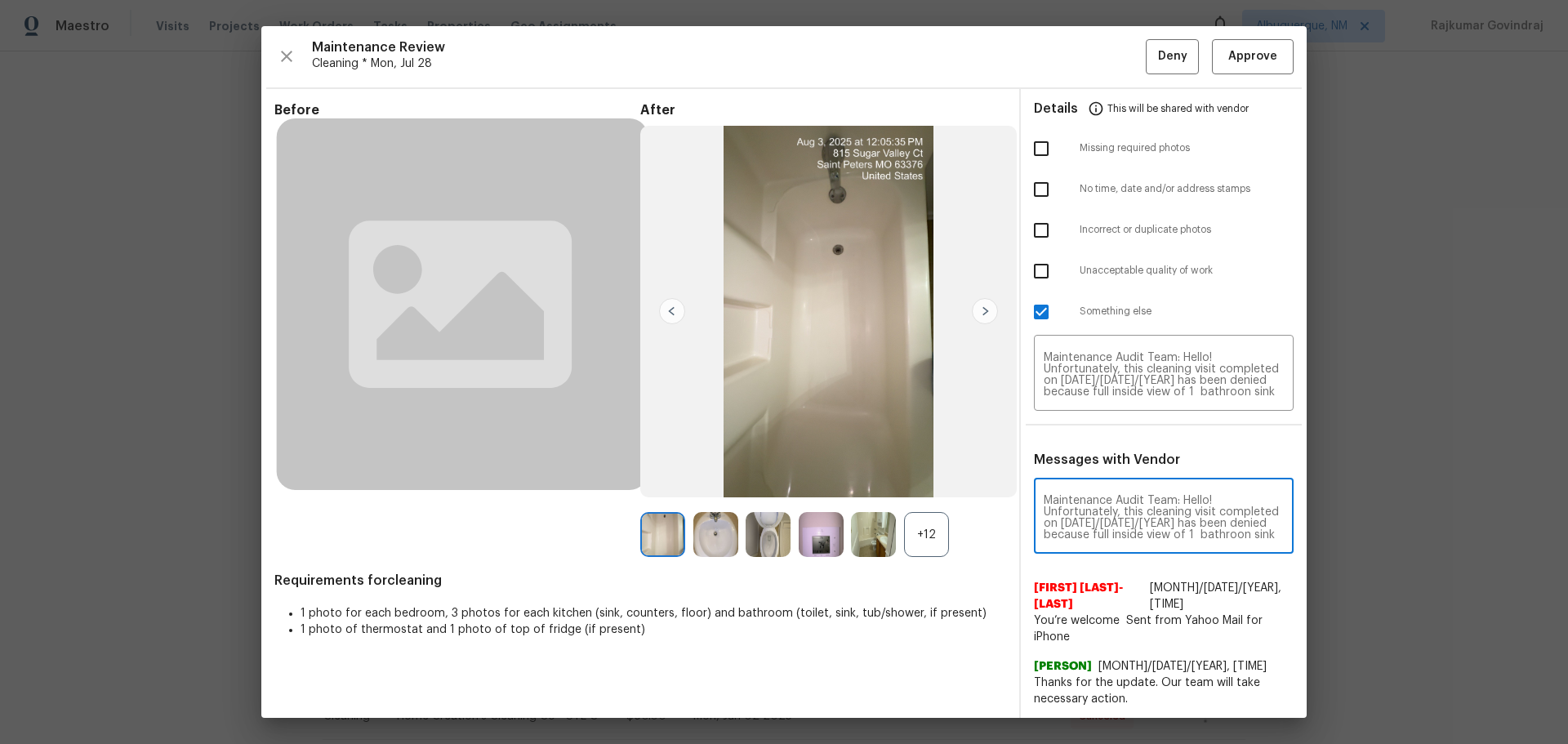 scroll, scrollTop: 217, scrollLeft: 0, axis: vertical 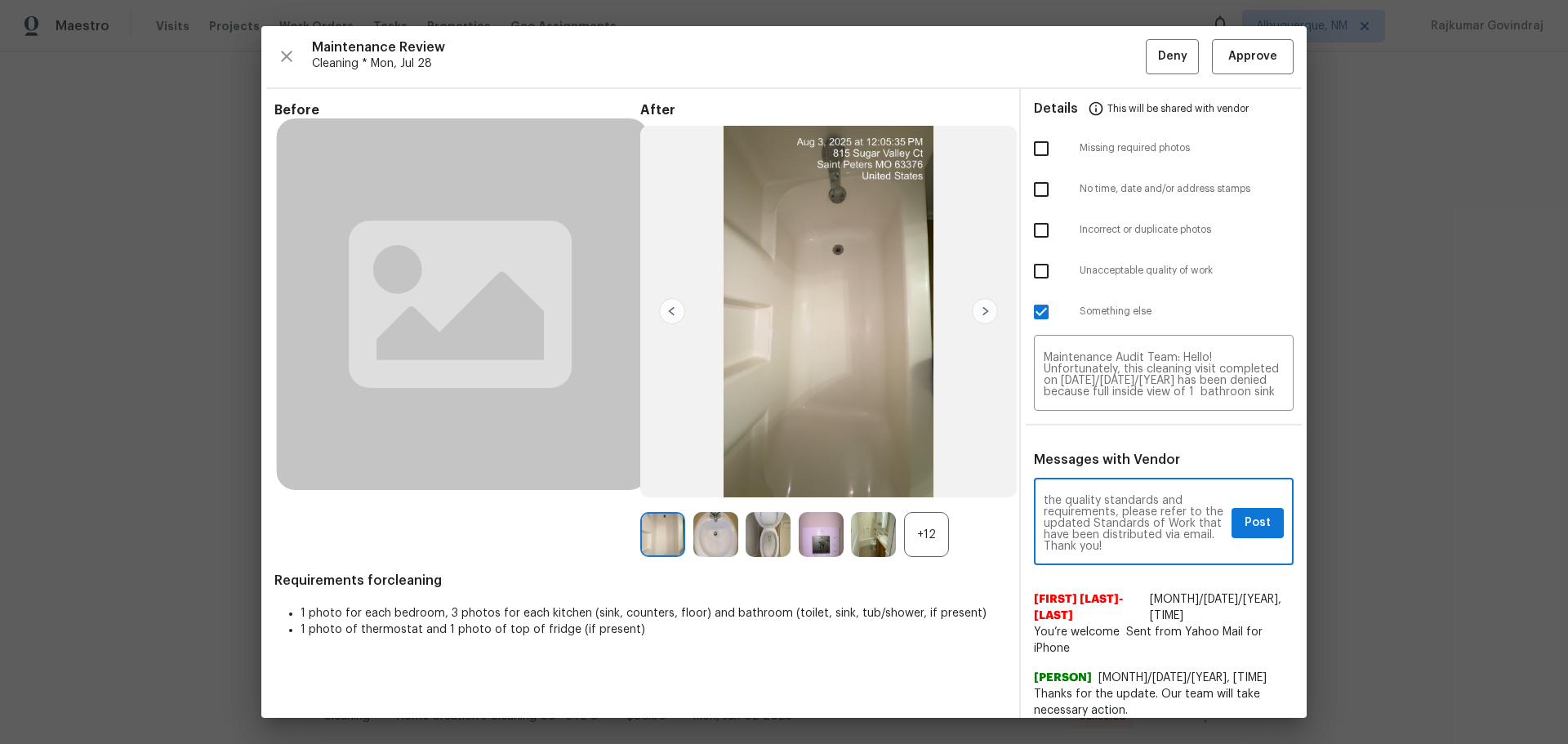 type on "Maintenance Audit Team: Hello! Unfortunately, this cleaning visit completed on 08/03/2025 has been denied because full inside view of 1  bathroon sink is not visible. Per the updated Standards of Work, return visits to correct quality issues from a previously denied visit are not permitted. The work must meet quality standards and be fully completed during the initial visit in order to be approved. Please ensure that all standards are met at the next scheduled visit. If you or your team need a refresher on the quality standards and requirements, please refer to the updated Standards of Work that have been distributed via email. Thank you!" 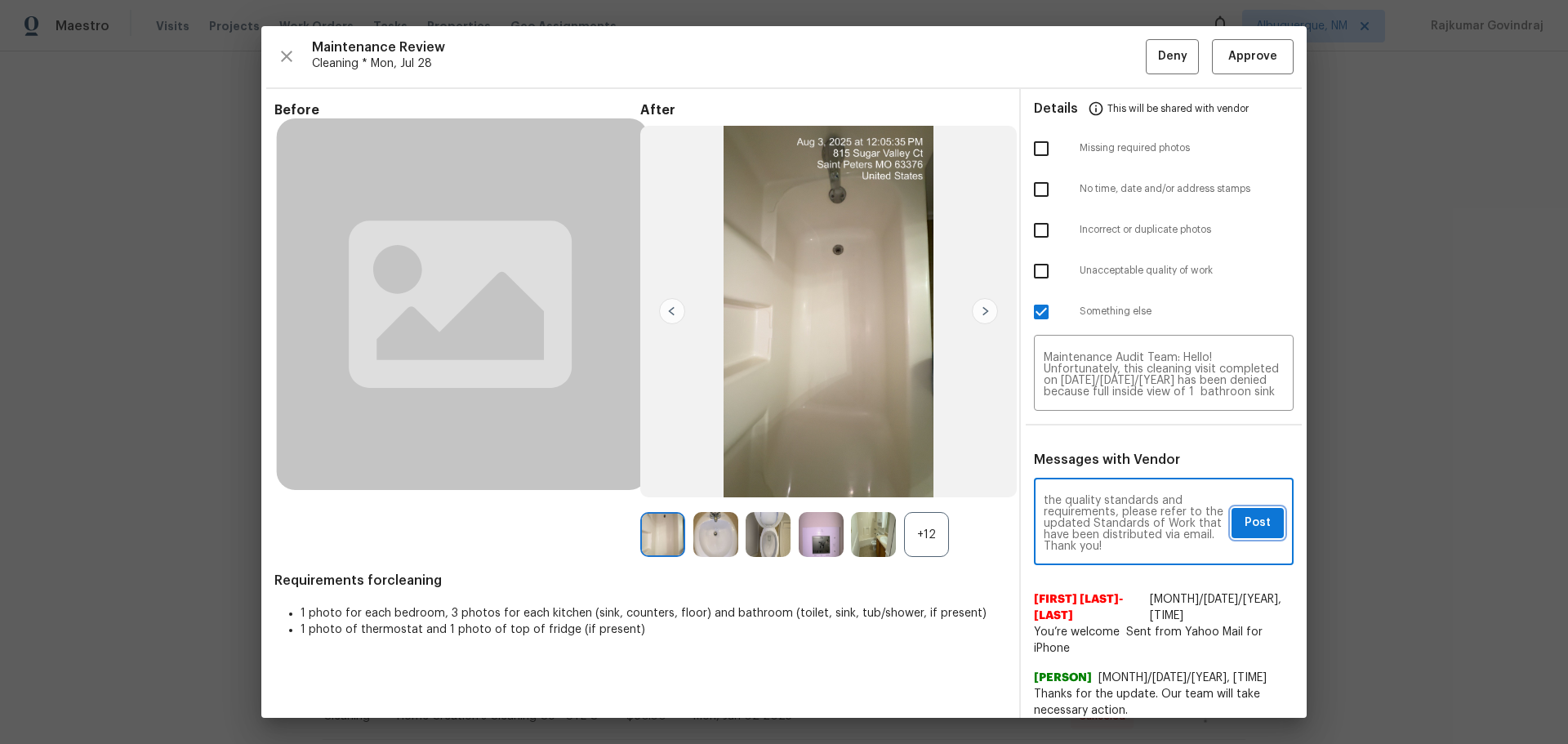 click on "Post" at bounding box center [1258, 523] 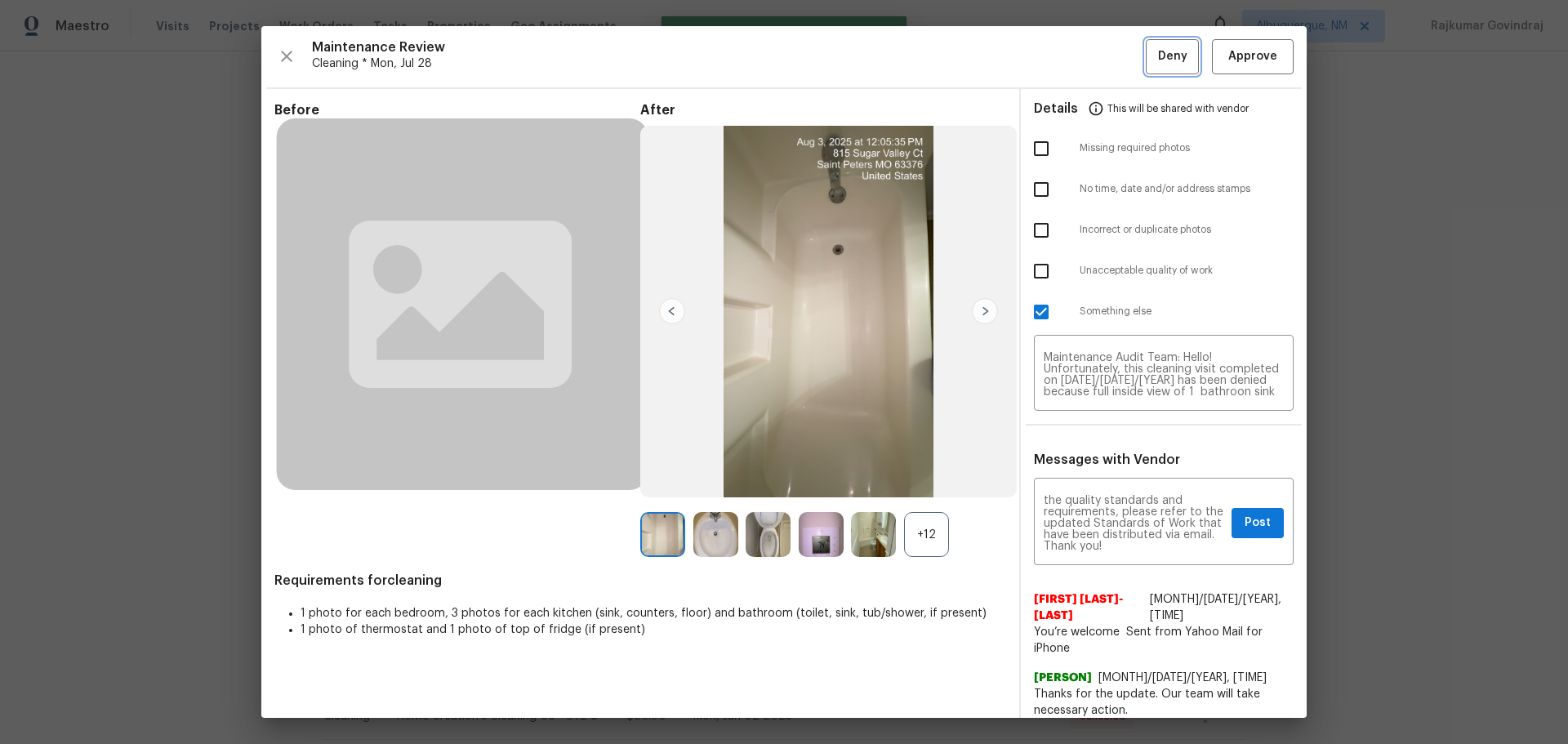 click on "Deny" at bounding box center (1172, 56) 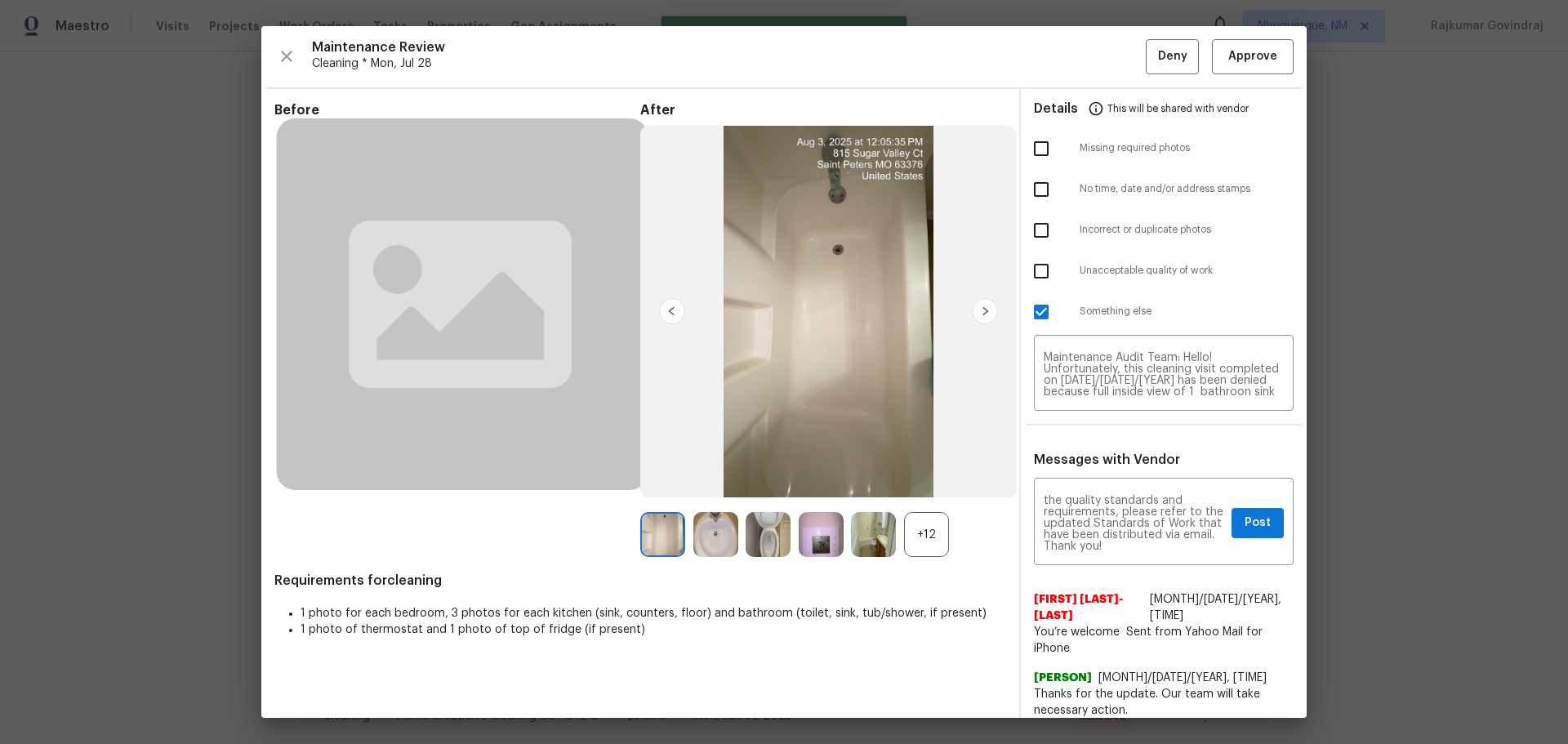 type 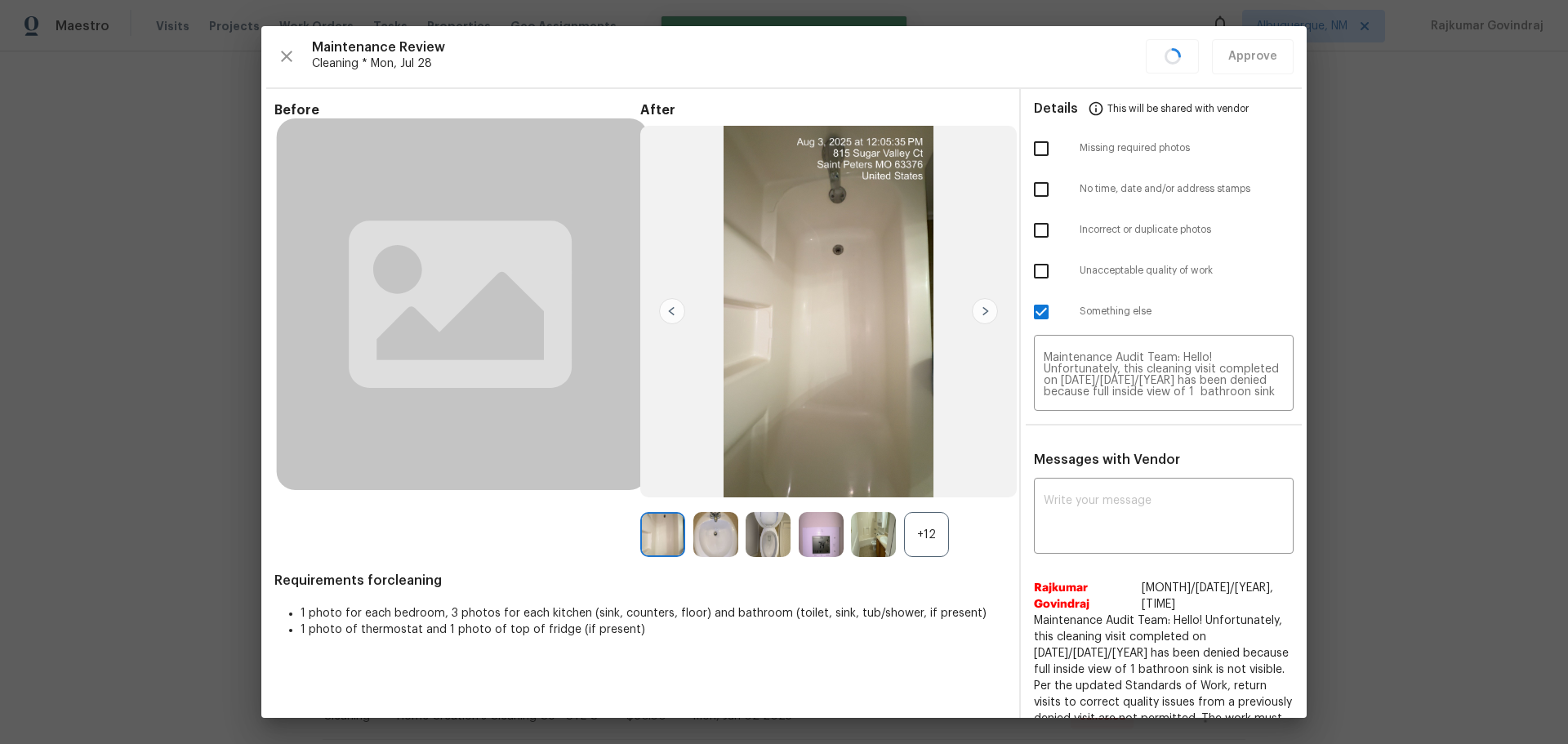 scroll, scrollTop: 0, scrollLeft: 0, axis: both 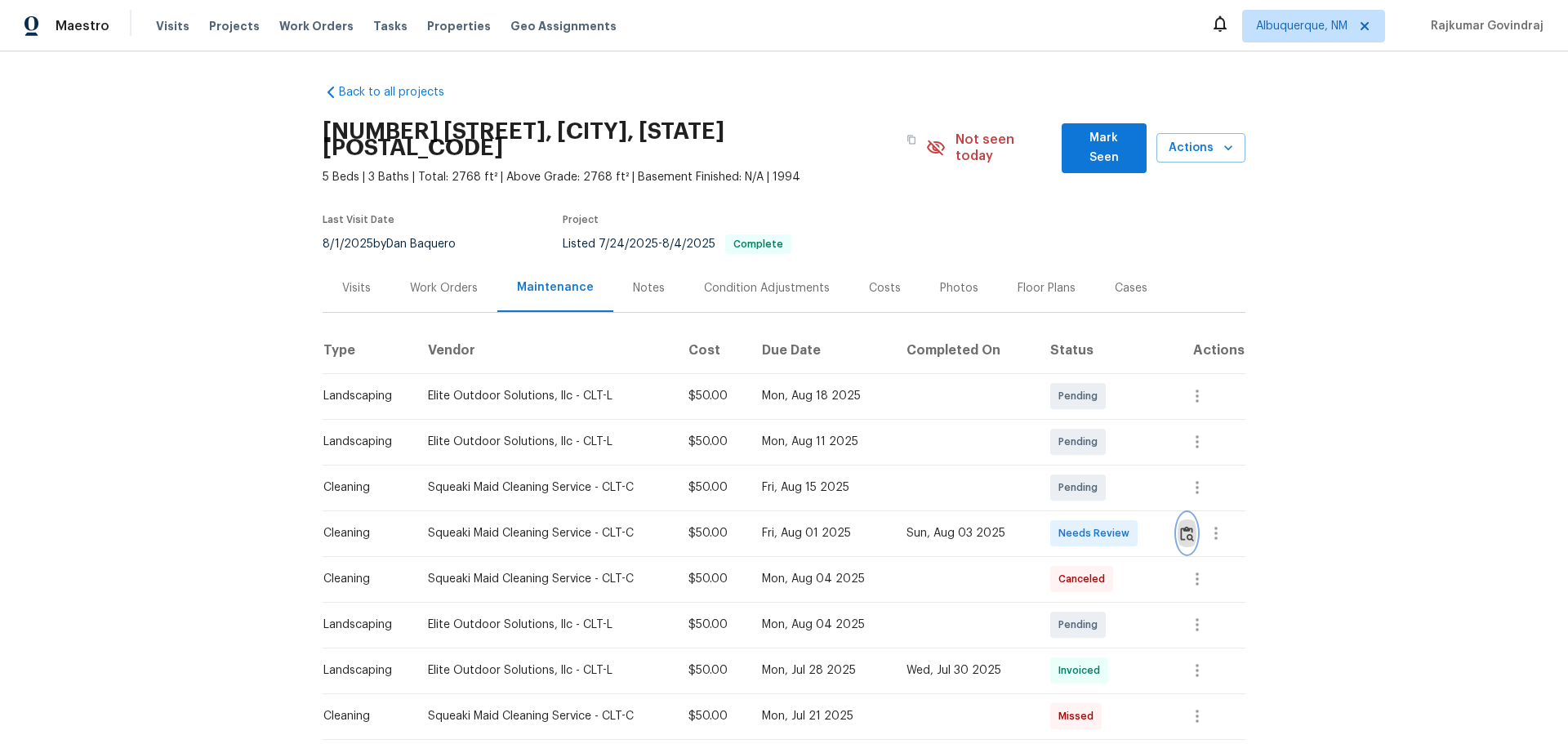 click at bounding box center [1187, 533] 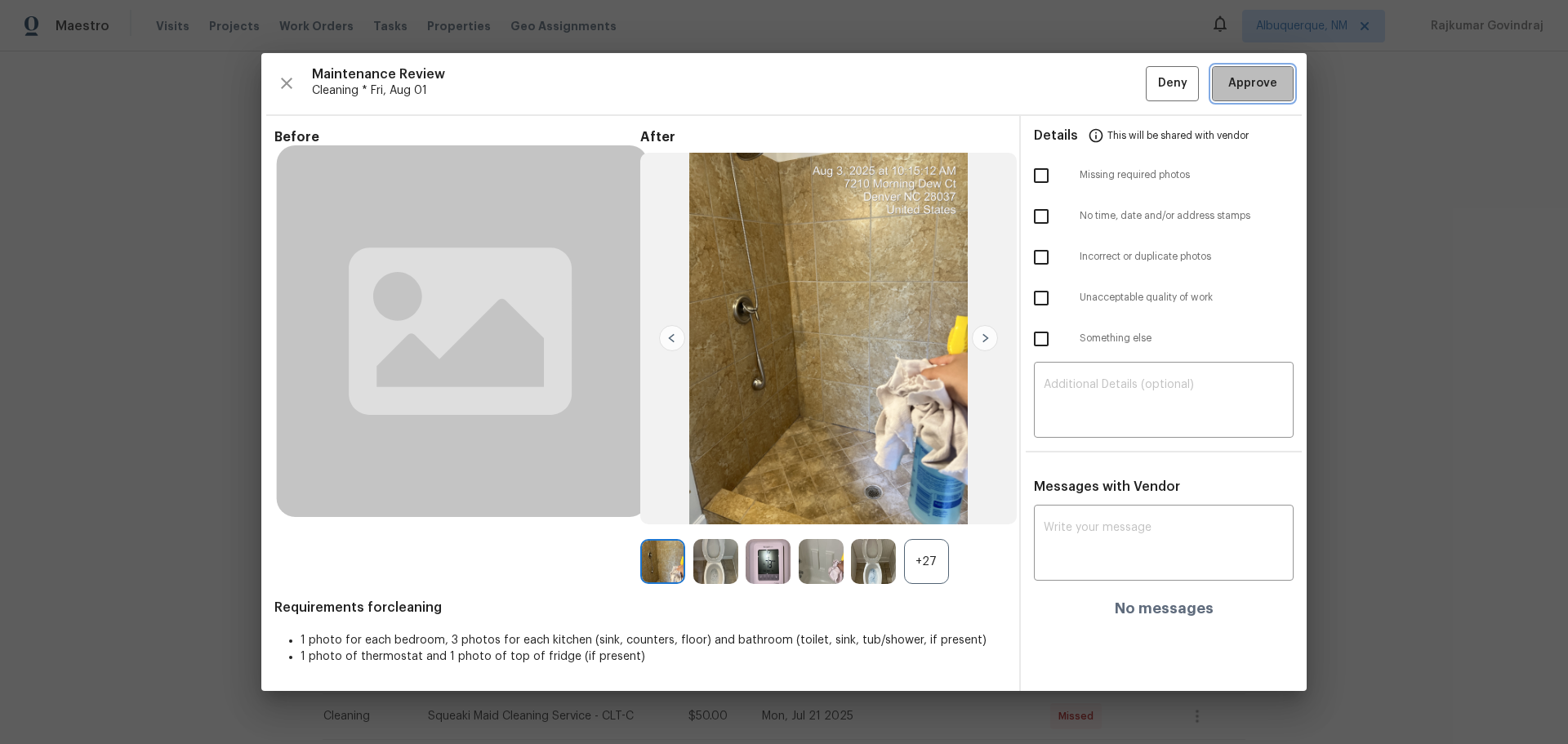 click on "Approve" at bounding box center (1253, 83) 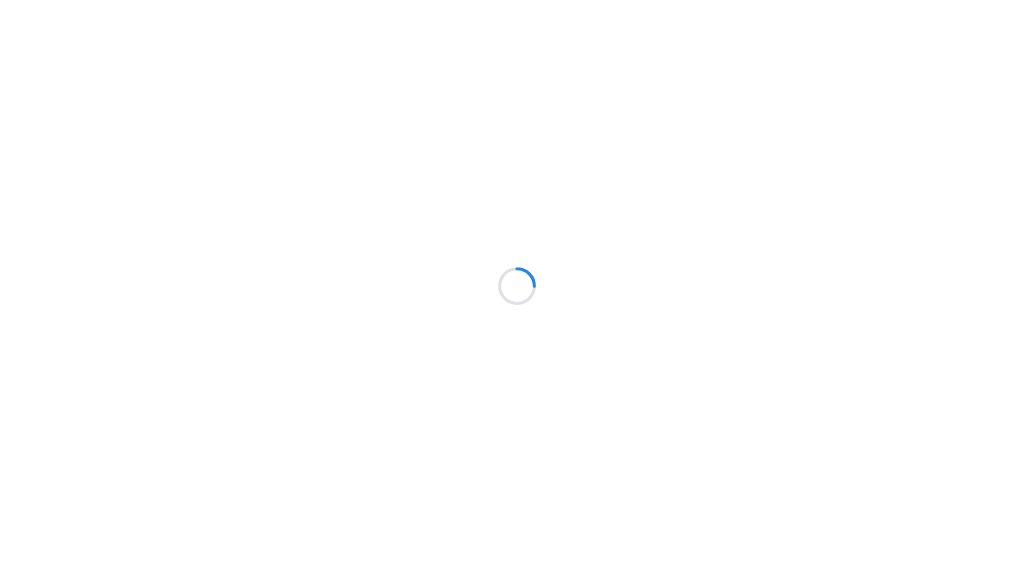 scroll, scrollTop: 0, scrollLeft: 0, axis: both 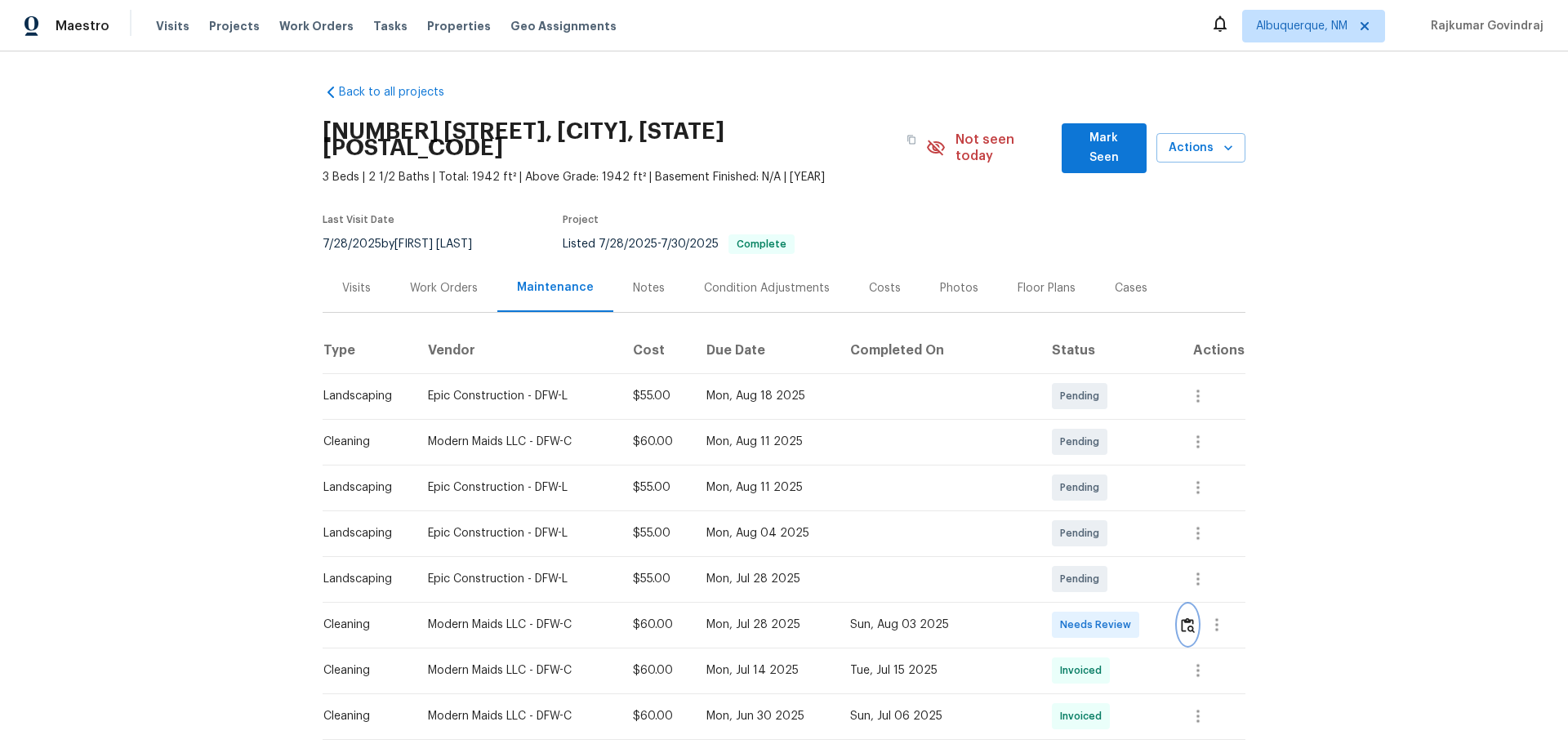 click at bounding box center [1187, 625] 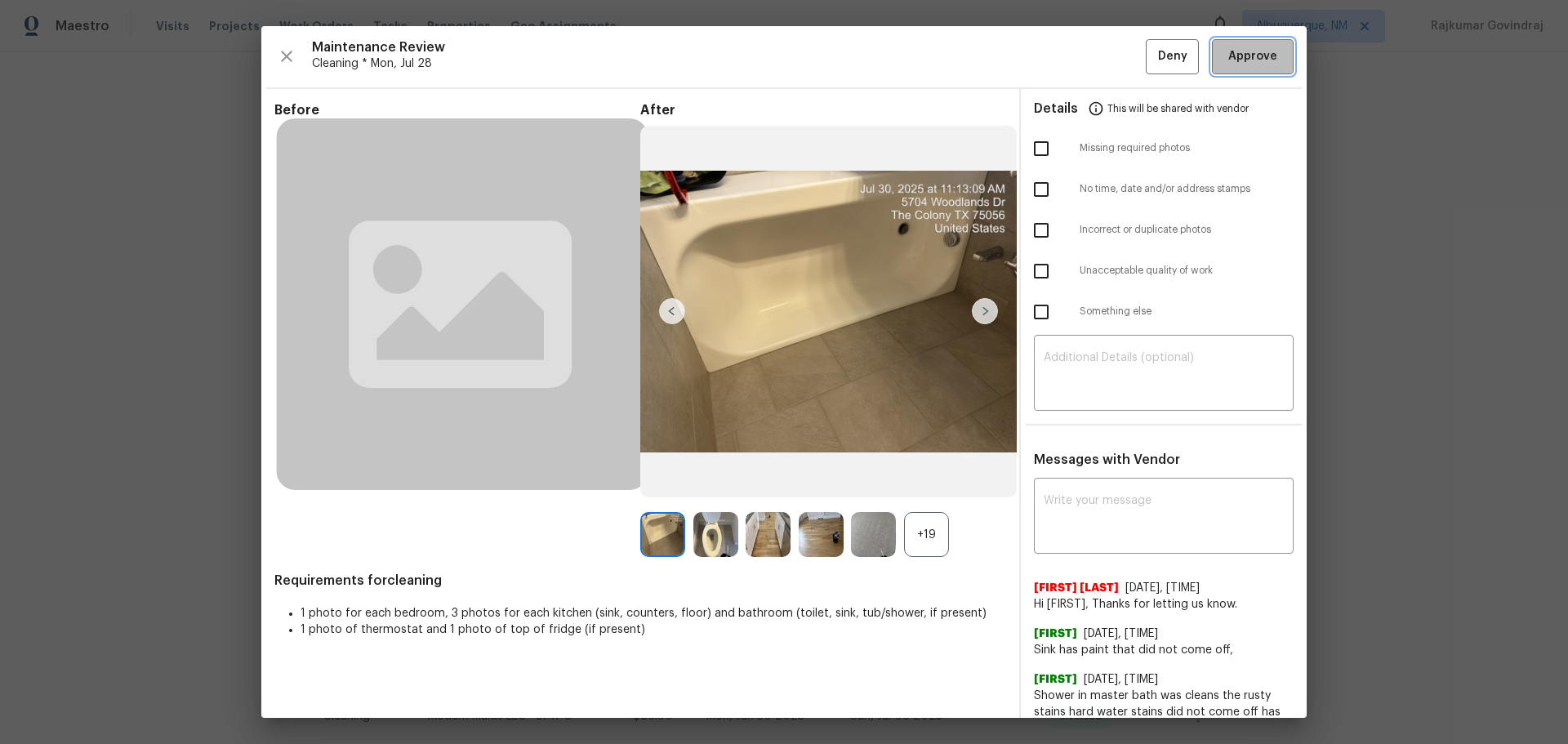 click on "Approve" at bounding box center [1253, 56] 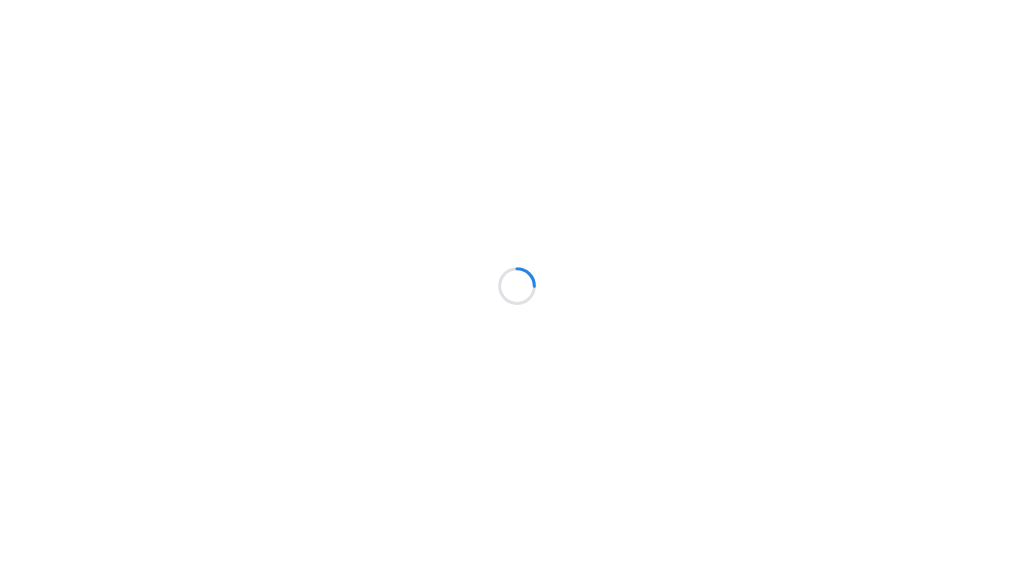 scroll, scrollTop: 0, scrollLeft: 0, axis: both 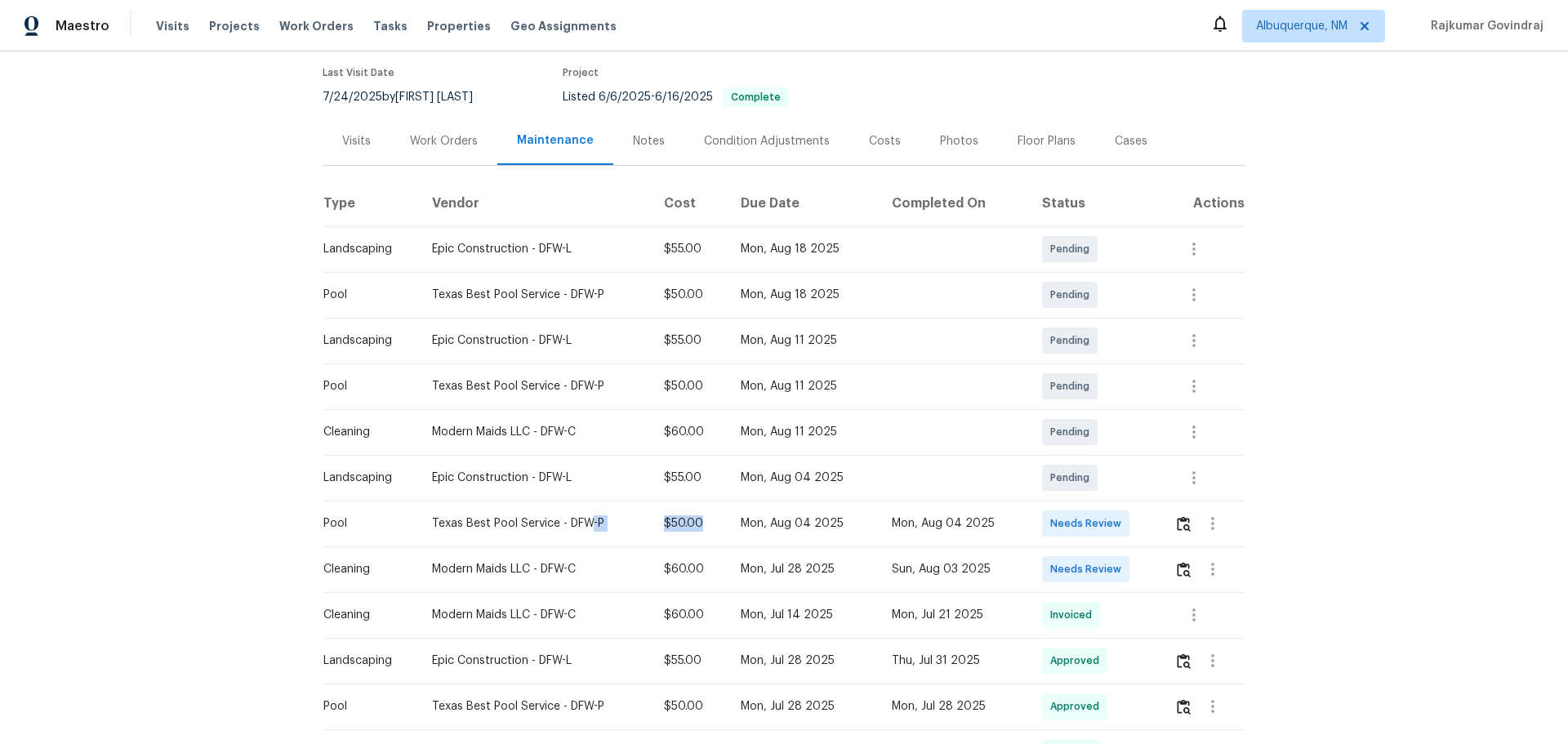 drag, startPoint x: 582, startPoint y: 489, endPoint x: 806, endPoint y: 510, distance: 224.9822 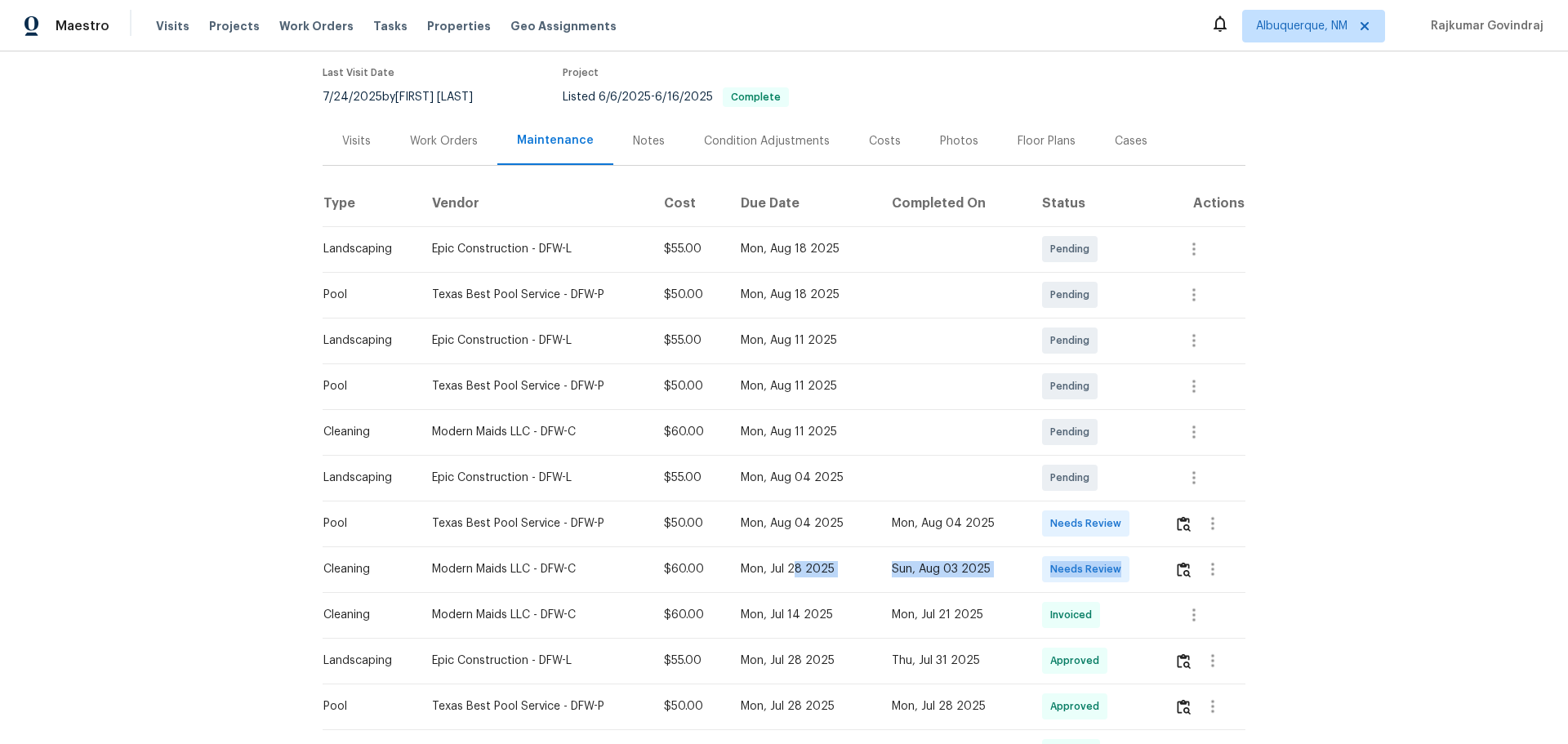 drag, startPoint x: 793, startPoint y: 526, endPoint x: 1160, endPoint y: 530, distance: 367.0218 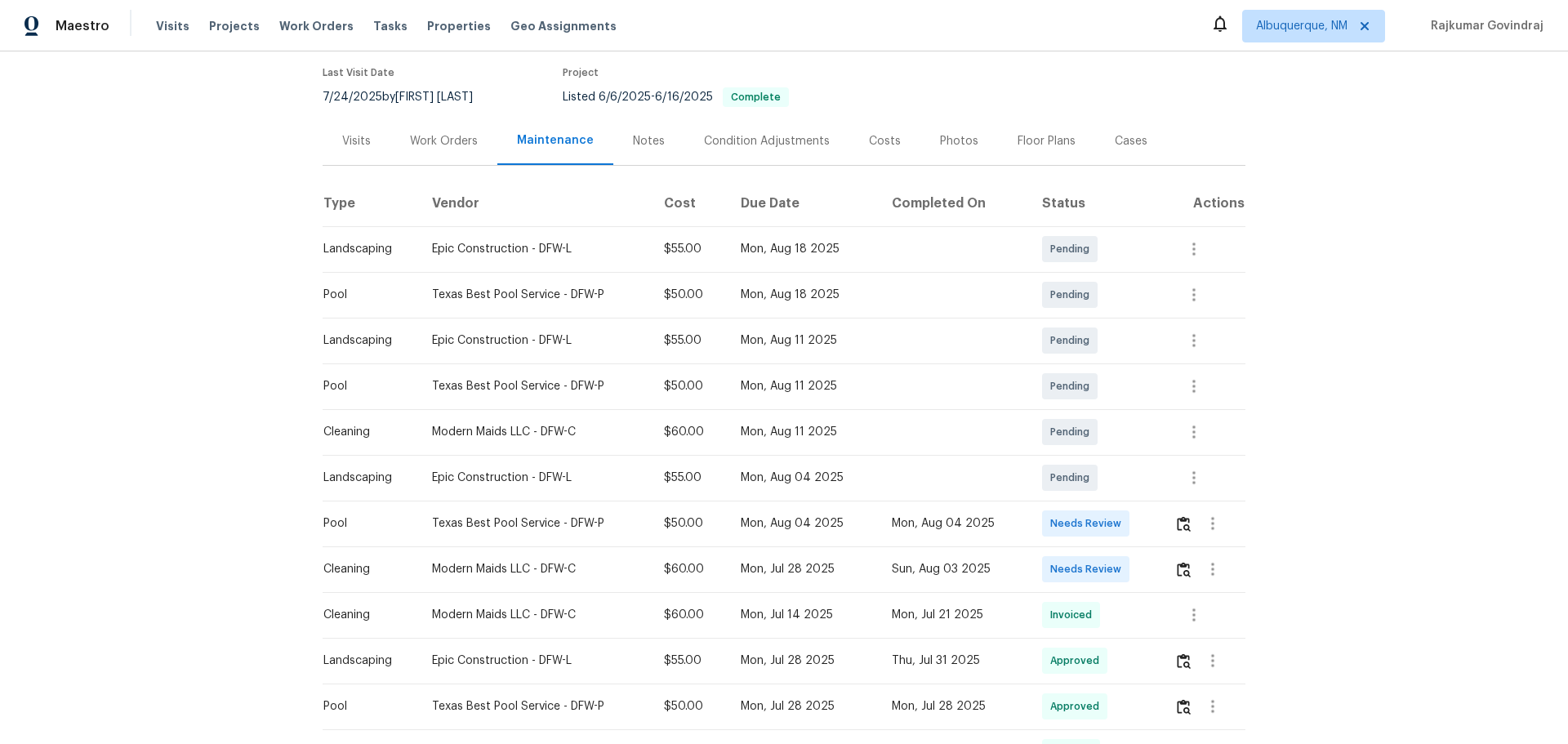 click at bounding box center (1203, 569) 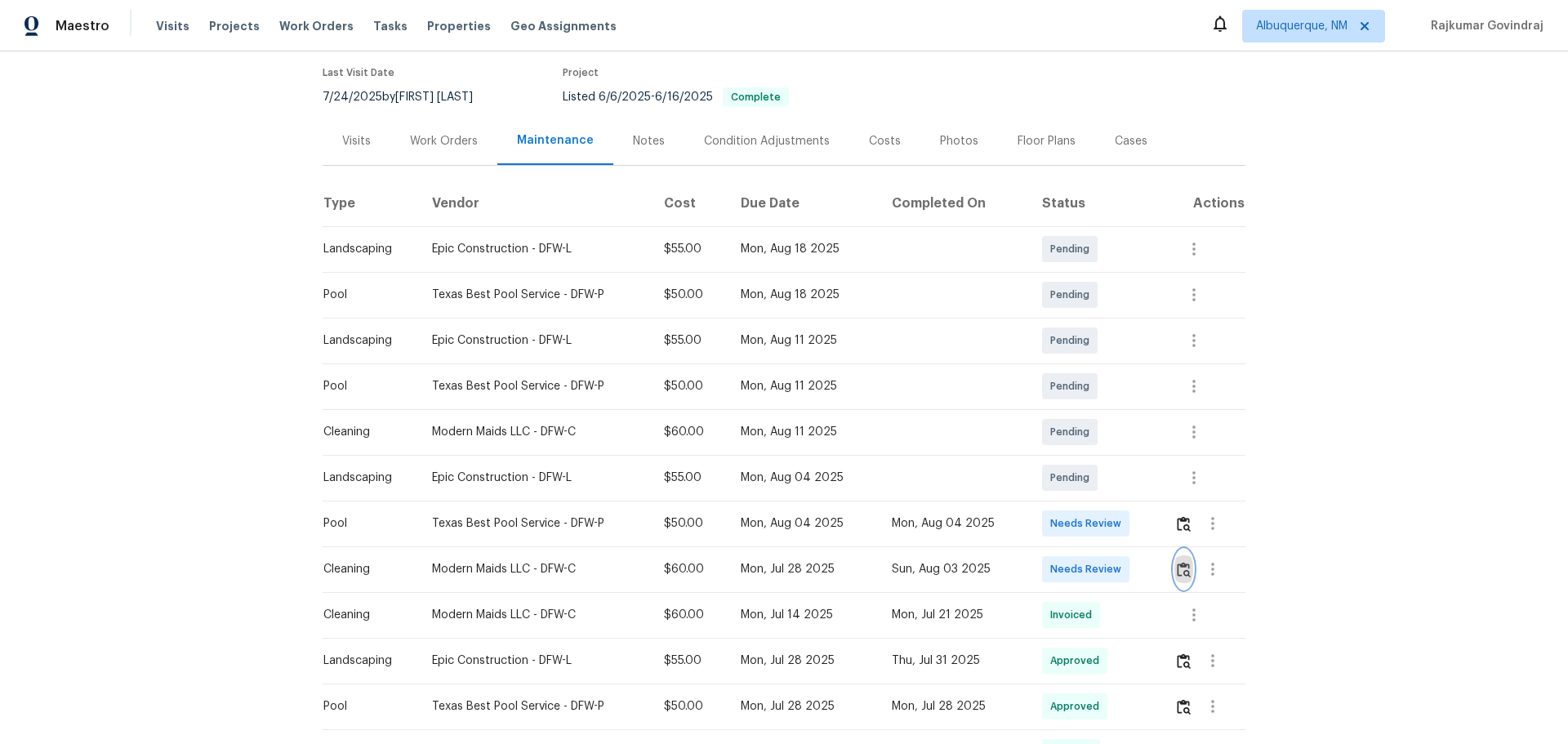 click at bounding box center (1183, 569) 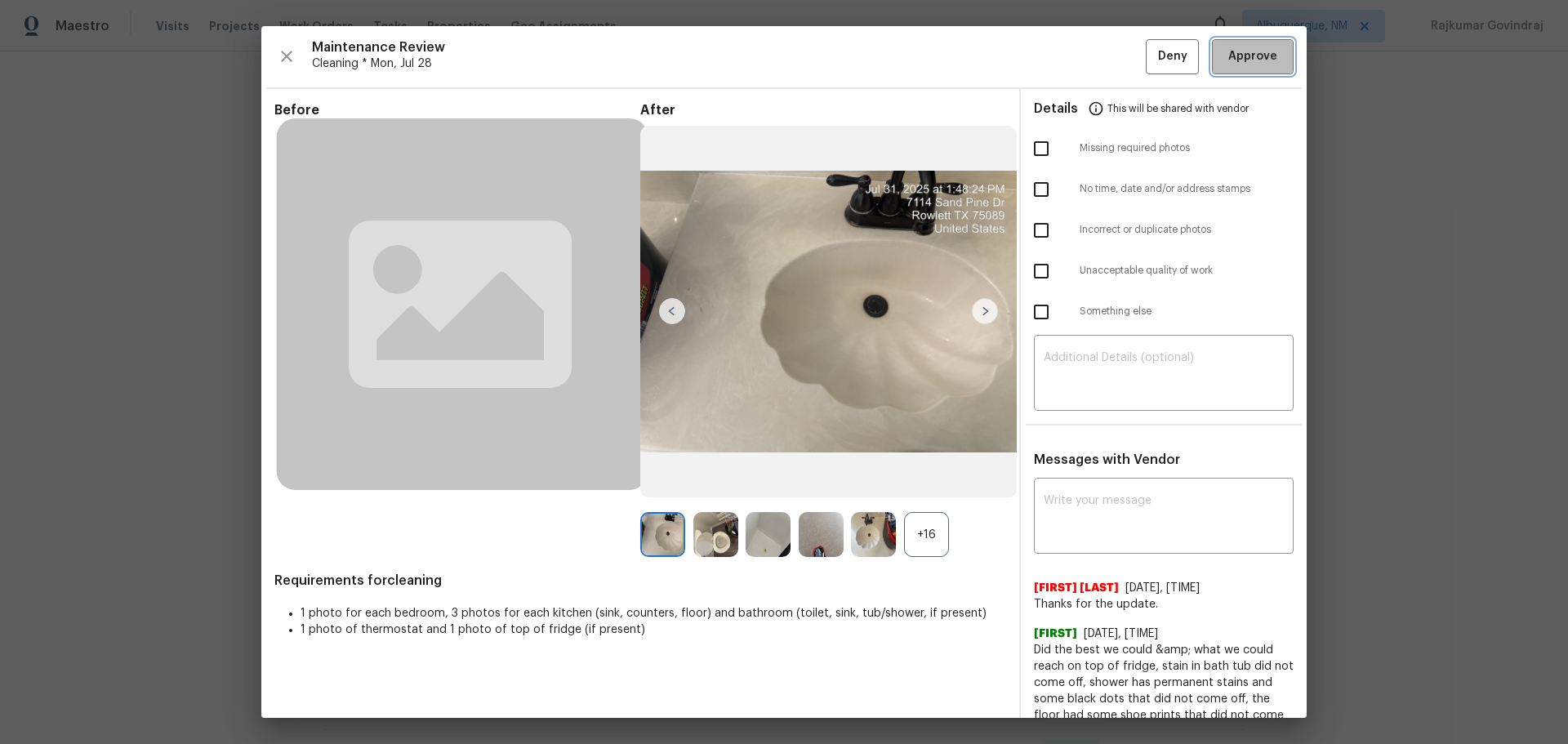 click on "Approve" at bounding box center [1253, 56] 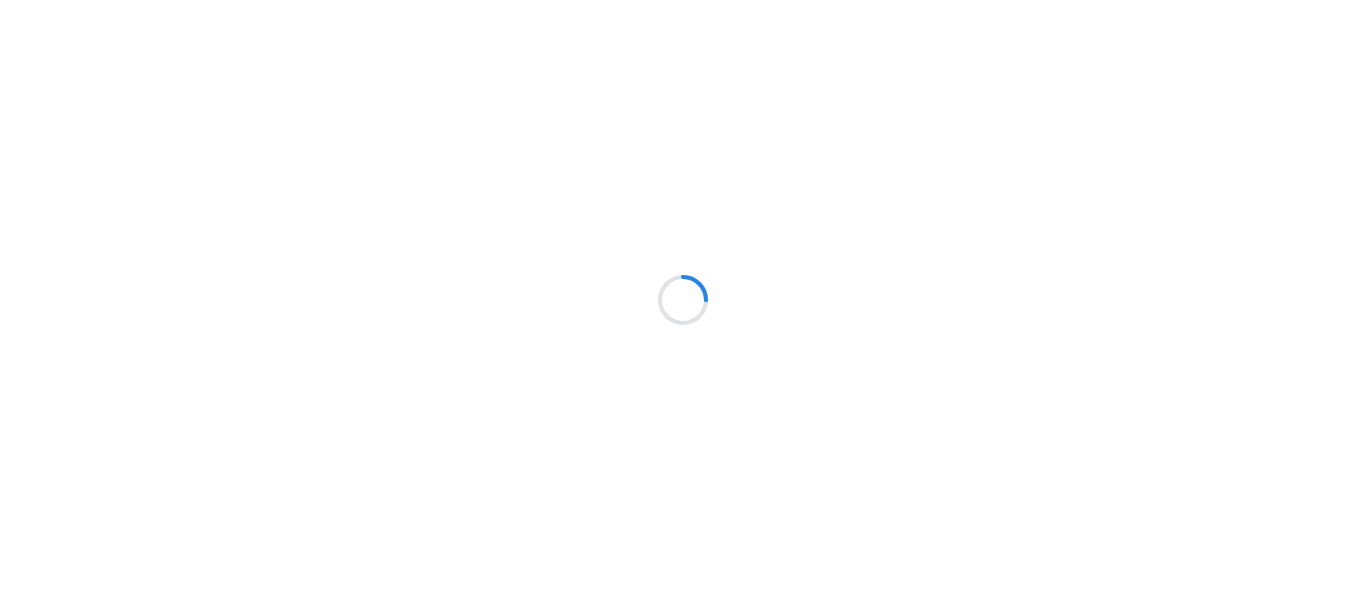 scroll, scrollTop: 0, scrollLeft: 0, axis: both 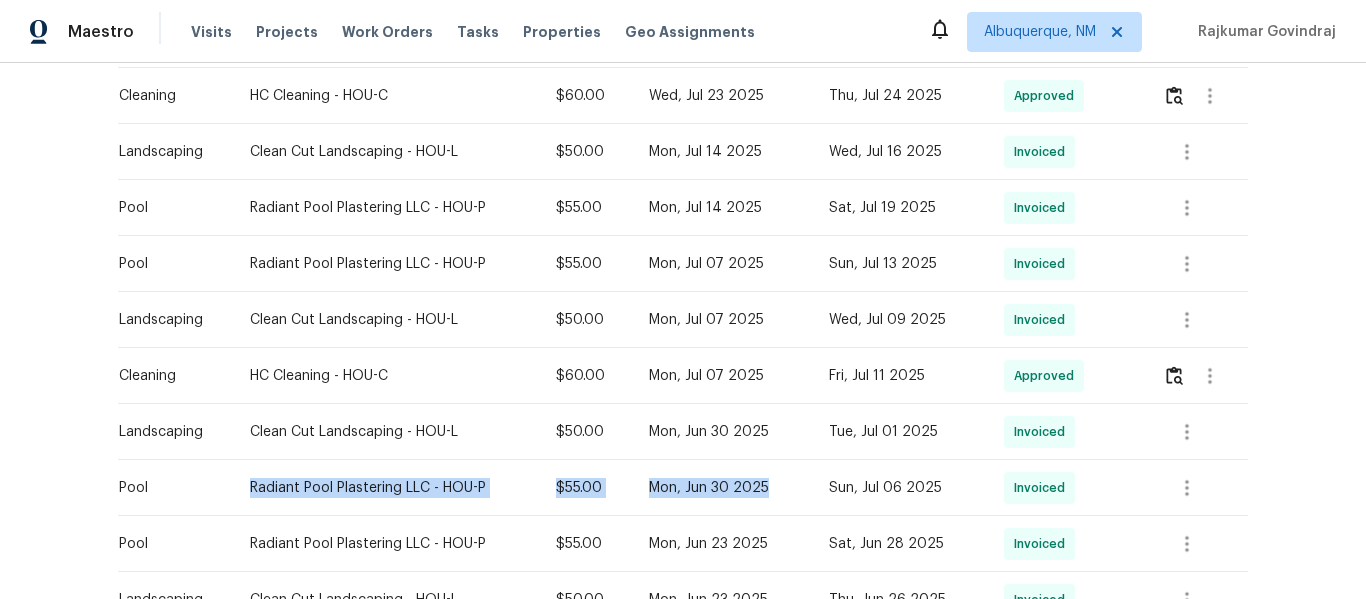 drag, startPoint x: 180, startPoint y: 445, endPoint x: 785, endPoint y: 474, distance: 605.69464 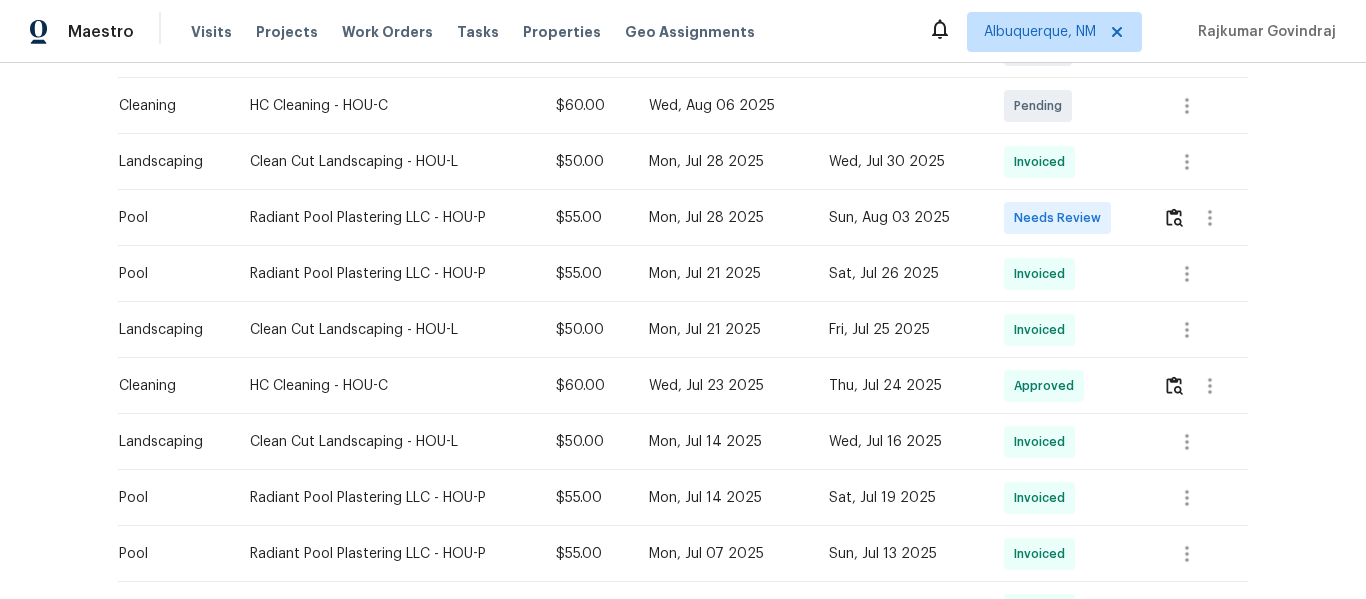 scroll, scrollTop: 655, scrollLeft: 0, axis: vertical 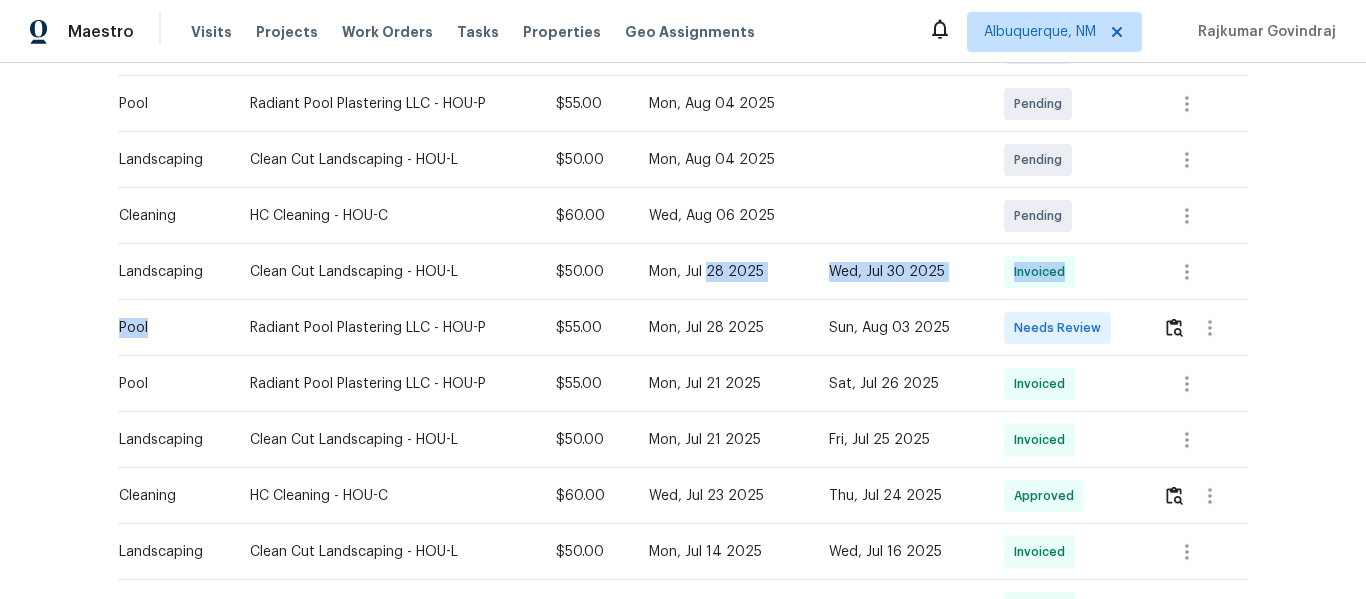click on "Cleaning HC Cleaning - HOU-C $60.00 Mon, Aug 18 2025 Pending Pool Radiant Pool Plastering LLC - HOU-P $55.00 Mon, Aug 18 2025 Pending Landscaping Clean Cut Landscaping - HOU-L $50.00 Mon, Aug 18 2025 Pending Landscaping Clean Cut Landscaping - HOU-L $50.00 Mon, Aug 11 2025 Pending Pool Radiant Pool Plastering LLC - HOU-P $55.00 Mon, Aug 11 2025 Pending Pool Radiant Pool Plastering LLC - HOU-P $55.00 Mon, Aug 04 2025 Pending Landscaping Clean Cut Landscaping - HOU-L $50.00 Mon, Aug 04 2025 Pending Cleaning HC Cleaning - HOU-C $60.00 Wed, Aug 06 2025 Pending Landscaping Clean Cut Landscaping - HOU-L $50.00 Mon, Jul 28 2025 Wed, Jul 30 2025 Invoiced Pool Radiant Pool Plastering LLC - HOU-P $55.00 Mon, Jul 28 2025 Sun, Aug 03 2025 Needs Review Pool Radiant Pool Plastering LLC - HOU-P $55.00 Mon, Jul 21 2025 Sat, Jul 26 2025 Invoiced Landscaping Clean Cut Landscaping - HOU-L $50.00 Mon, Jul 21 2025 Fri, Jul 25 2025 Invoiced Cleaning HC Cleaning - HOU-C $60.00 Wed, Jul 23 2025 Thu, Jul 24 2025 Approved Landscaping" at bounding box center (683, 496) 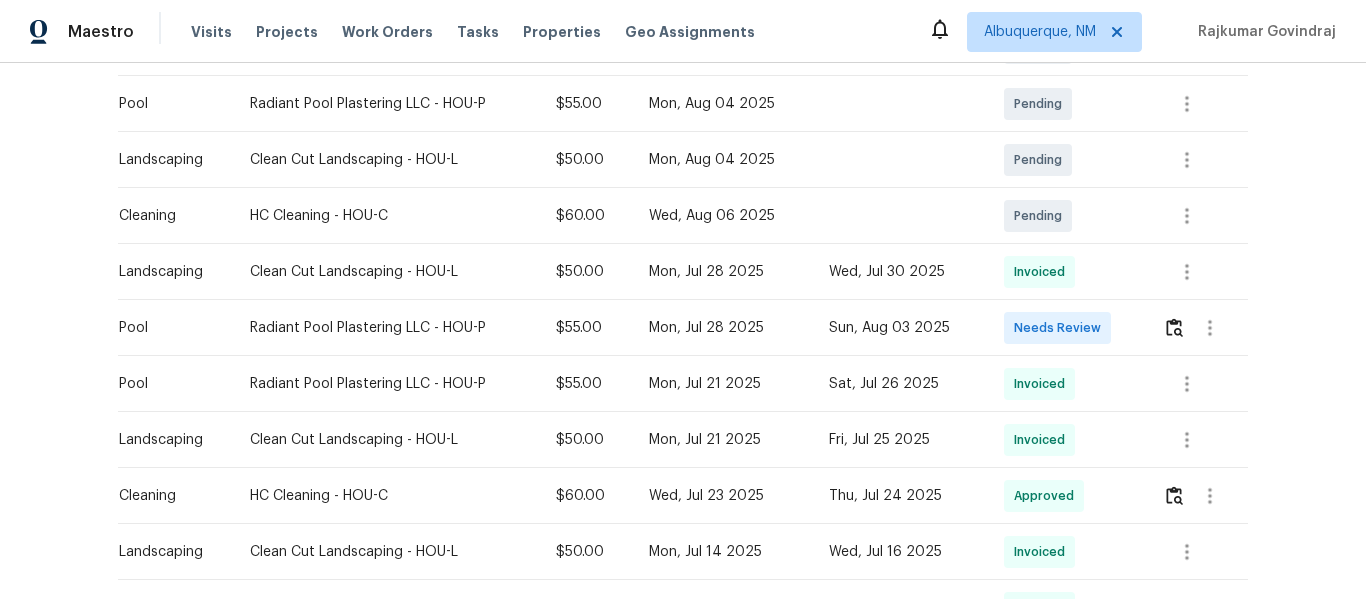 click on "Invoiced" at bounding box center (1067, 384) 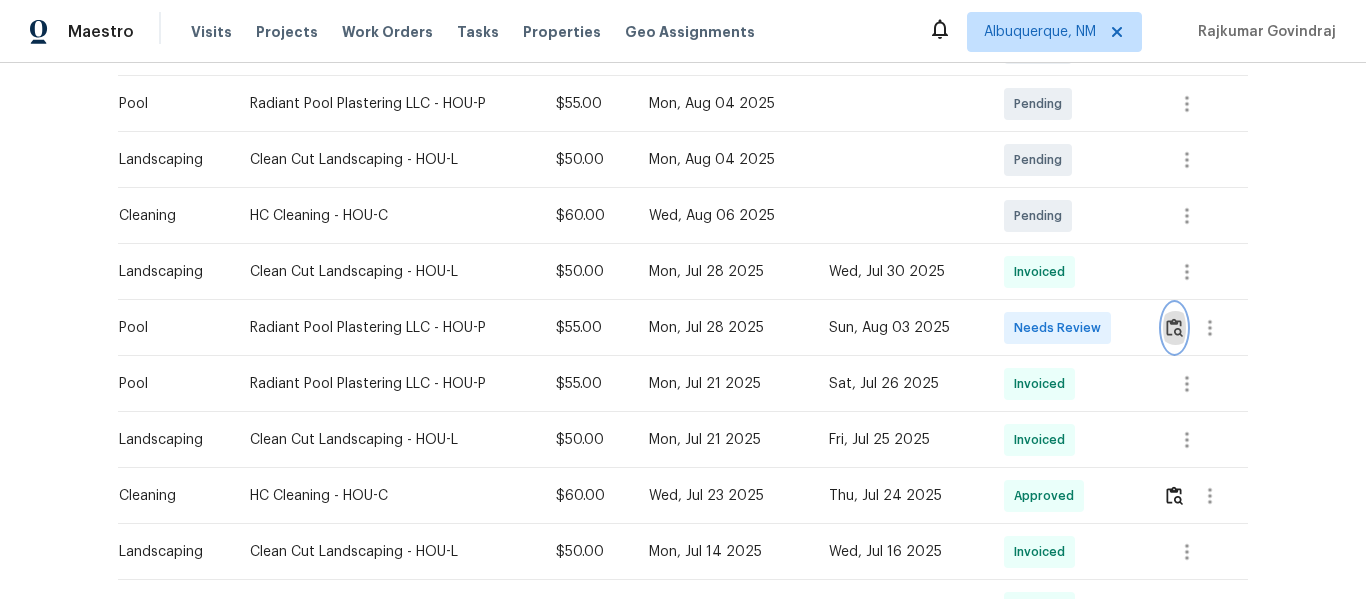 click at bounding box center (1174, 327) 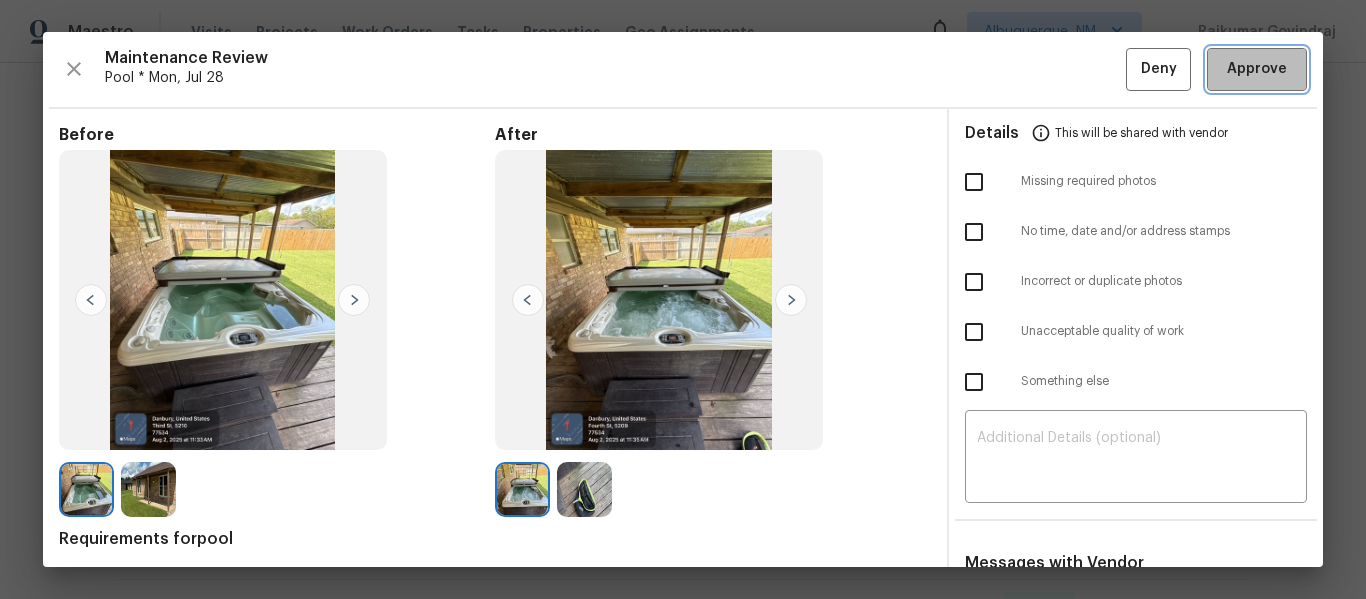 drag, startPoint x: 1234, startPoint y: 80, endPoint x: 1207, endPoint y: 73, distance: 27.89265 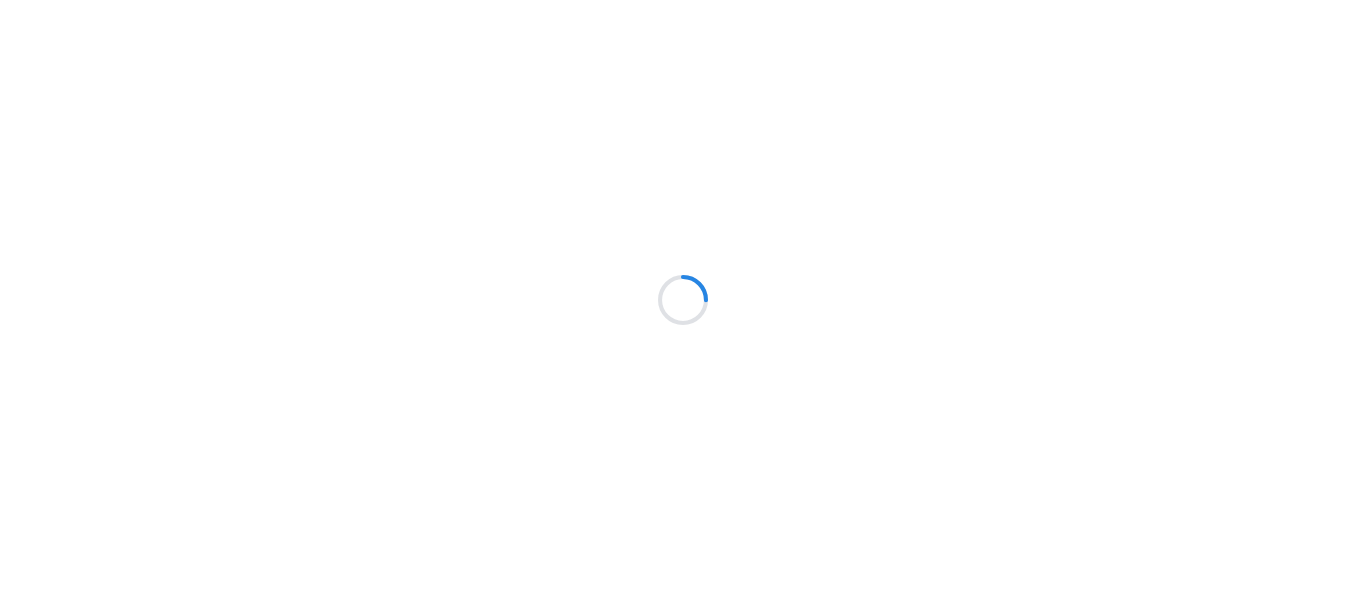 scroll, scrollTop: 0, scrollLeft: 0, axis: both 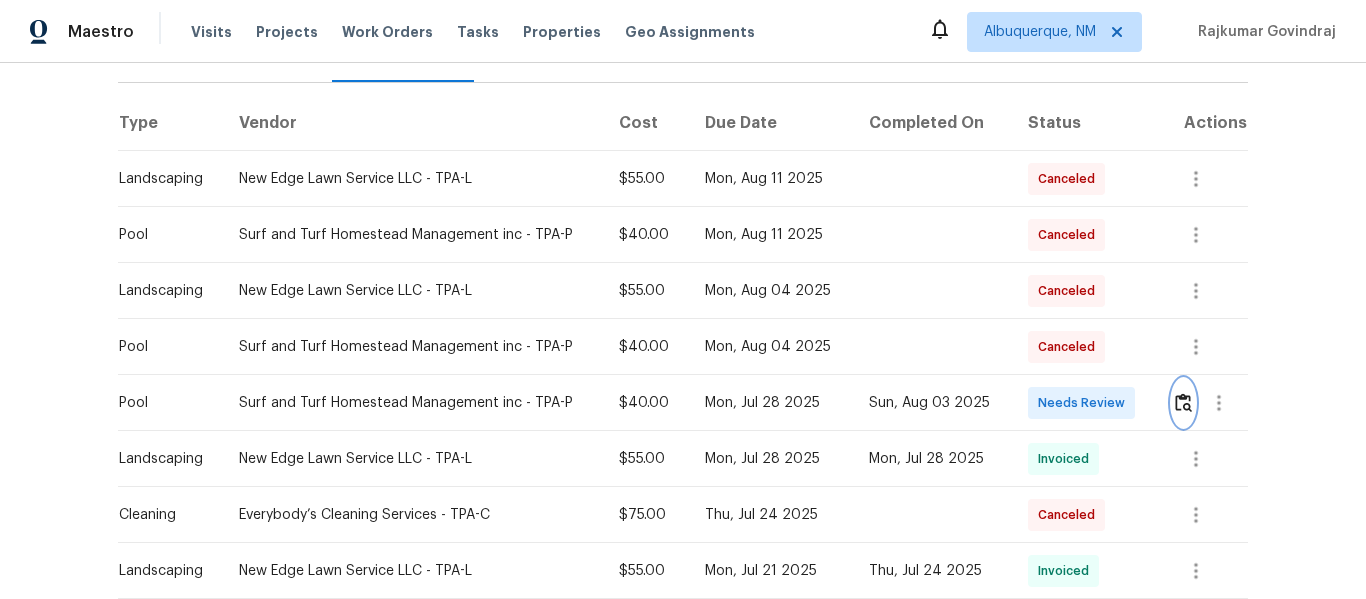 click at bounding box center (1183, 402) 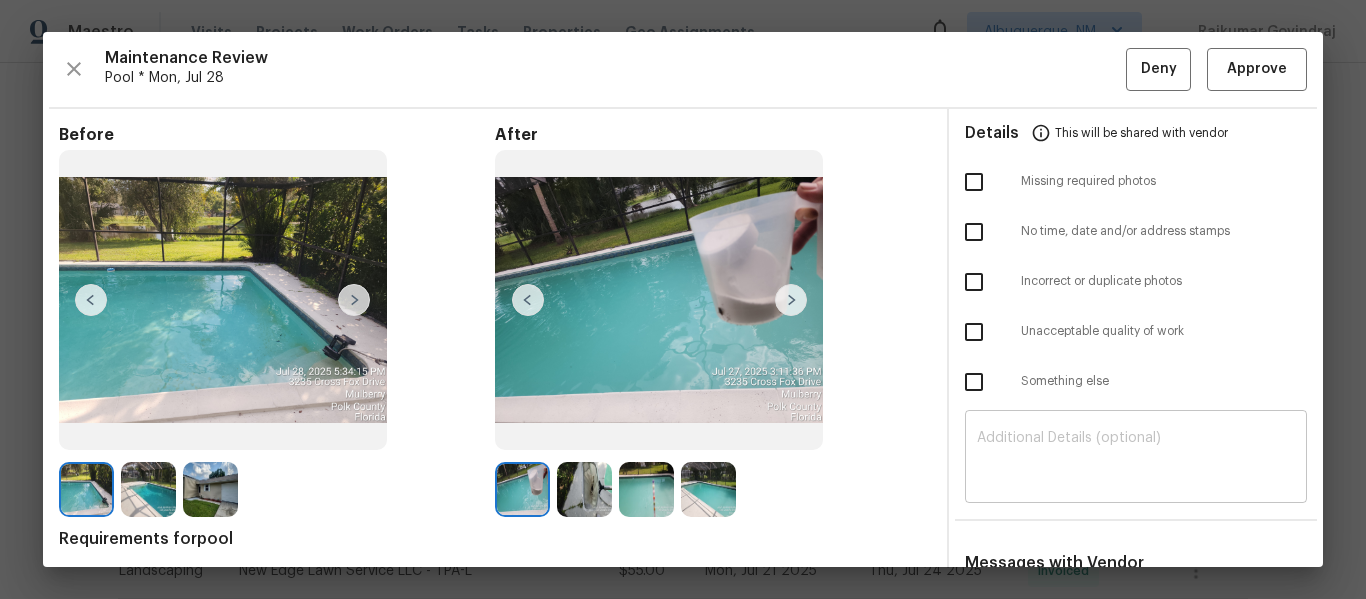 click at bounding box center (1136, 459) 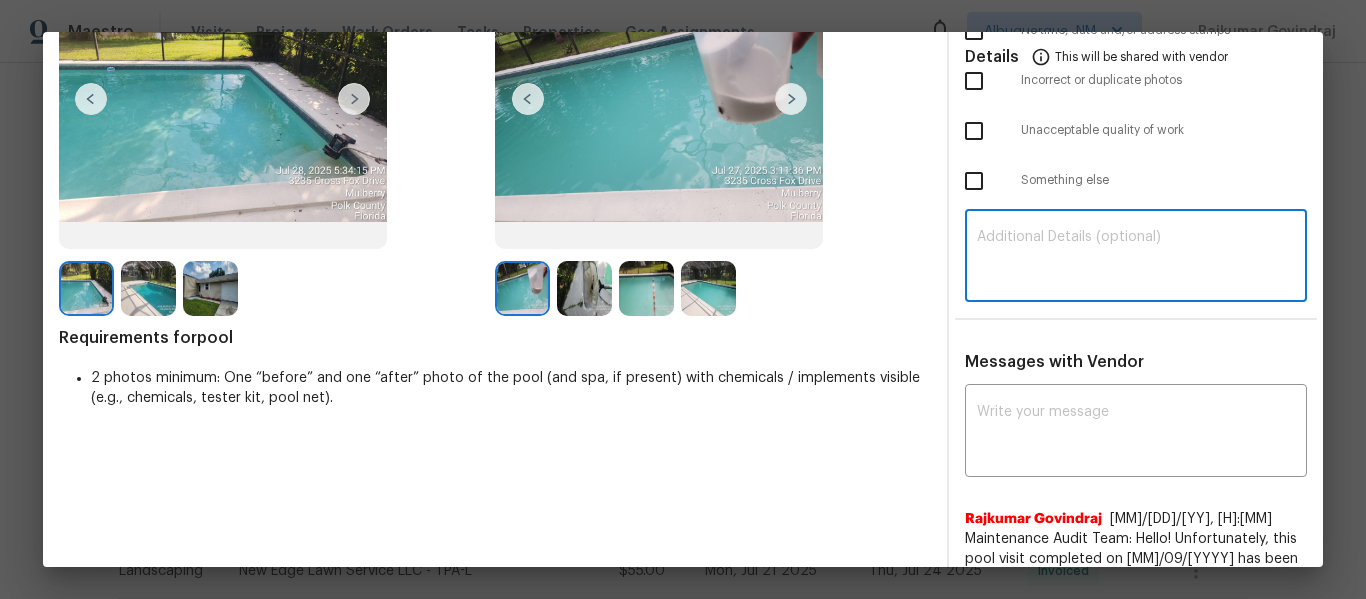 scroll, scrollTop: 300, scrollLeft: 0, axis: vertical 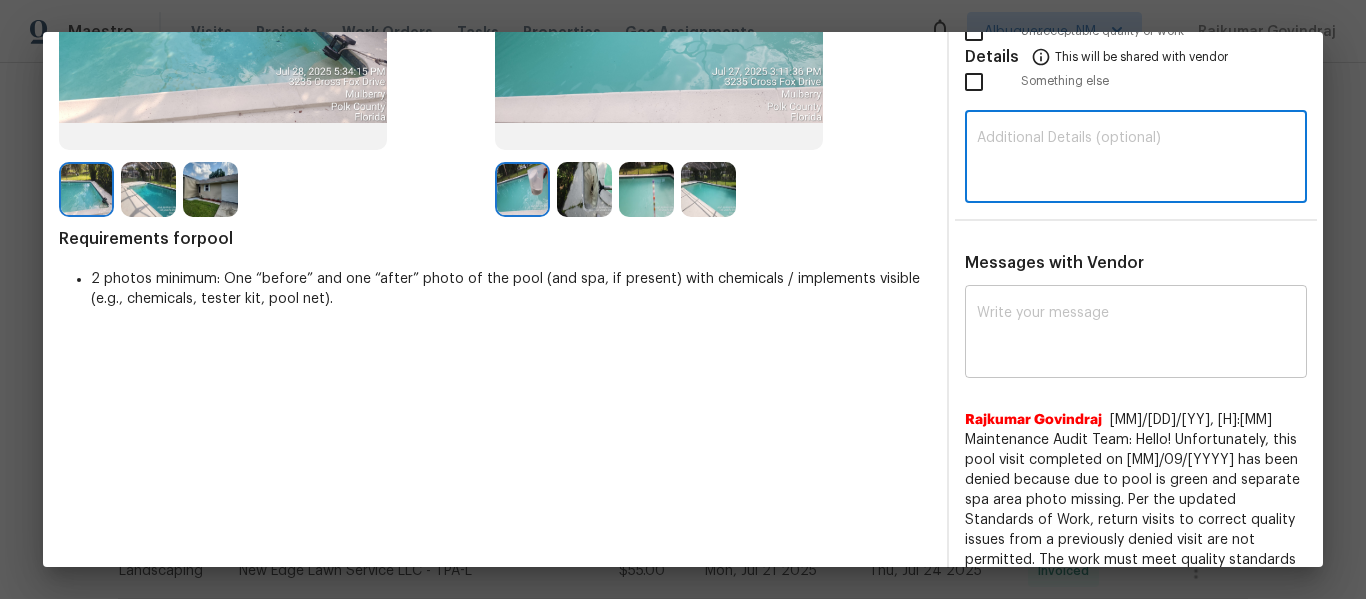 click at bounding box center (1136, 334) 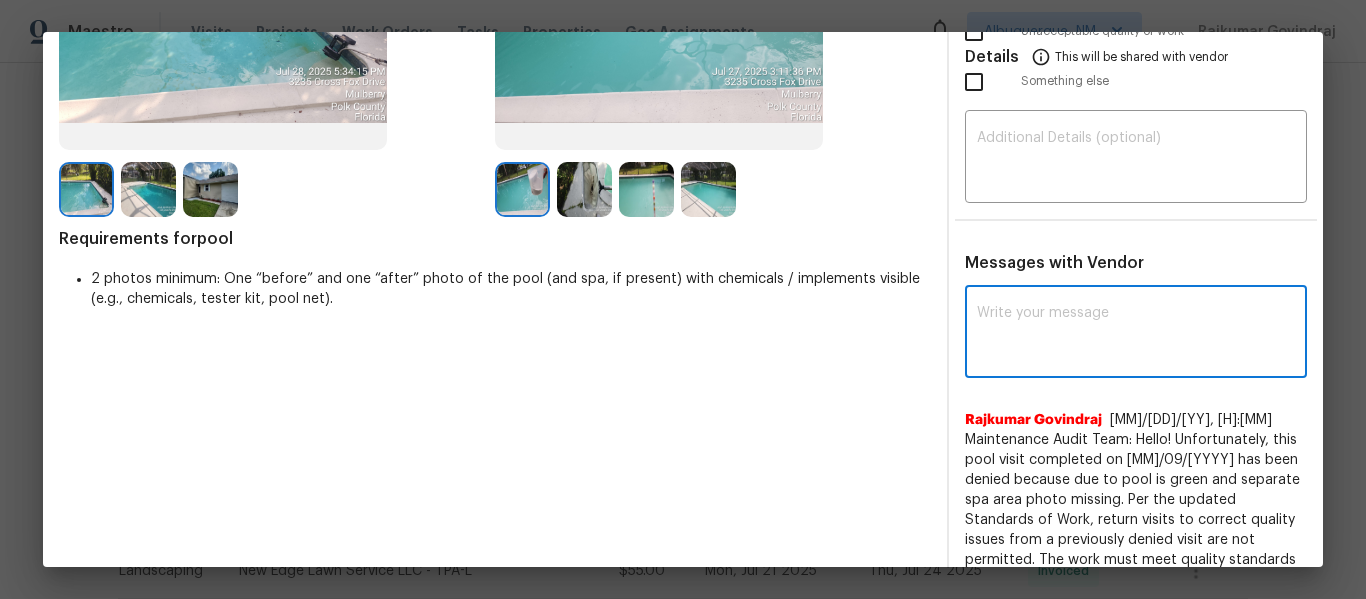 paste on "Maintenance Audit Team: Hello! After further review, the visit on [MM]/05/[YYYY], has been approved. Please ensure to upload before and after photos correctly from next visits. Thank you!" 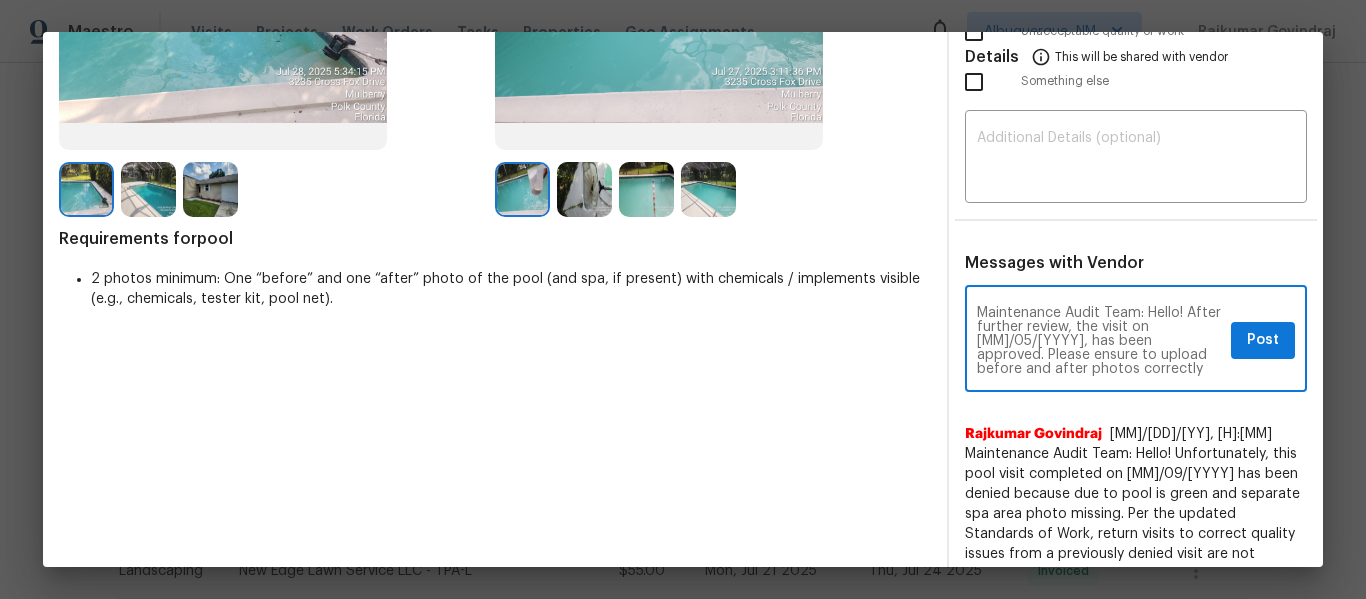 scroll, scrollTop: 28, scrollLeft: 0, axis: vertical 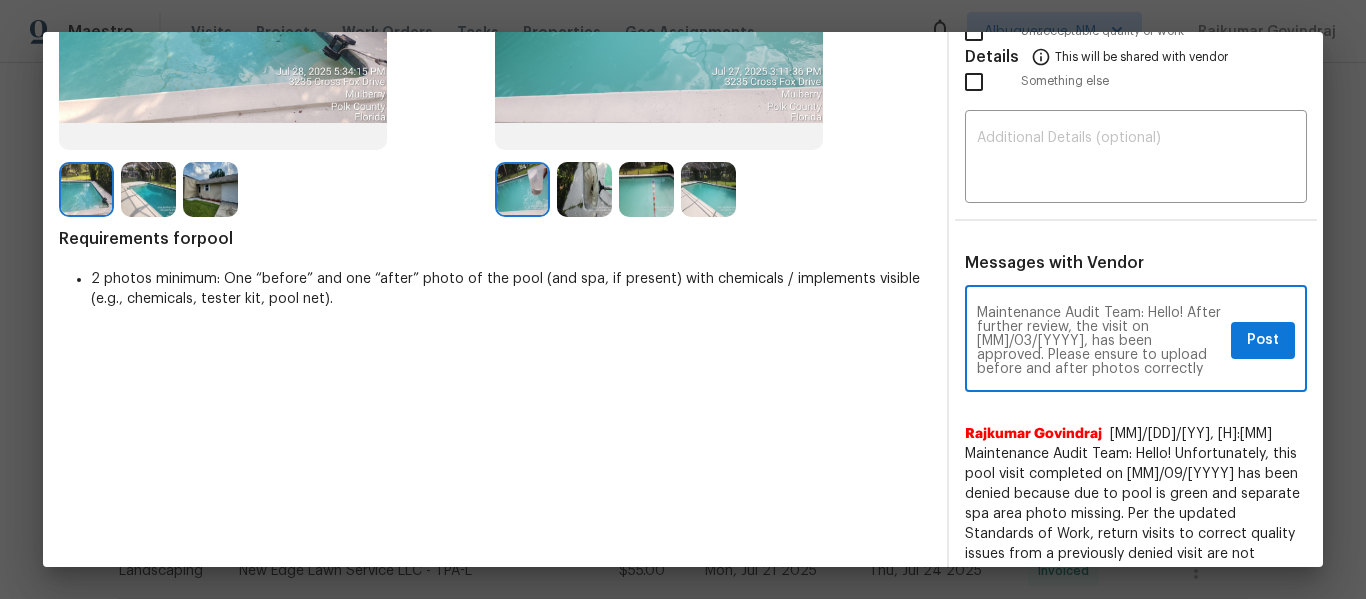 type on "Maintenance Audit Team: Hello! After further review, the visit on [MM]/03/[YYYY], has been approved. Please ensure to upload before and after photos correctly from next visits. Thank you!" 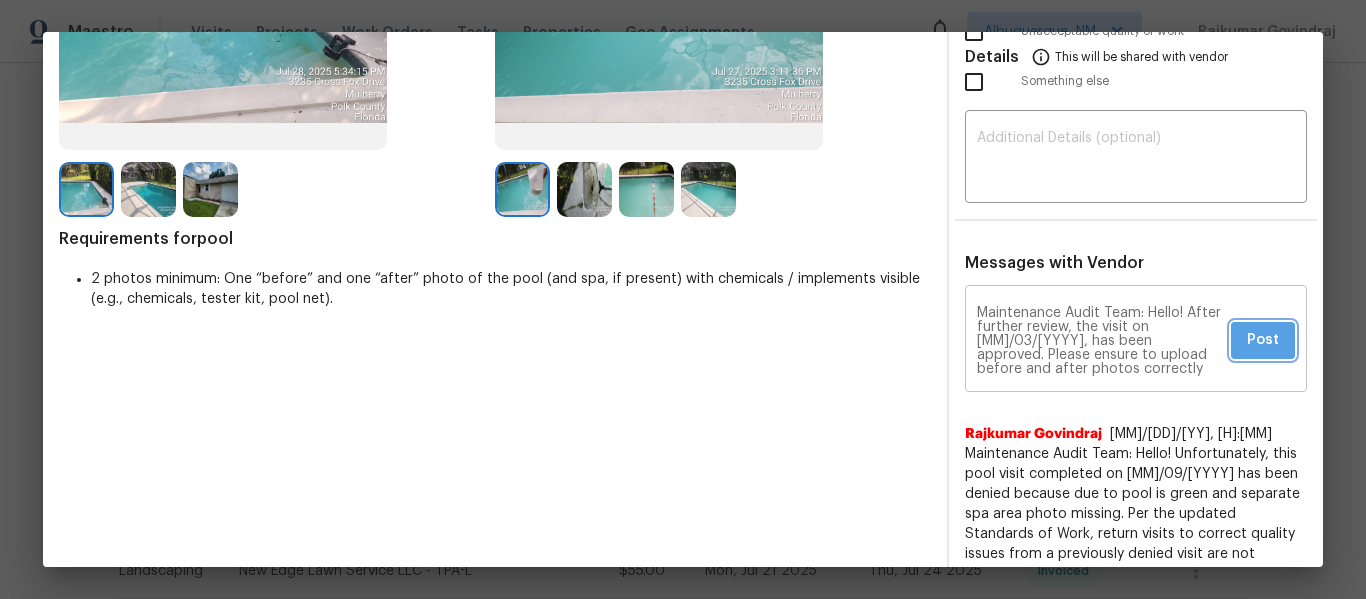click on "Post" at bounding box center (1263, 340) 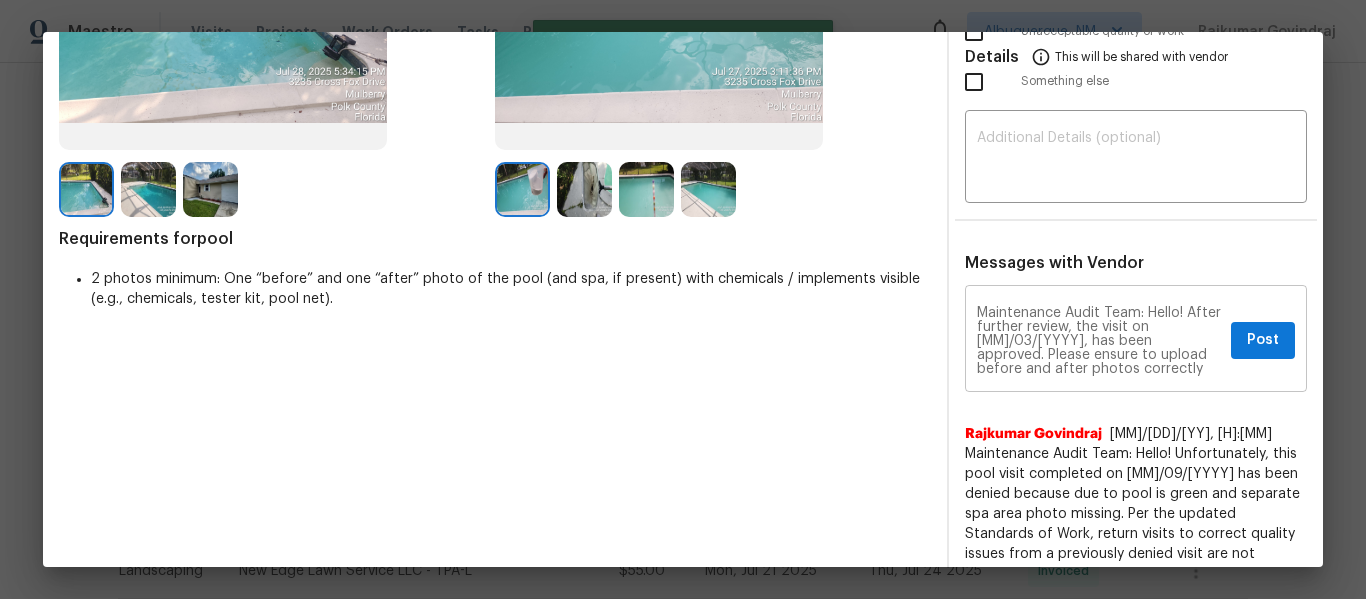 type 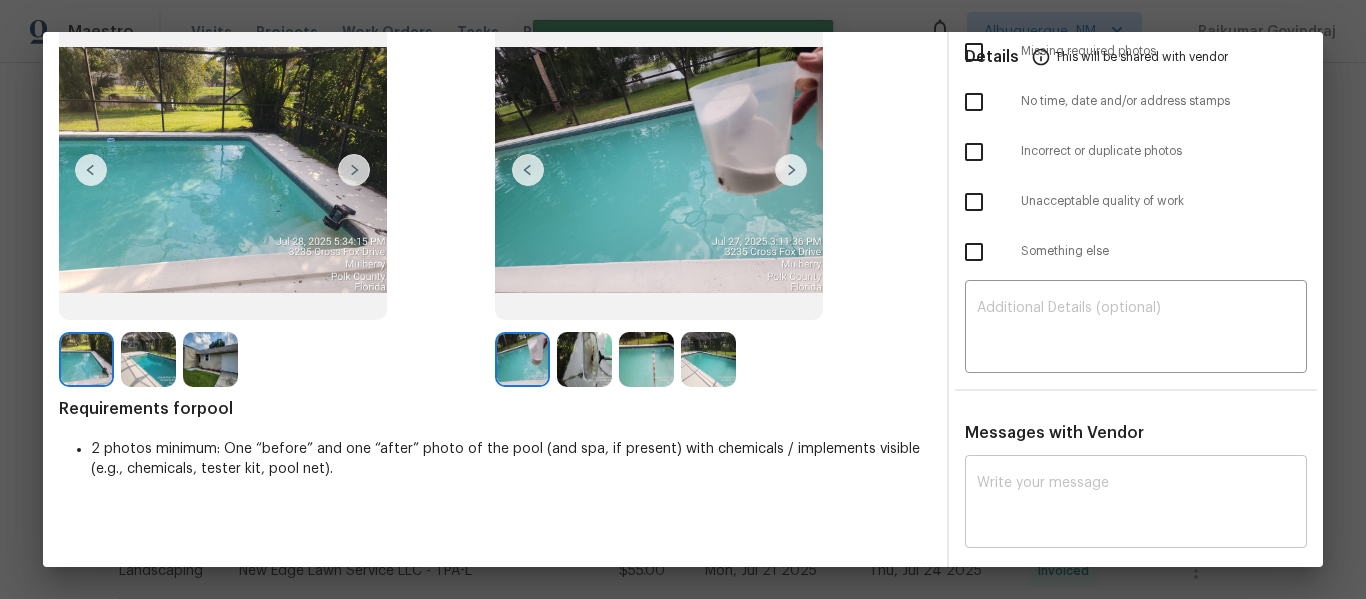 scroll, scrollTop: 0, scrollLeft: 0, axis: both 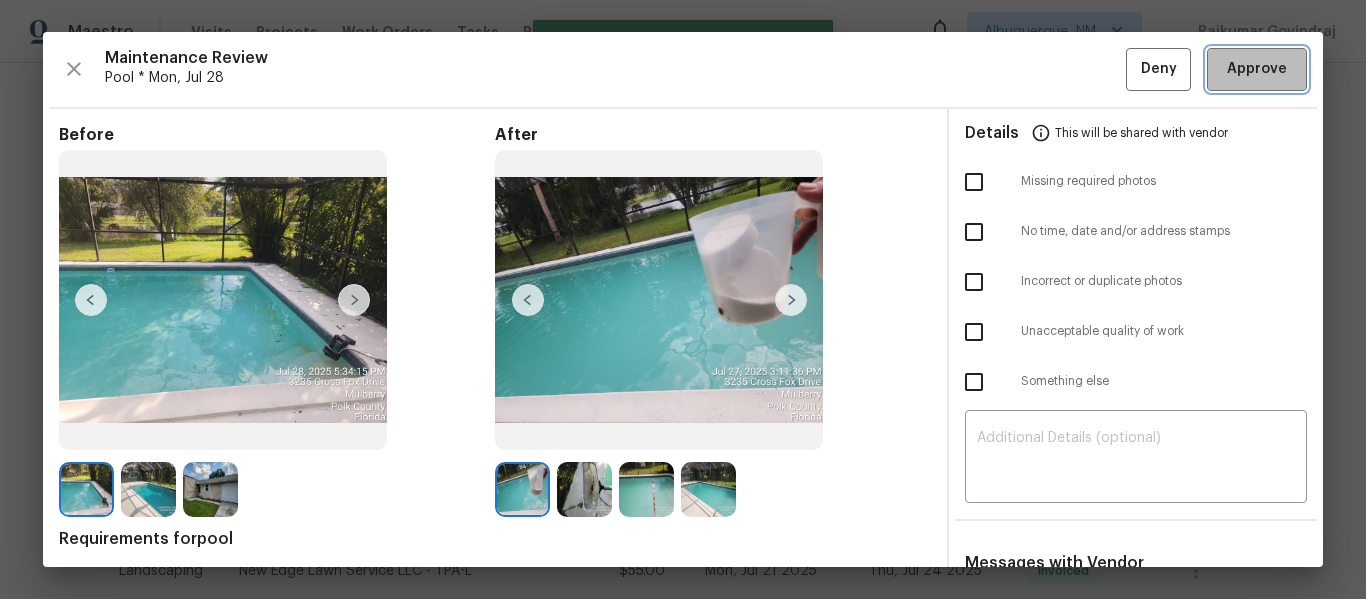 click on "Approve" at bounding box center (1257, 69) 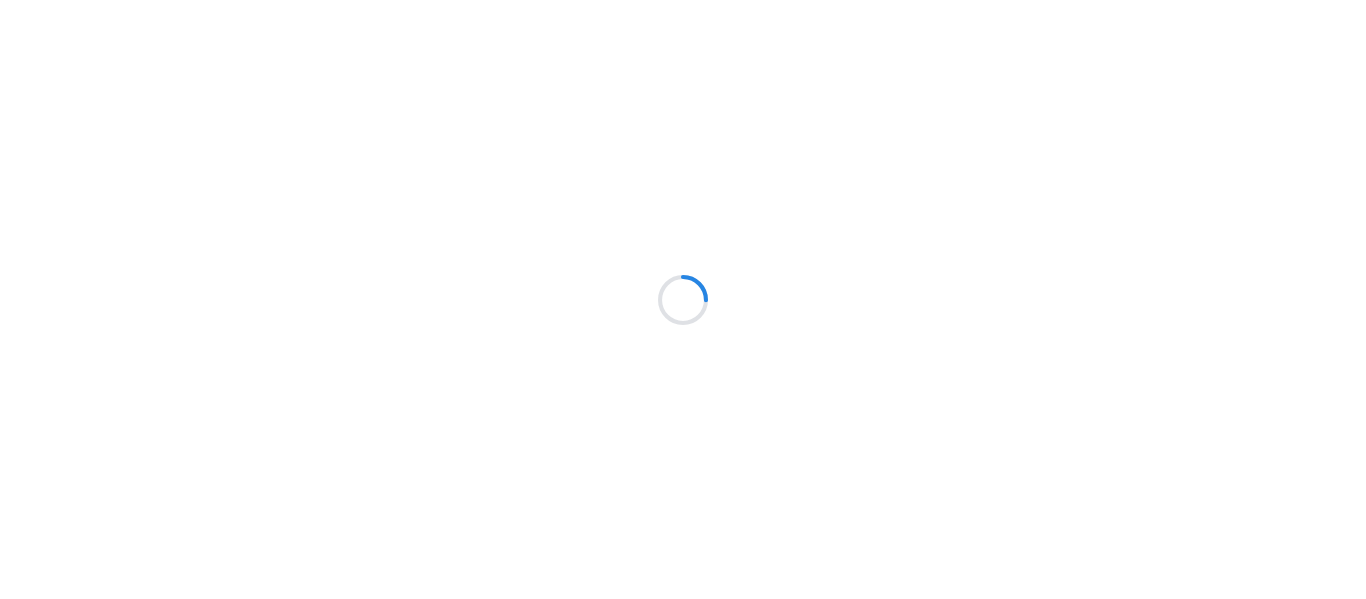 scroll, scrollTop: 0, scrollLeft: 0, axis: both 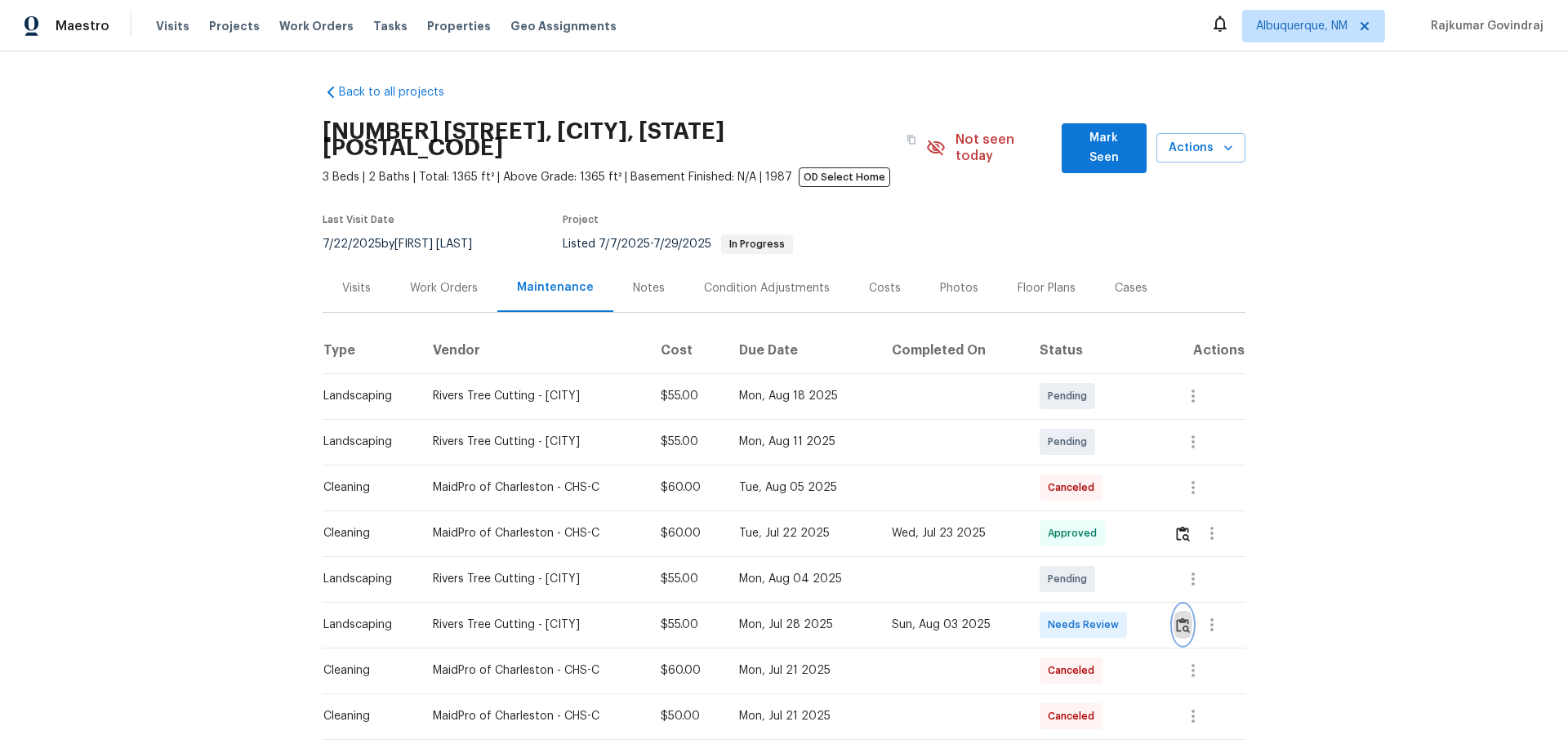 click at bounding box center (1183, 625) 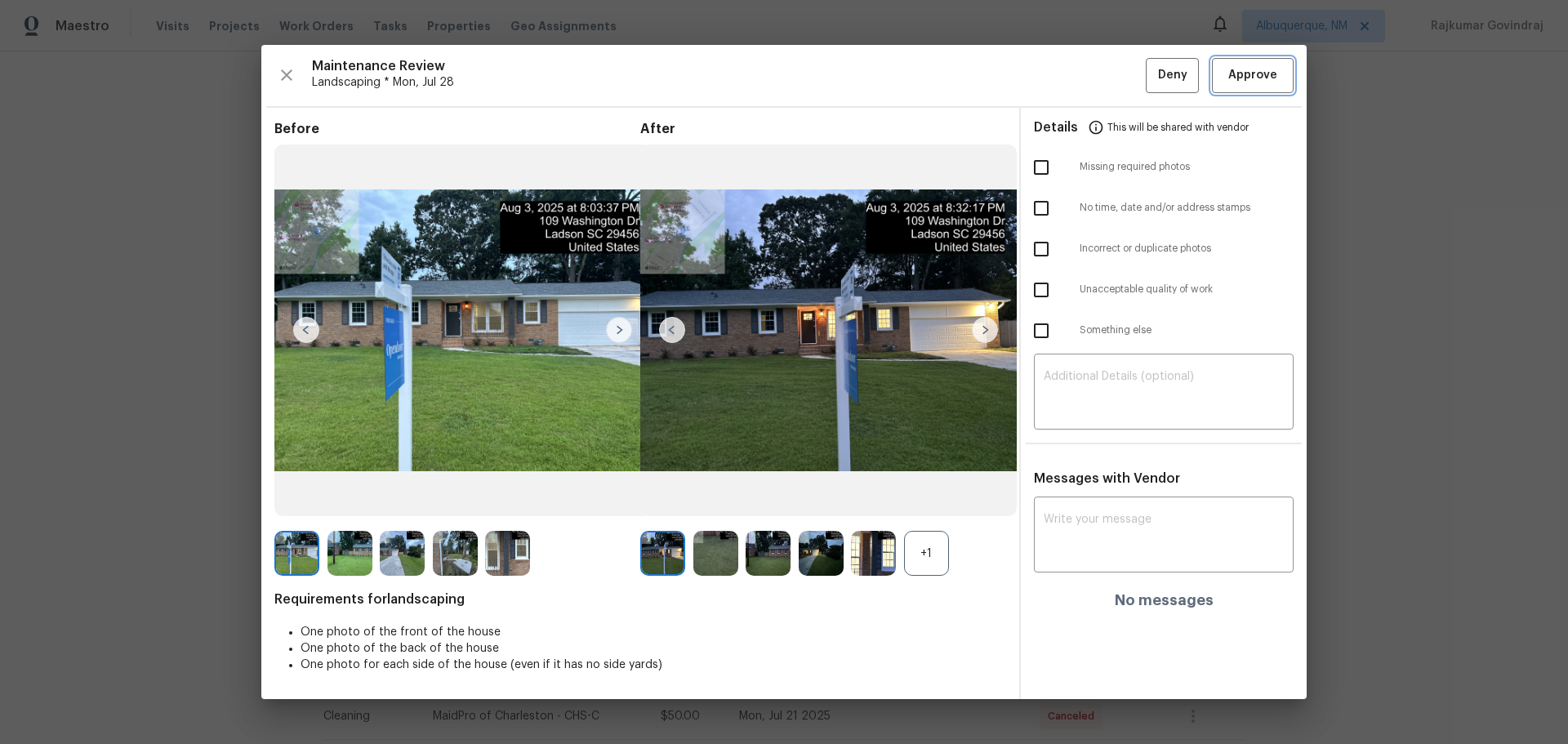 click on "Approve" at bounding box center (1253, 75) 